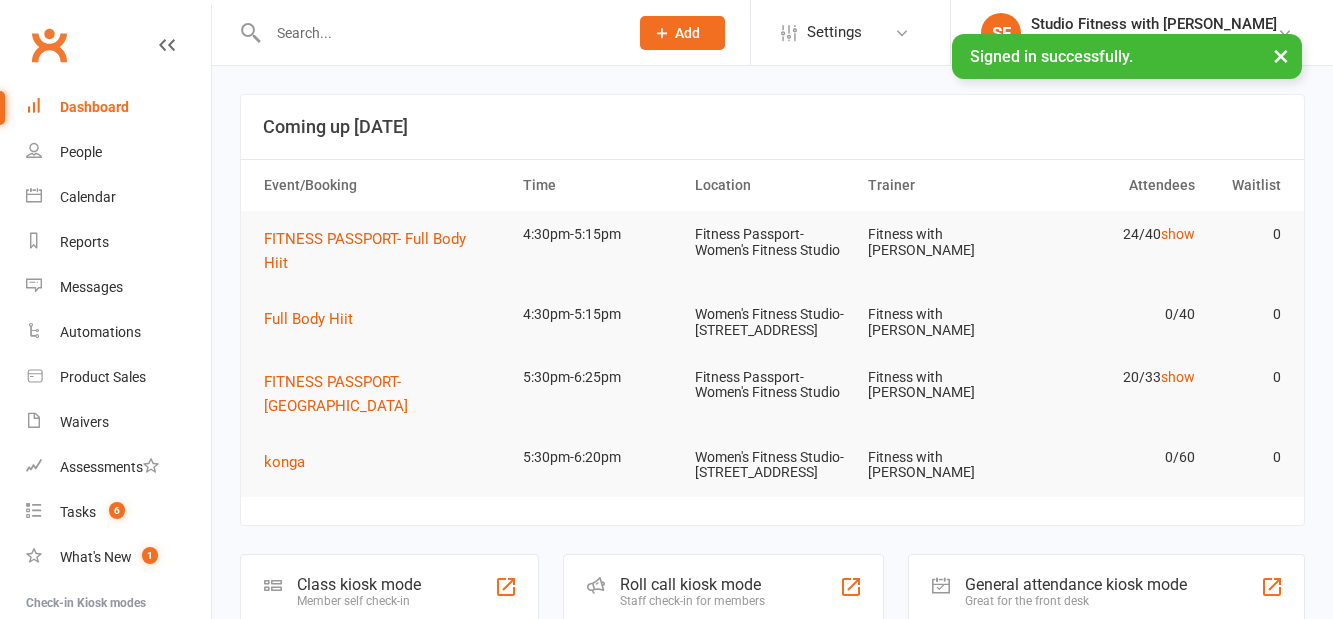scroll, scrollTop: 0, scrollLeft: 0, axis: both 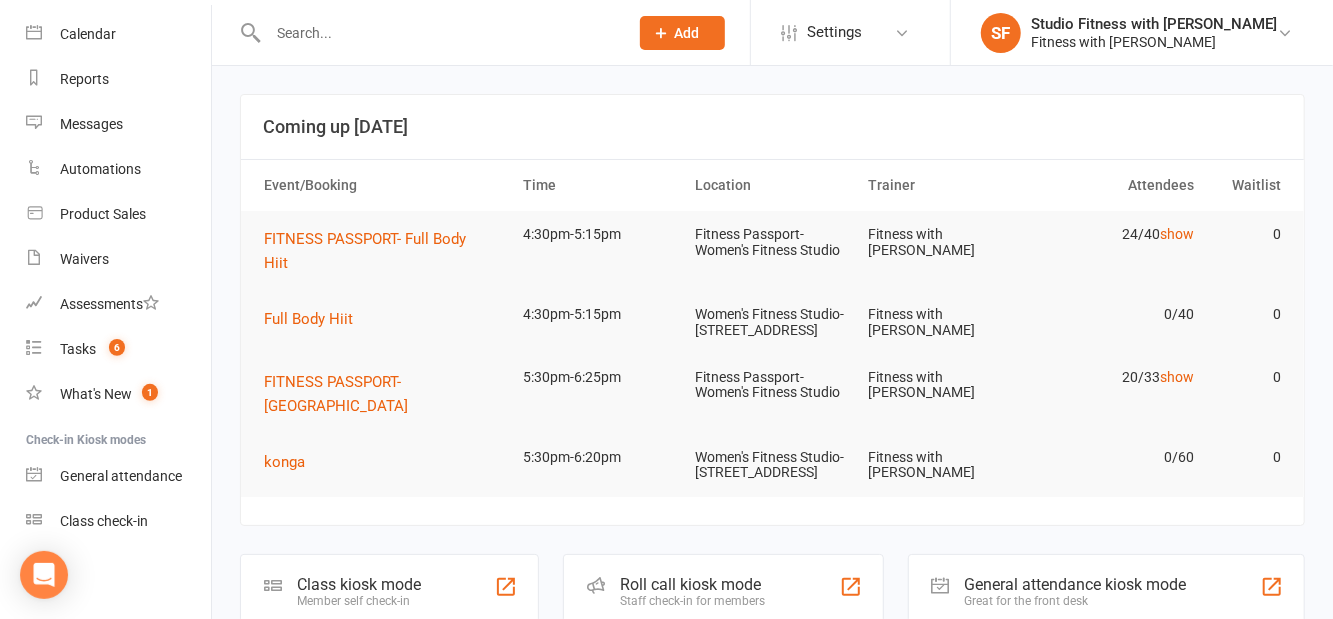 click on "Class check-in" at bounding box center [118, 521] 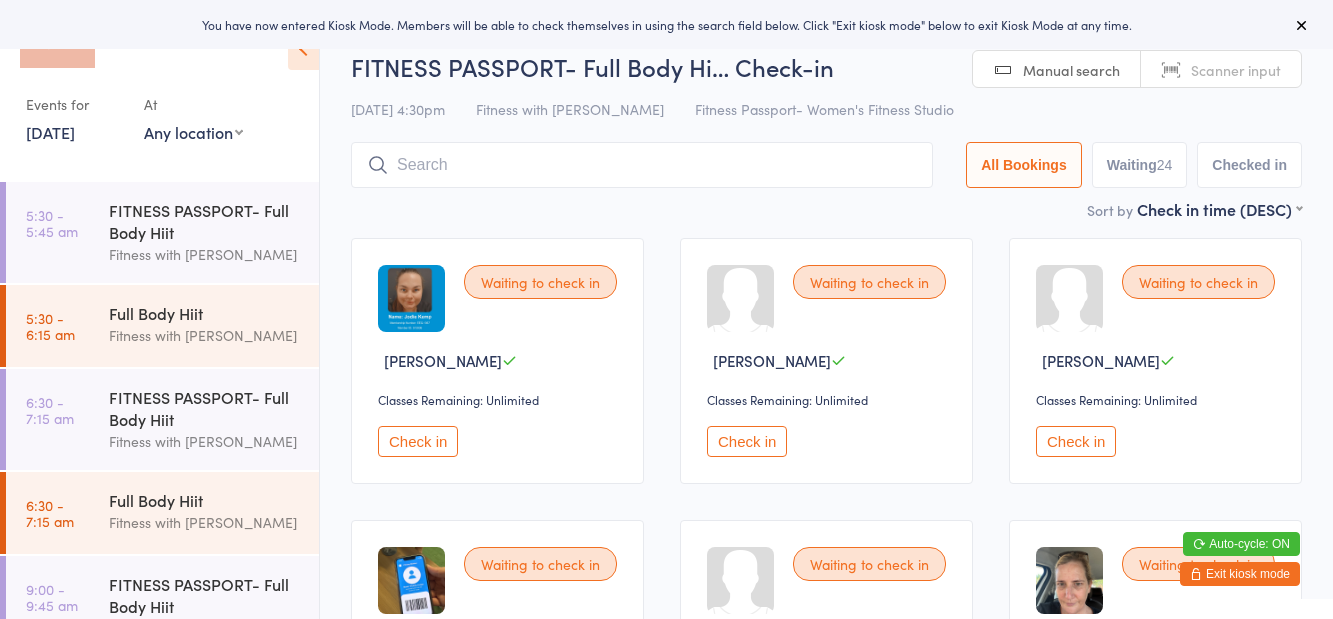 scroll, scrollTop: 0, scrollLeft: 0, axis: both 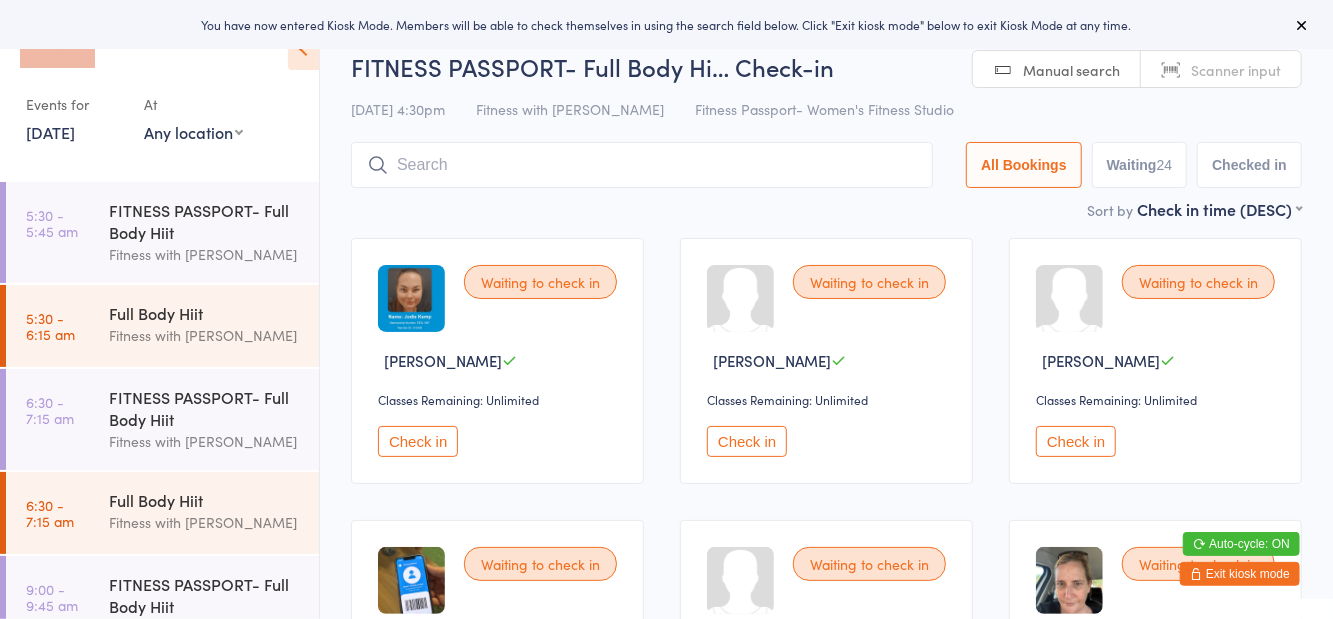 click on "Events for [DATE] [DATE]
[DATE]
Sun Mon Tue Wed Thu Fri Sat
27
29
30
01
02
03
04
05
28
06
07
08
09
10
11
12
29
13
14
15
16
17
18
19
30
20
21
22
23
24
25
26
31
27
28
29
30
31
01
02" at bounding box center [159, 83] 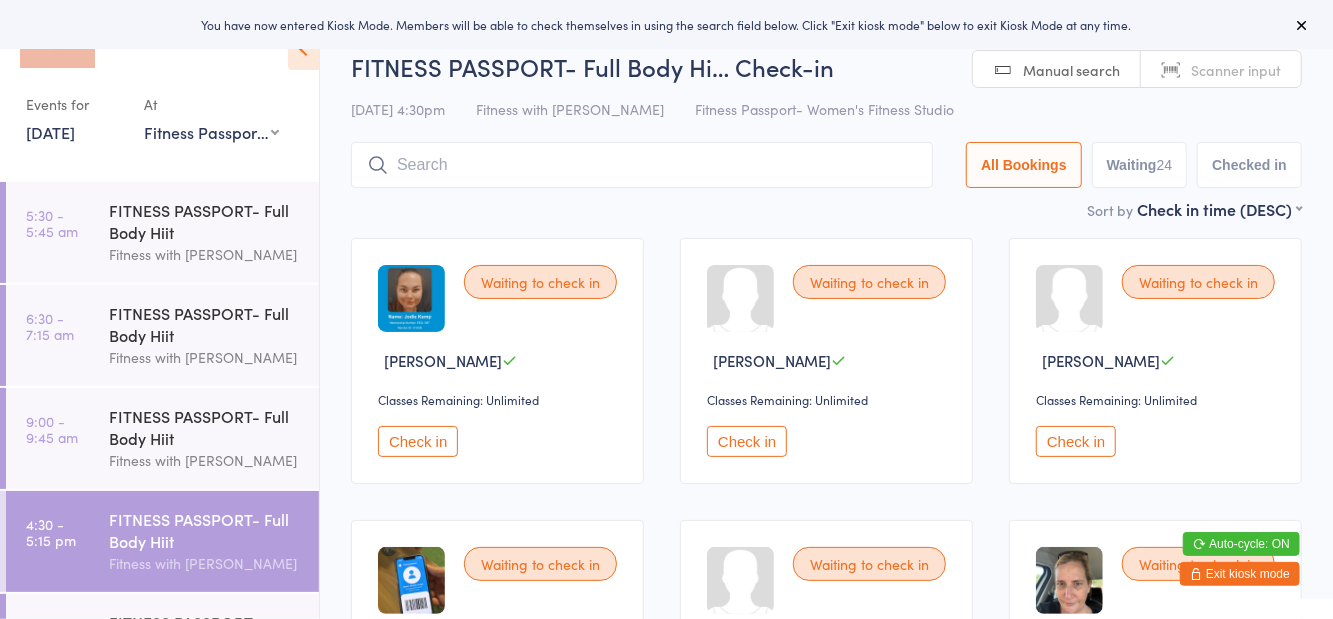 click on "Waiting  24" at bounding box center [1140, 165] 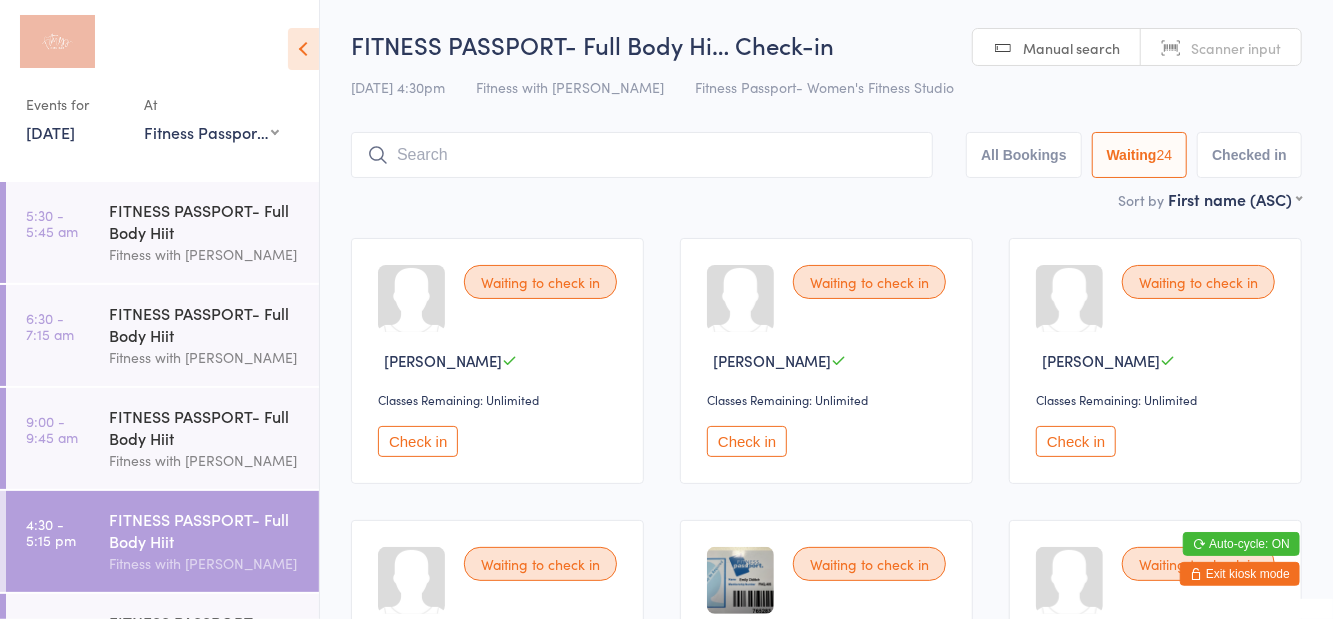 click at bounding box center (303, 49) 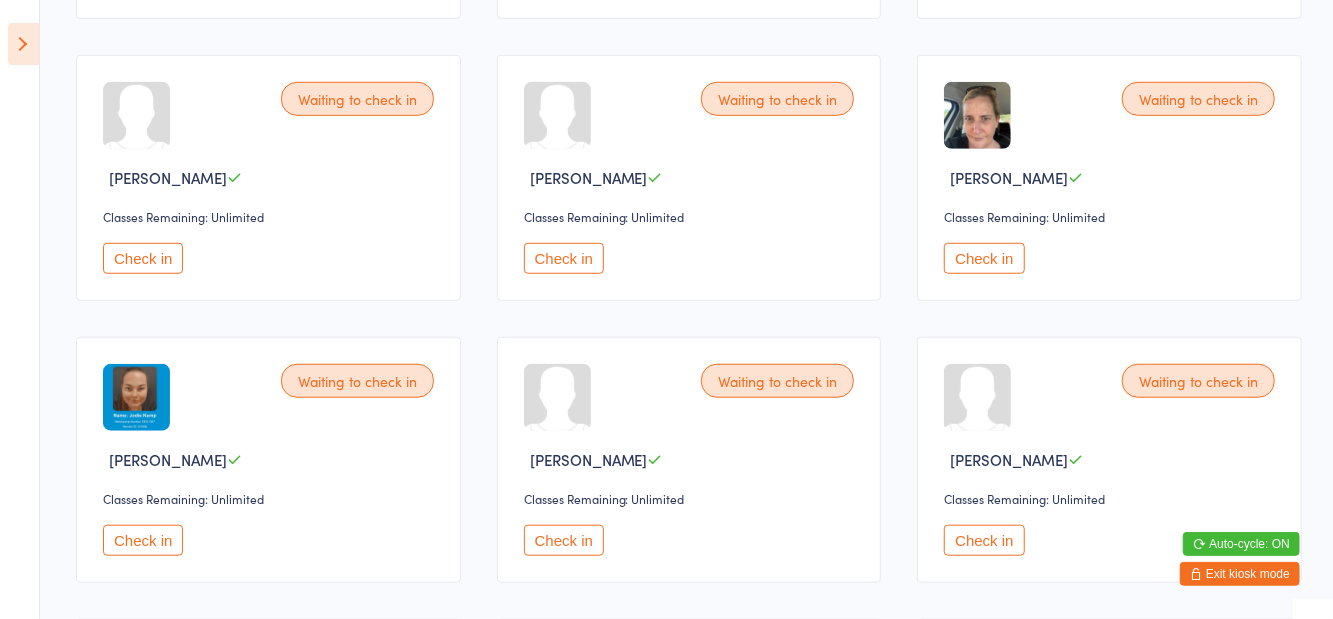 scroll, scrollTop: 748, scrollLeft: 0, axis: vertical 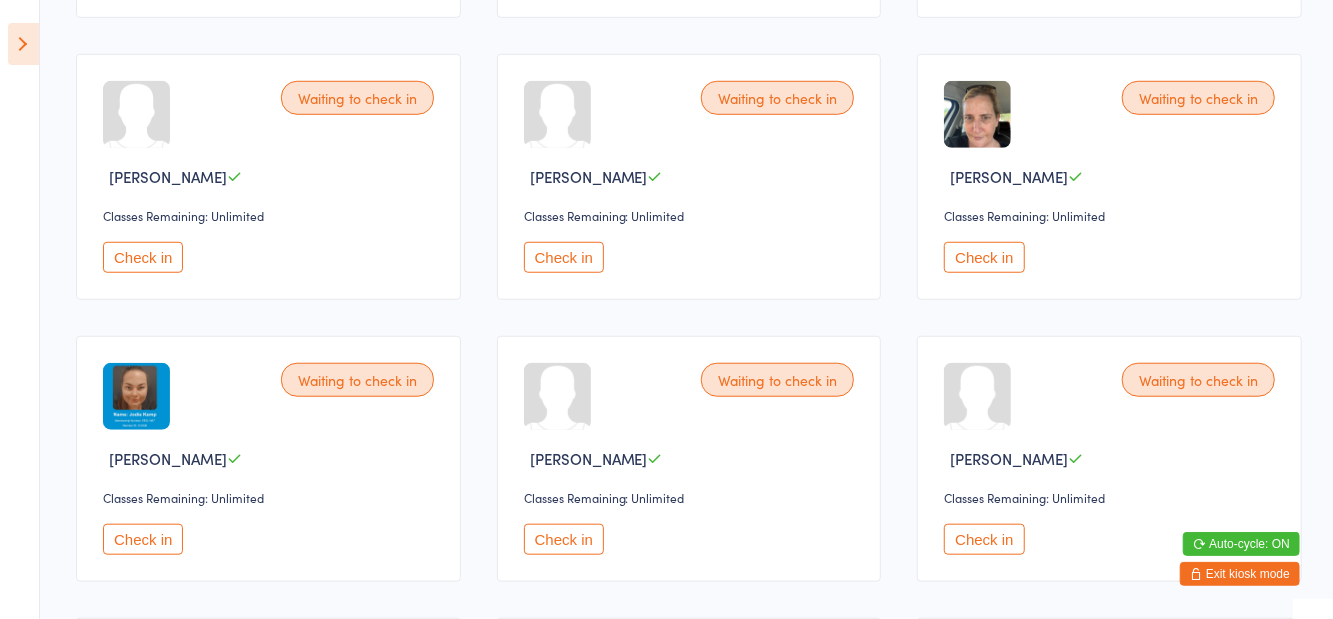 click on "Check in" at bounding box center (143, 539) 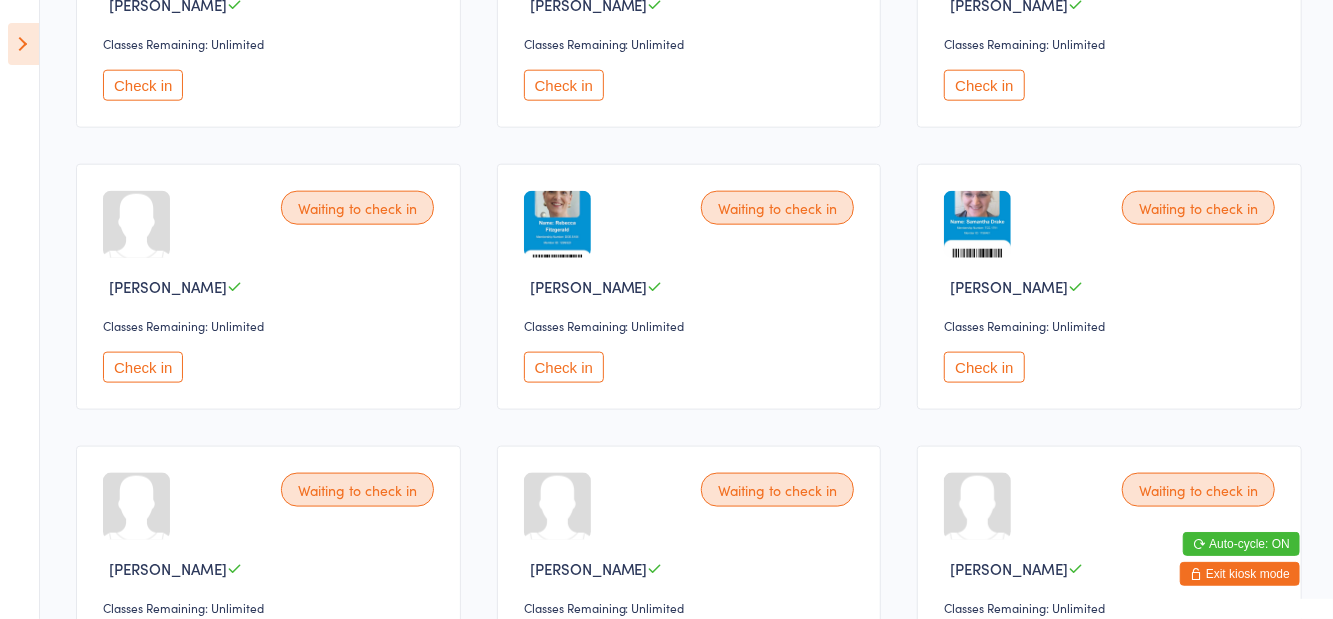 scroll, scrollTop: 1210, scrollLeft: 0, axis: vertical 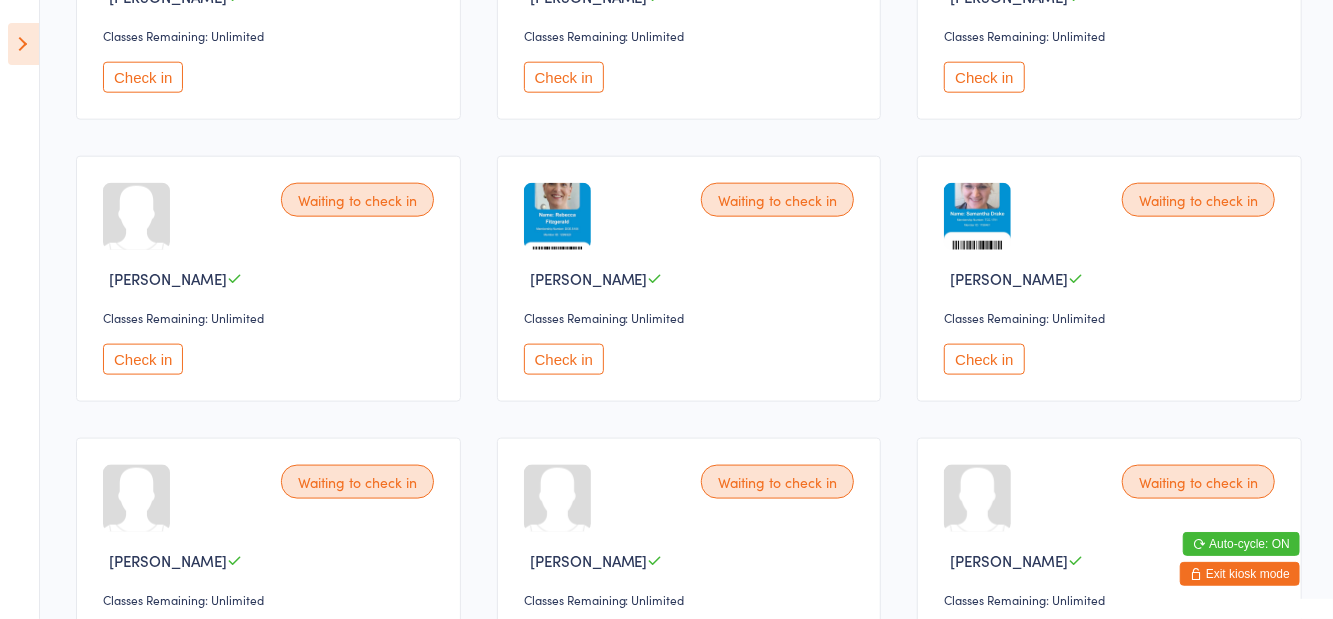 click on "Check in" at bounding box center [984, 359] 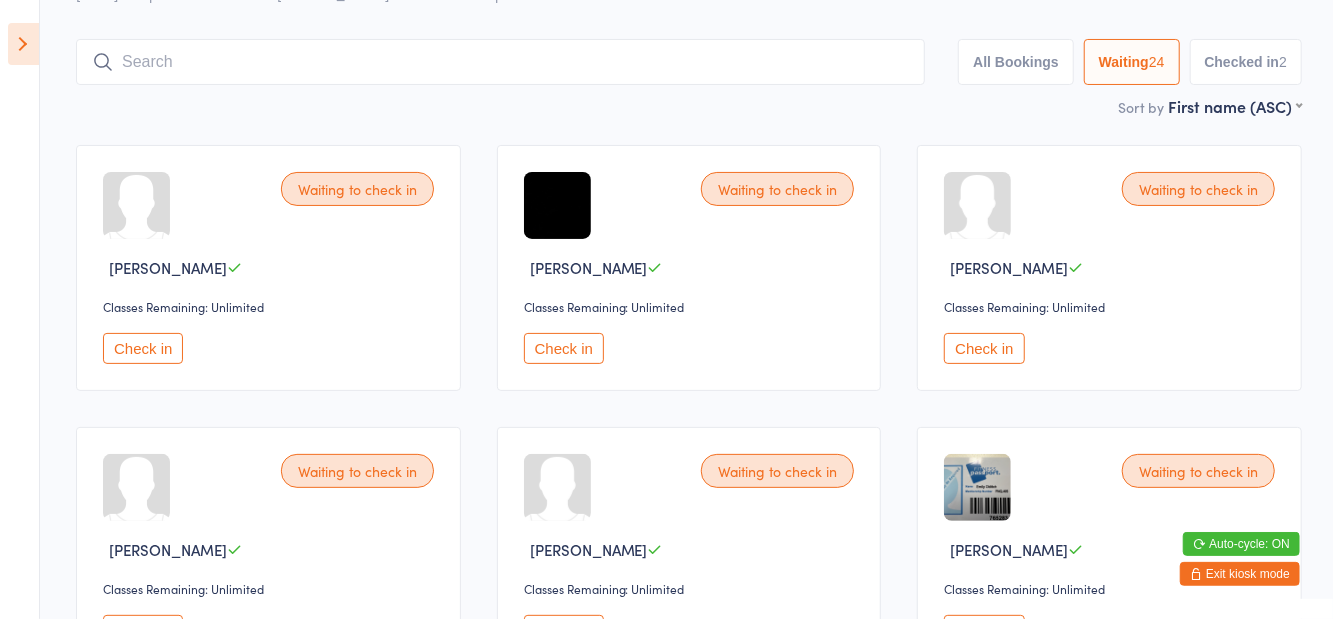 scroll, scrollTop: 94, scrollLeft: 0, axis: vertical 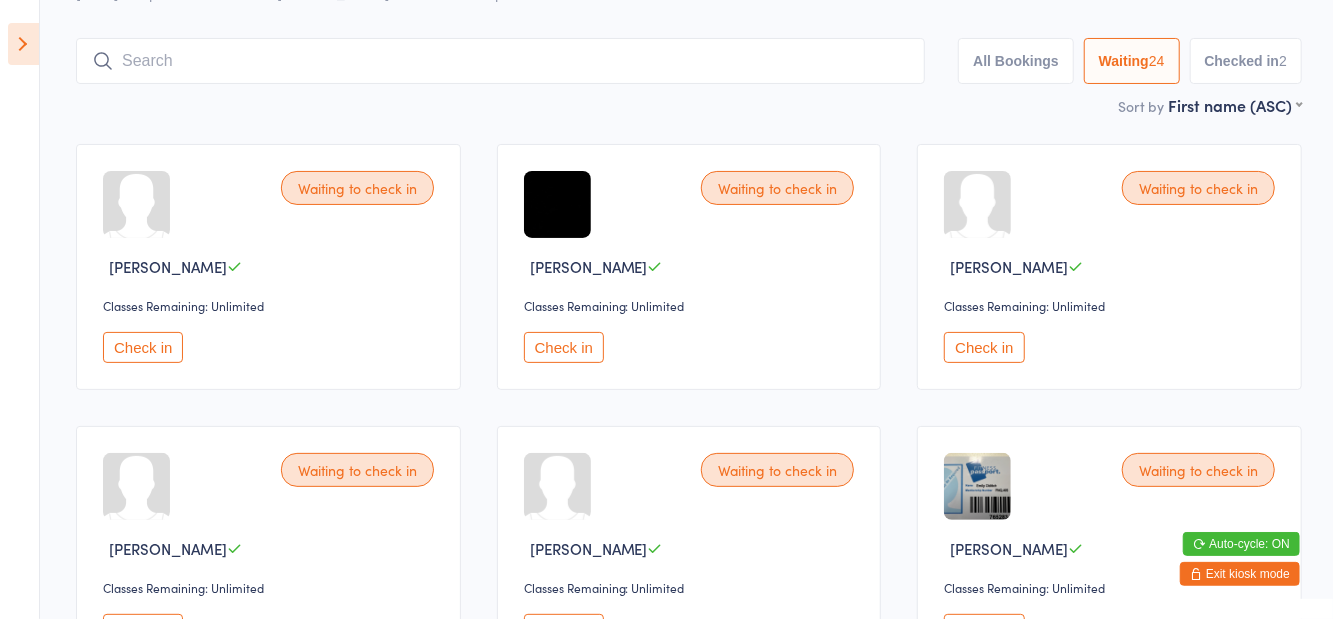 click on "Check in" at bounding box center (564, 629) 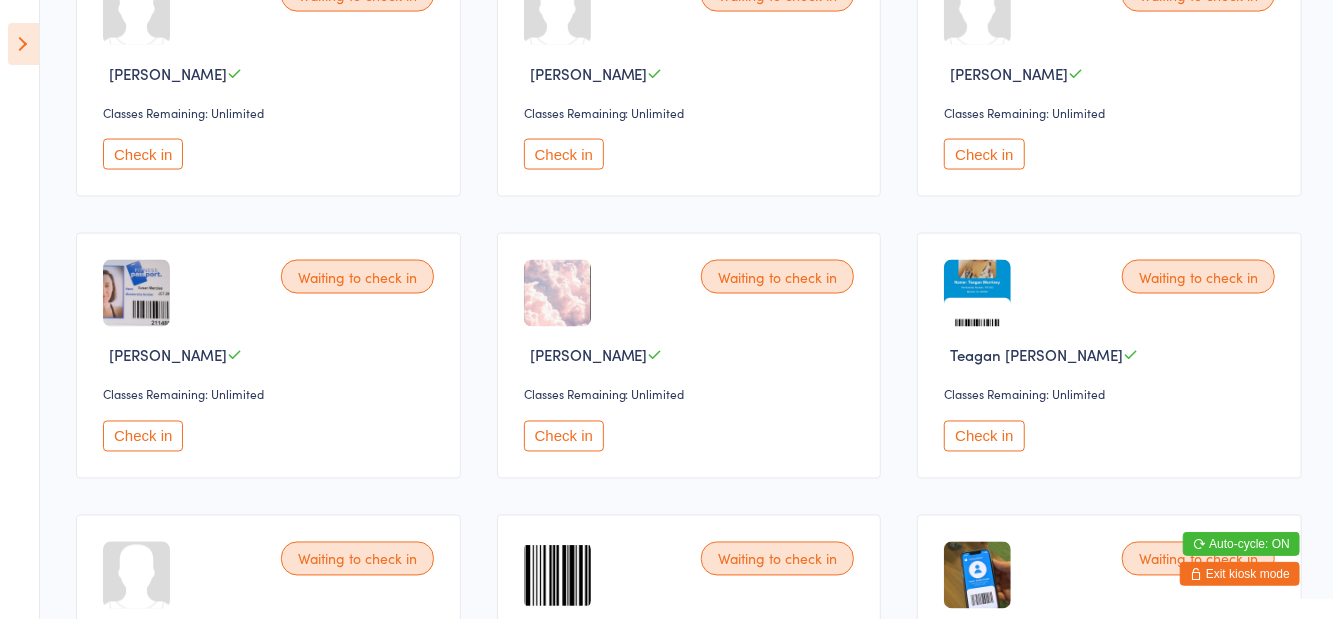 scroll, scrollTop: 1704, scrollLeft: 0, axis: vertical 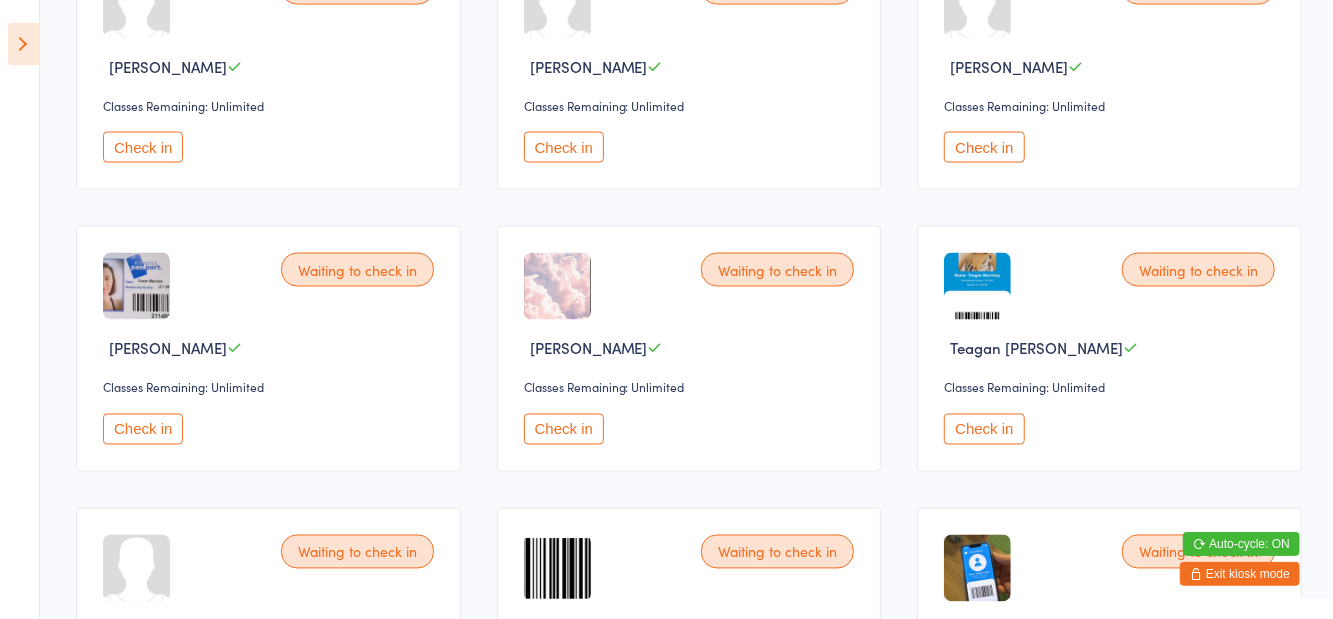 click on "Check in" at bounding box center (564, 429) 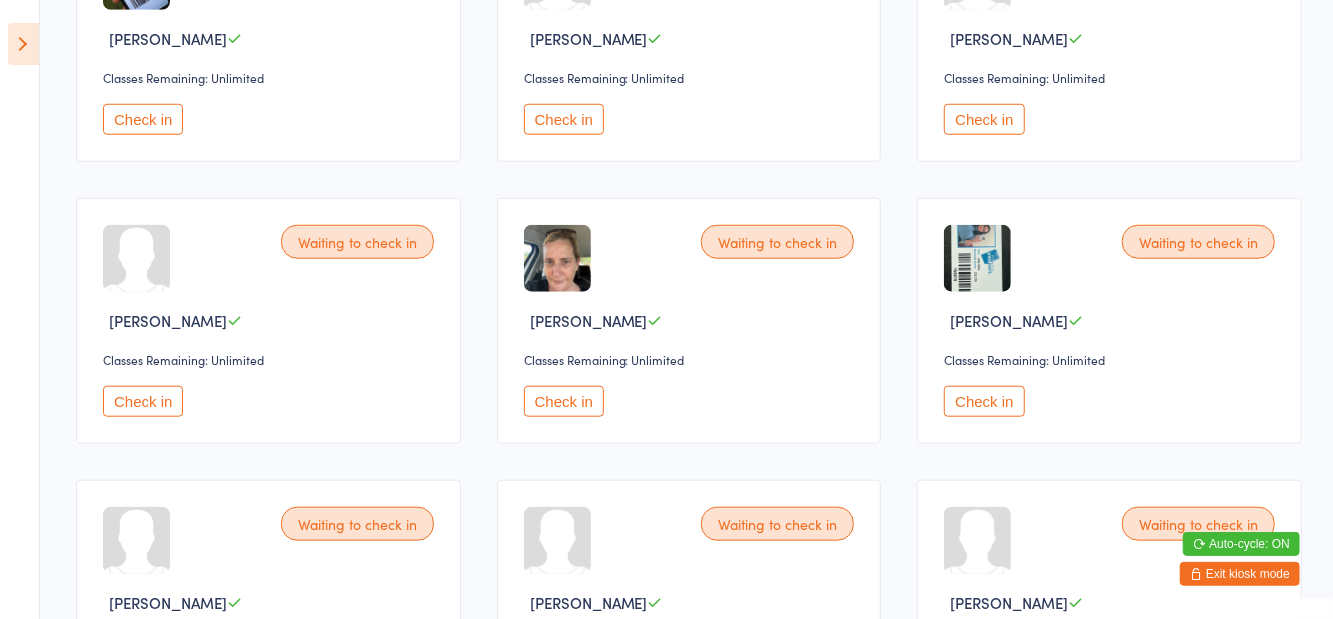 scroll, scrollTop: 878, scrollLeft: 0, axis: vertical 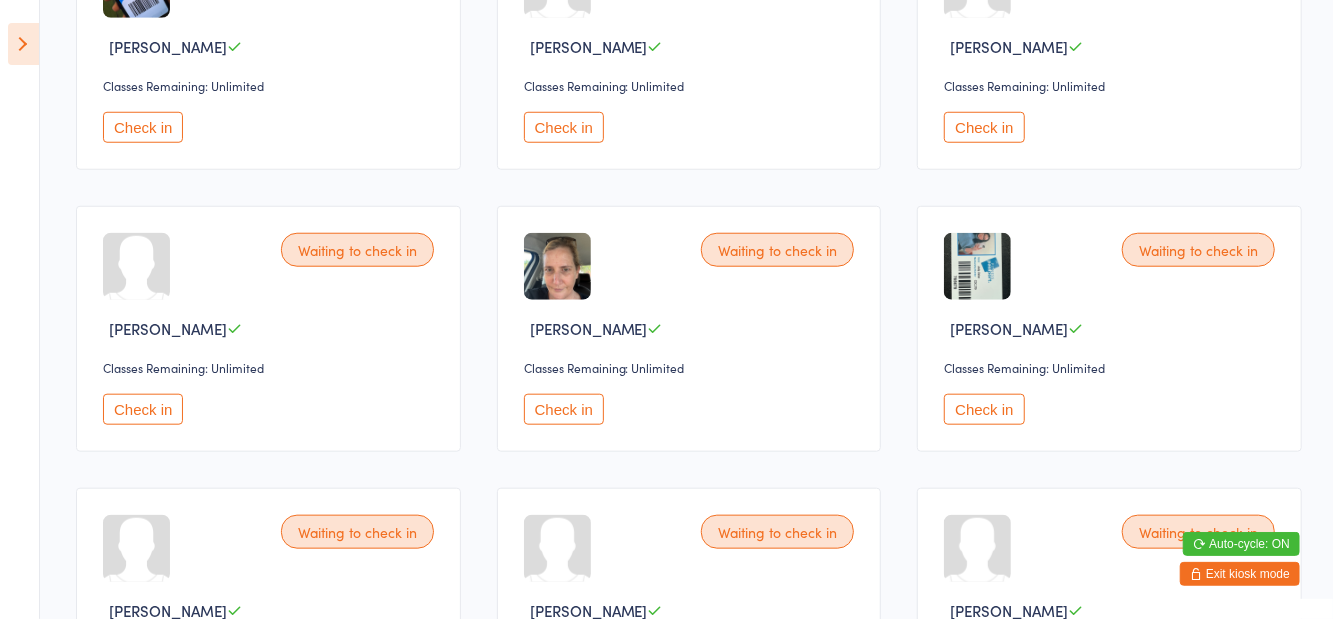 click on "Check in" at bounding box center [564, 409] 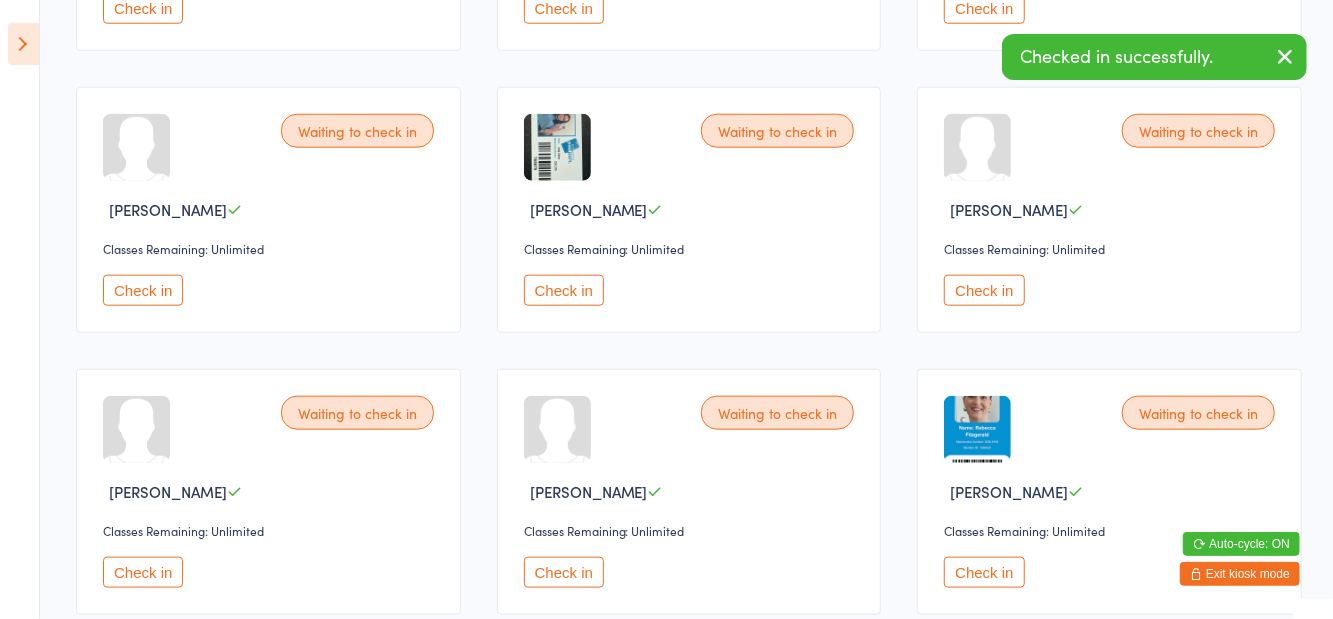 scroll, scrollTop: 1002, scrollLeft: 0, axis: vertical 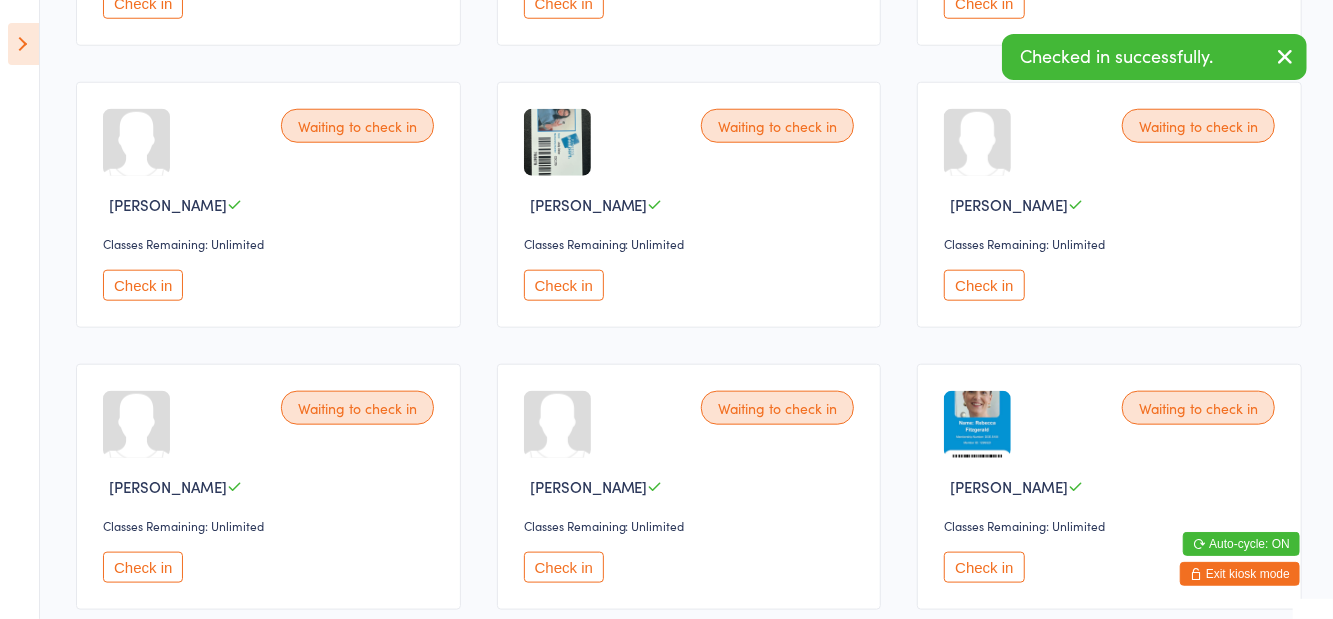 click on "Check in" at bounding box center (984, 567) 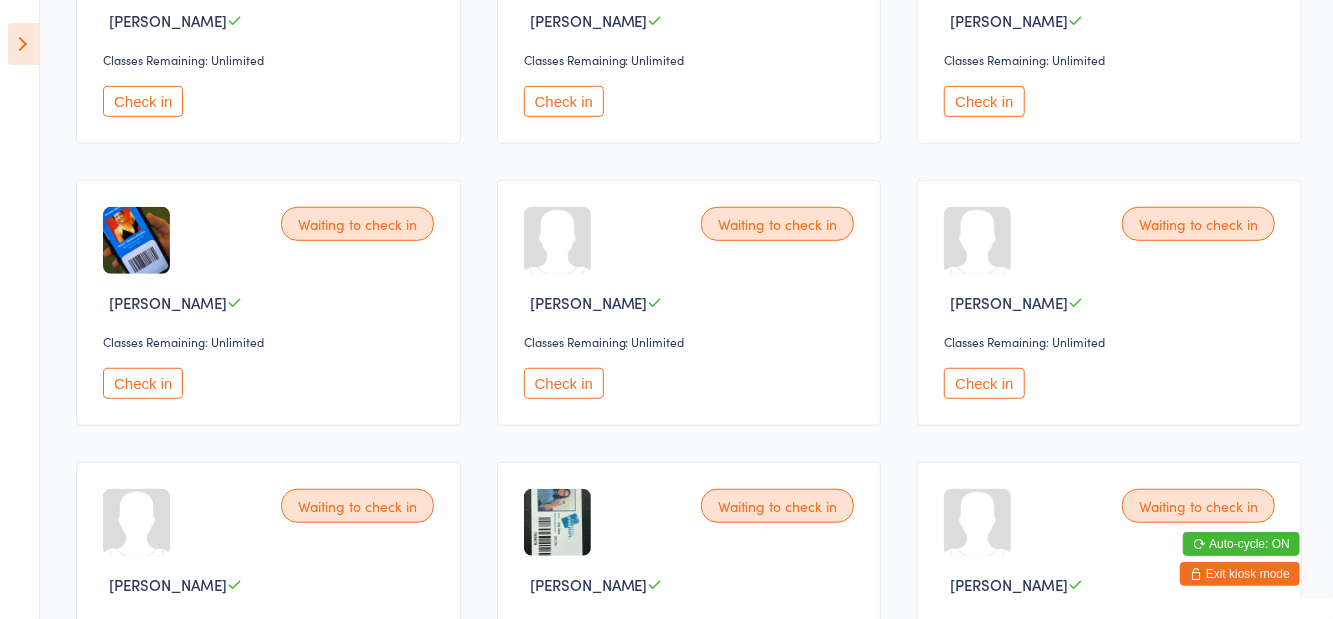 scroll, scrollTop: 616, scrollLeft: 0, axis: vertical 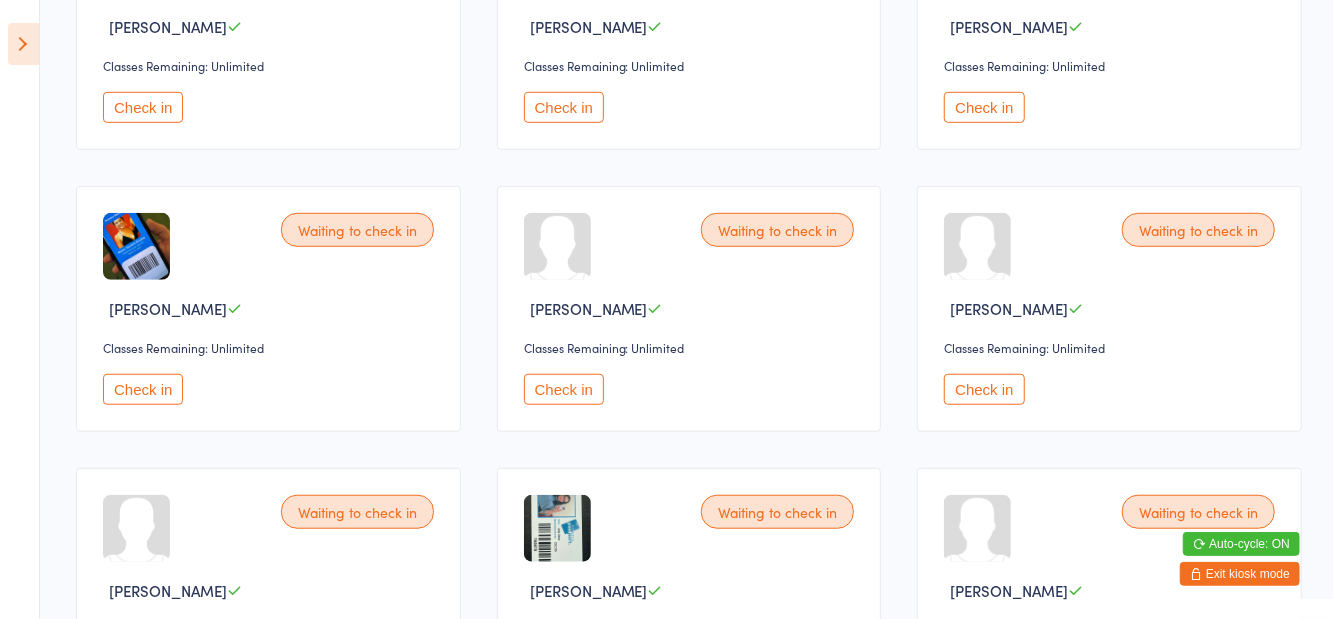 click on "Check in" at bounding box center [564, 389] 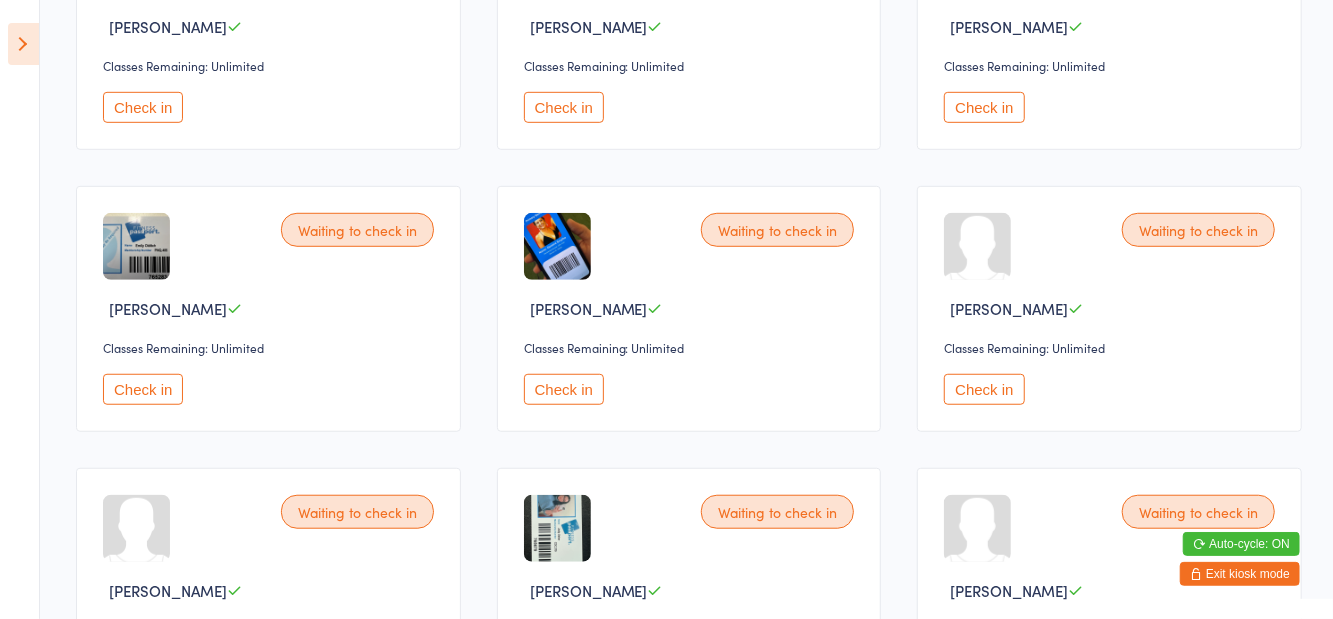 click on "Check in" at bounding box center (984, 389) 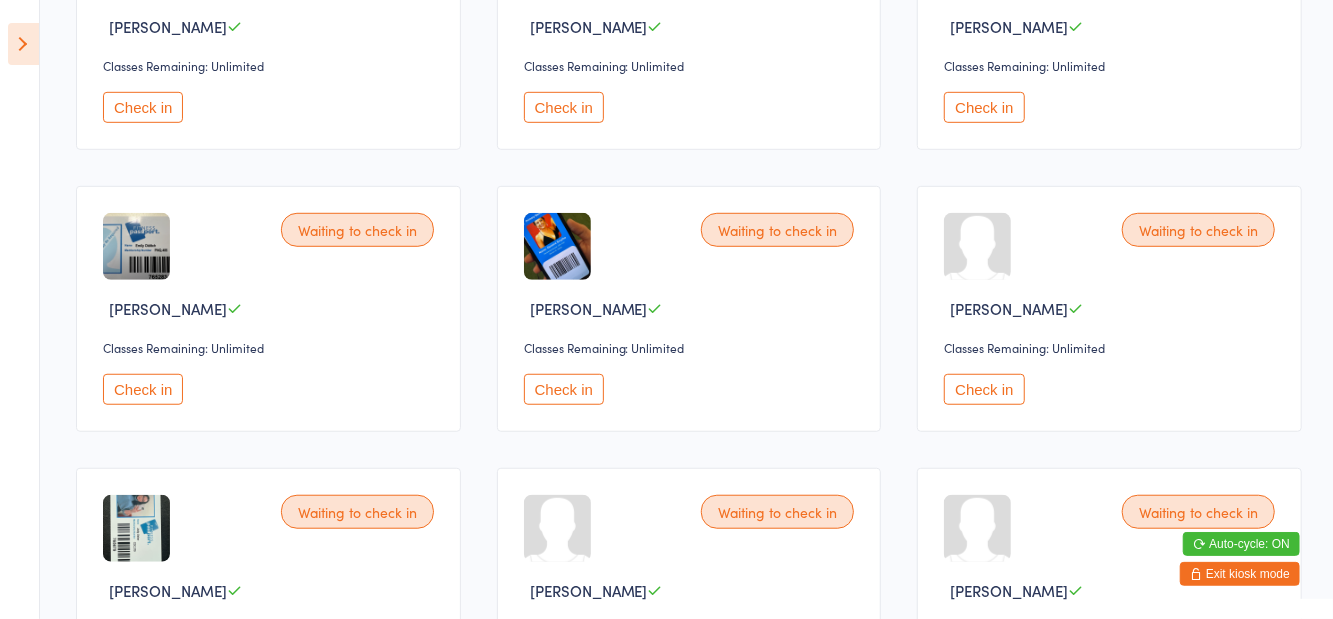click on "Check in" at bounding box center (564, 107) 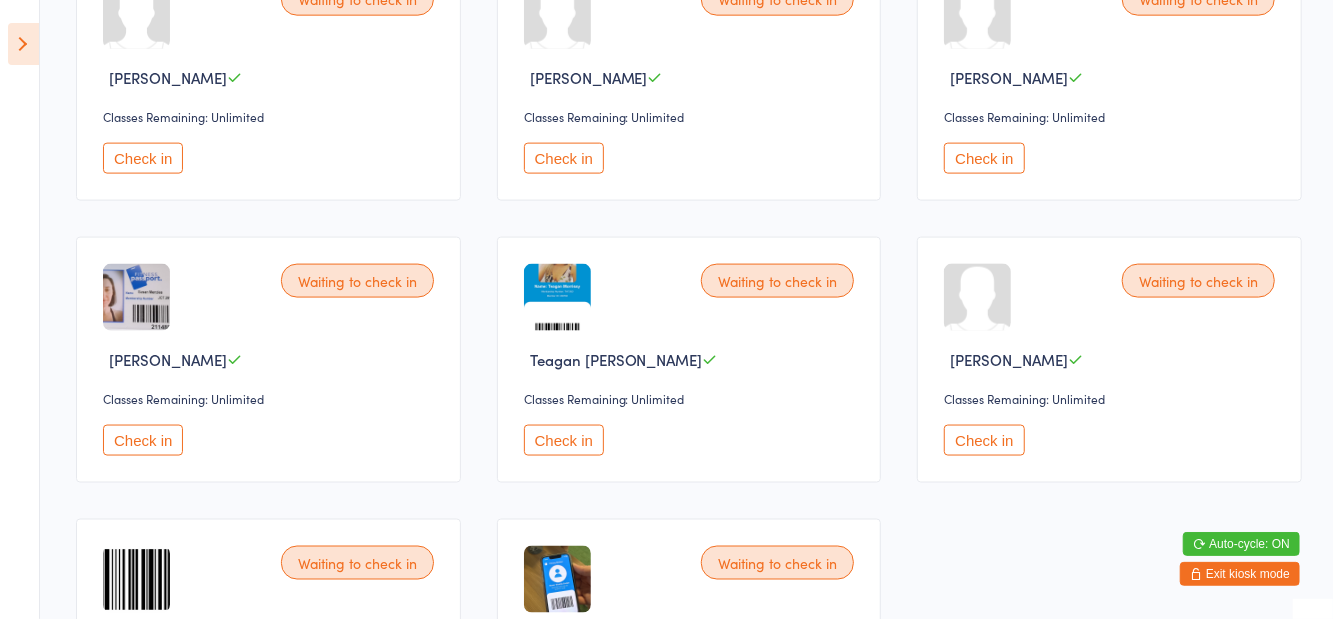 scroll, scrollTop: 1594, scrollLeft: 0, axis: vertical 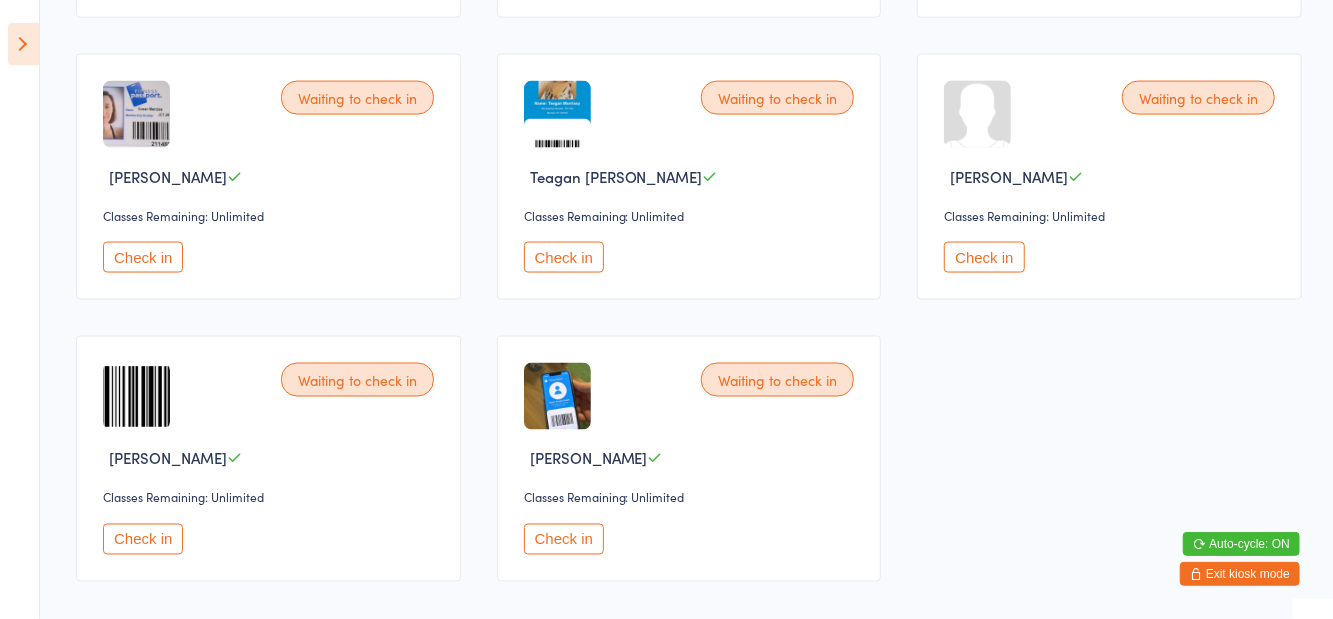 click on "Check in" at bounding box center [143, 539] 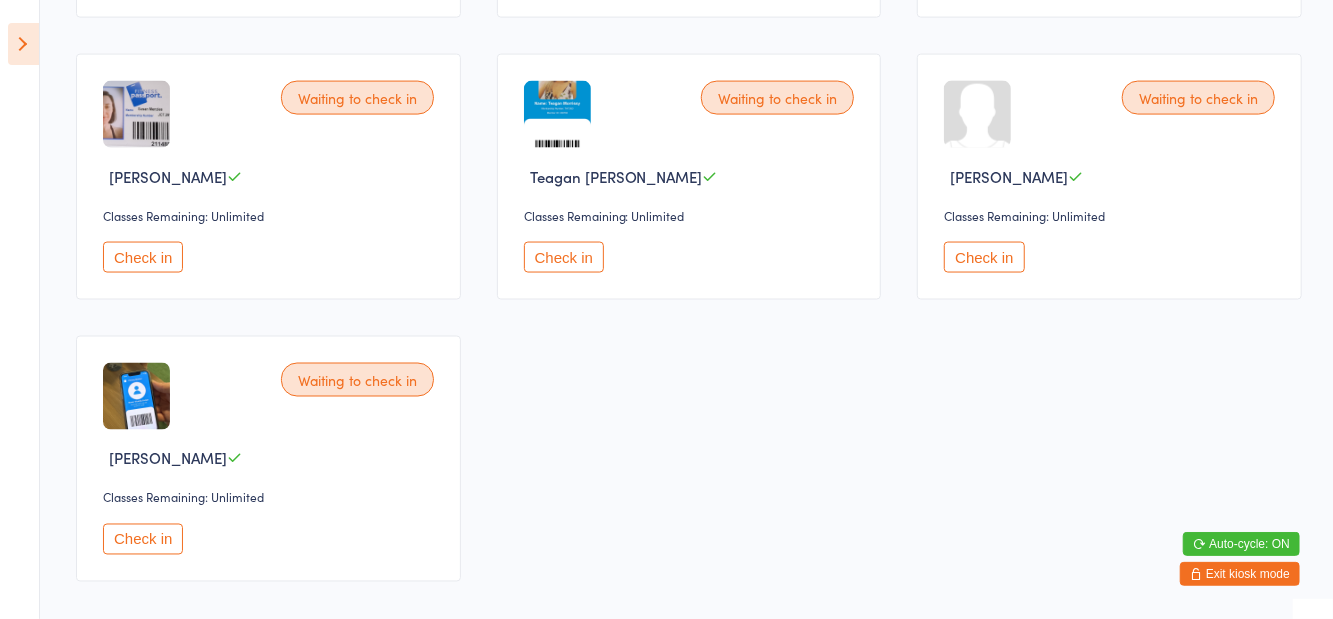 scroll, scrollTop: 1606, scrollLeft: 0, axis: vertical 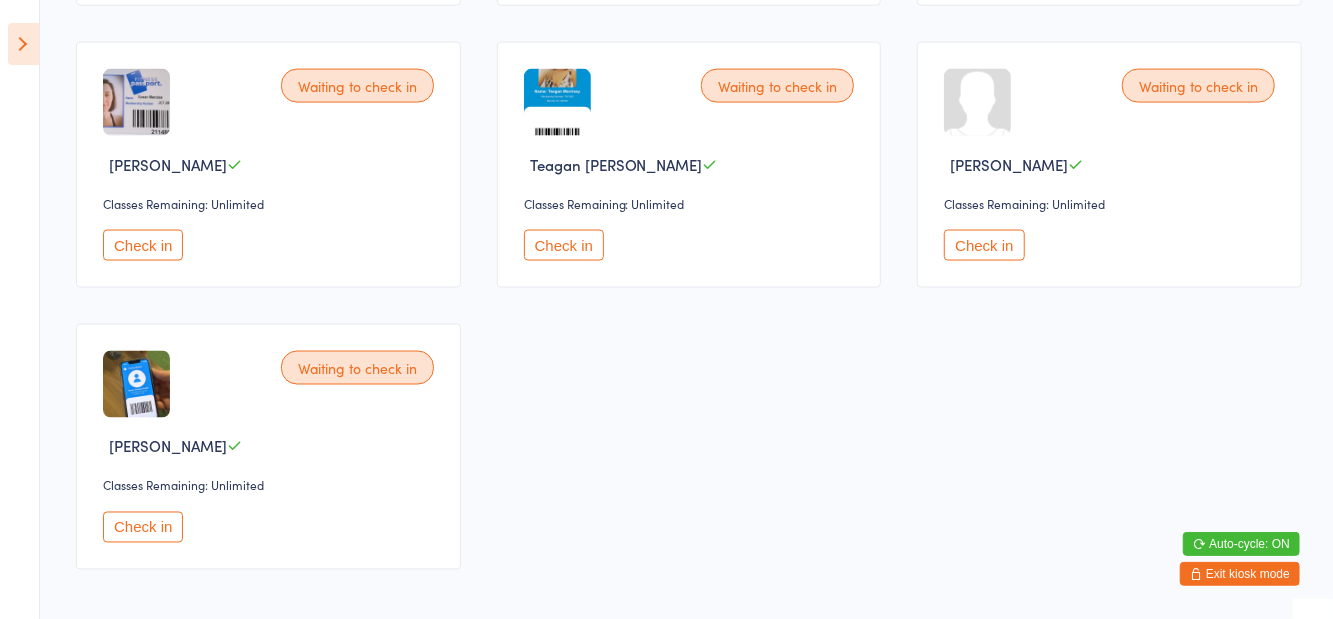 click on "Check in" at bounding box center [564, 245] 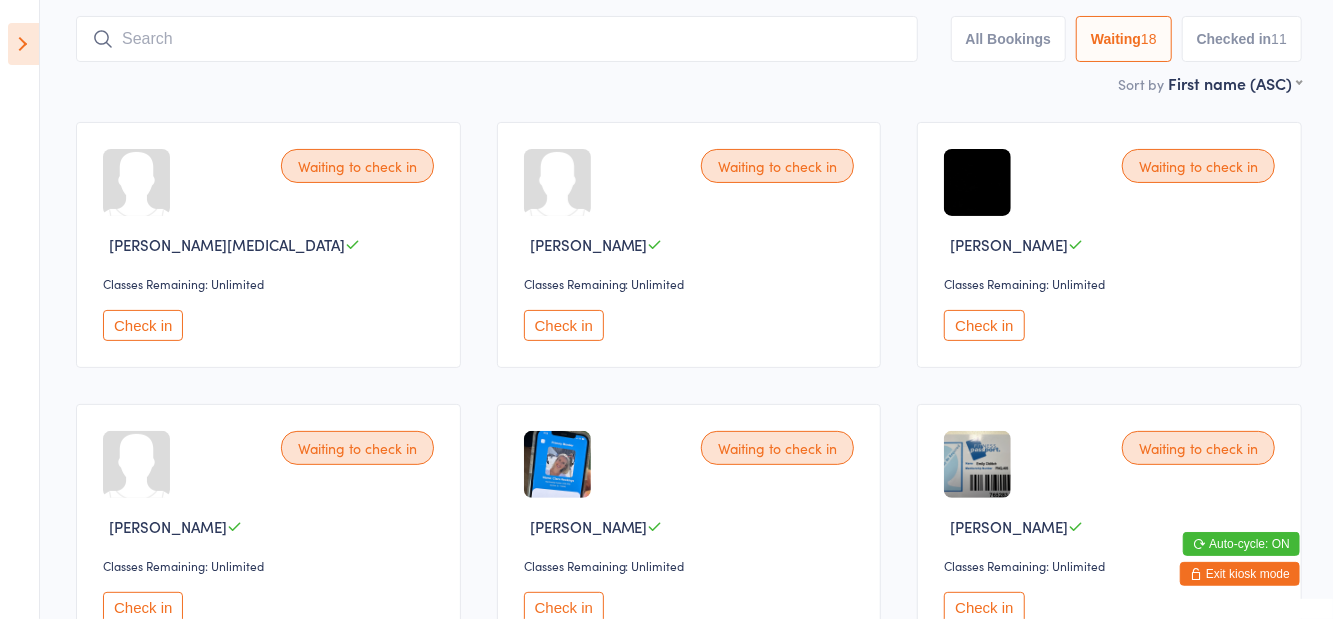 scroll, scrollTop: 0, scrollLeft: 0, axis: both 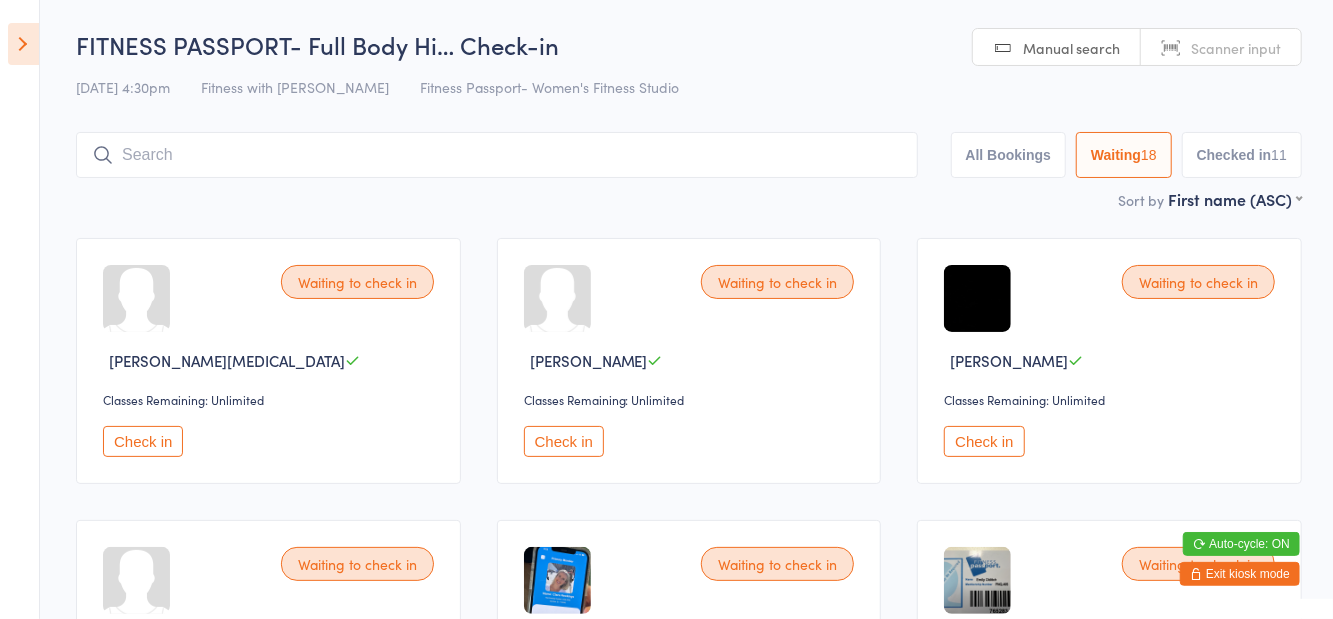 click on "Check in" at bounding box center (564, 441) 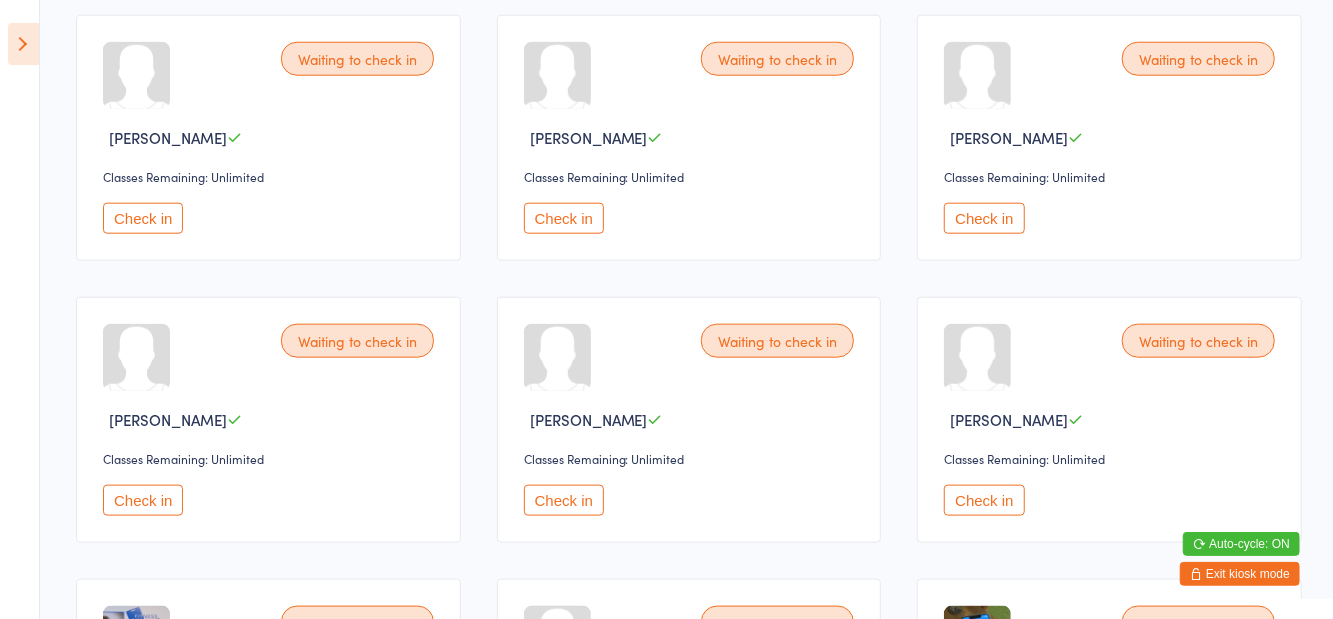 scroll, scrollTop: 1078, scrollLeft: 0, axis: vertical 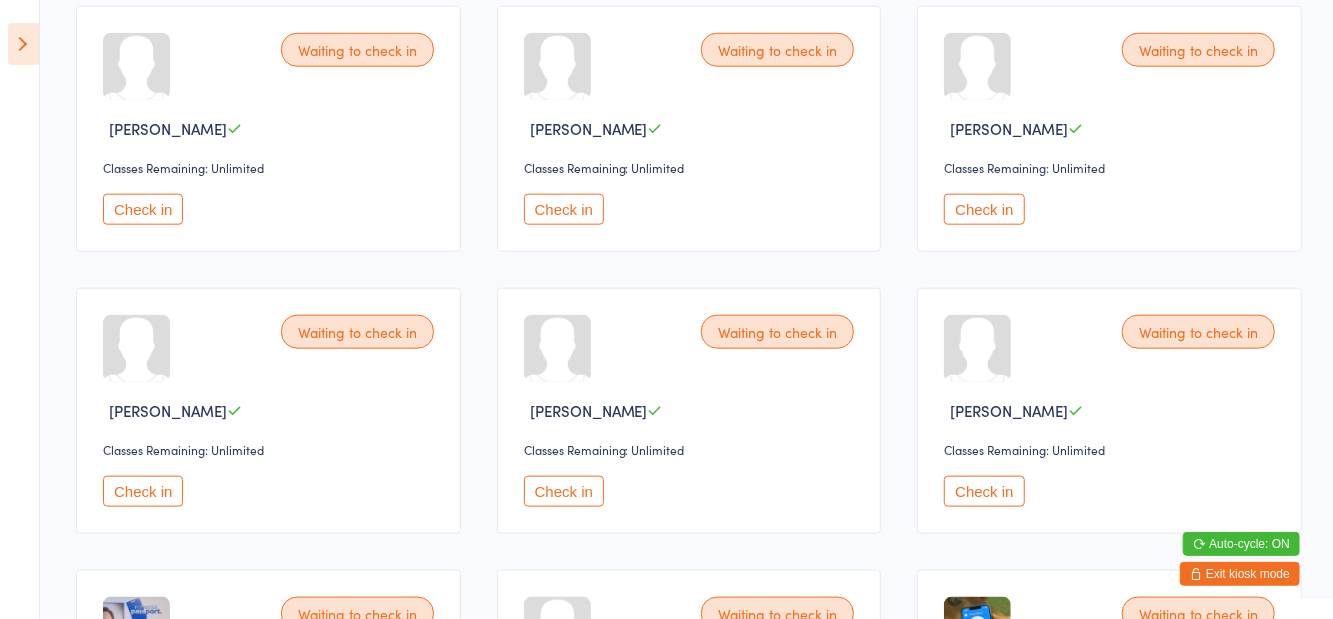 click on "Check in" at bounding box center [143, 491] 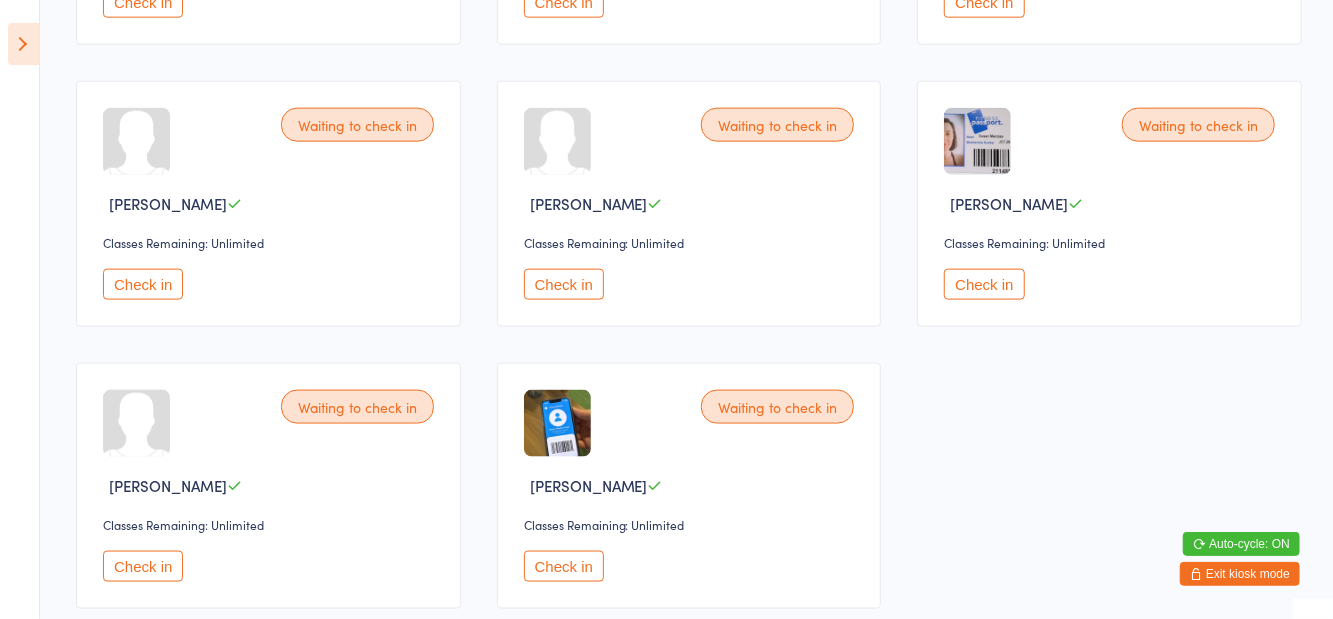 scroll, scrollTop: 1304, scrollLeft: 0, axis: vertical 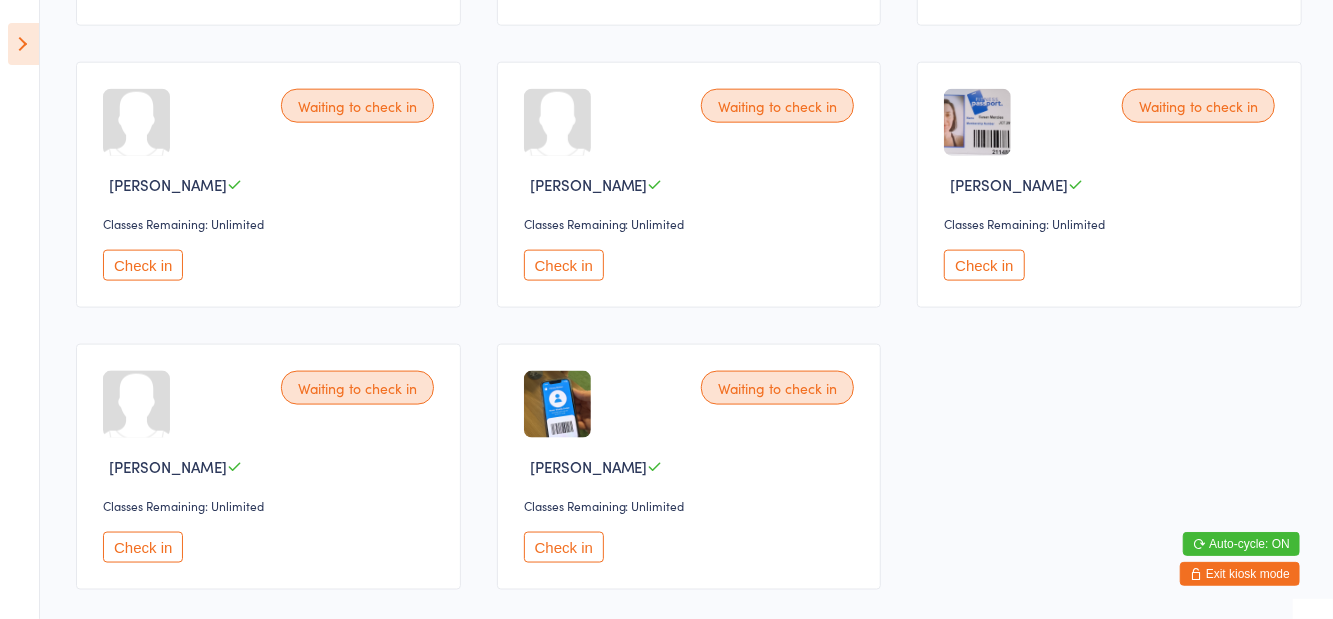 click on "Check in" at bounding box center [564, 547] 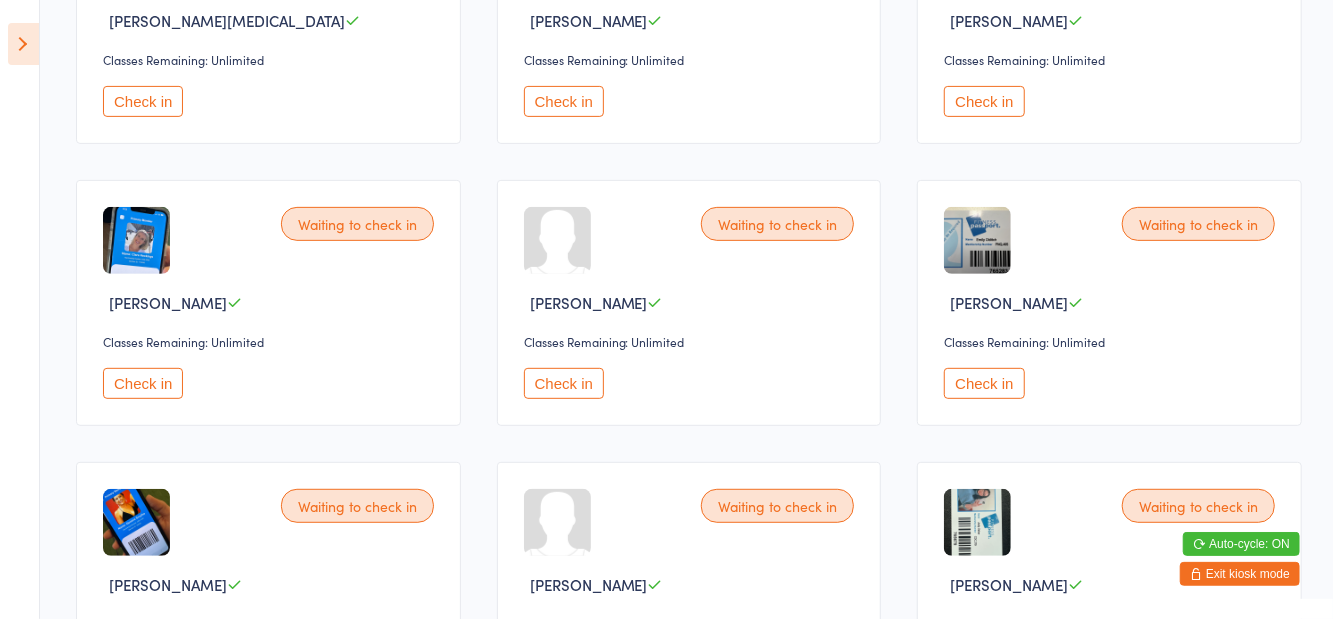 scroll, scrollTop: 348, scrollLeft: 0, axis: vertical 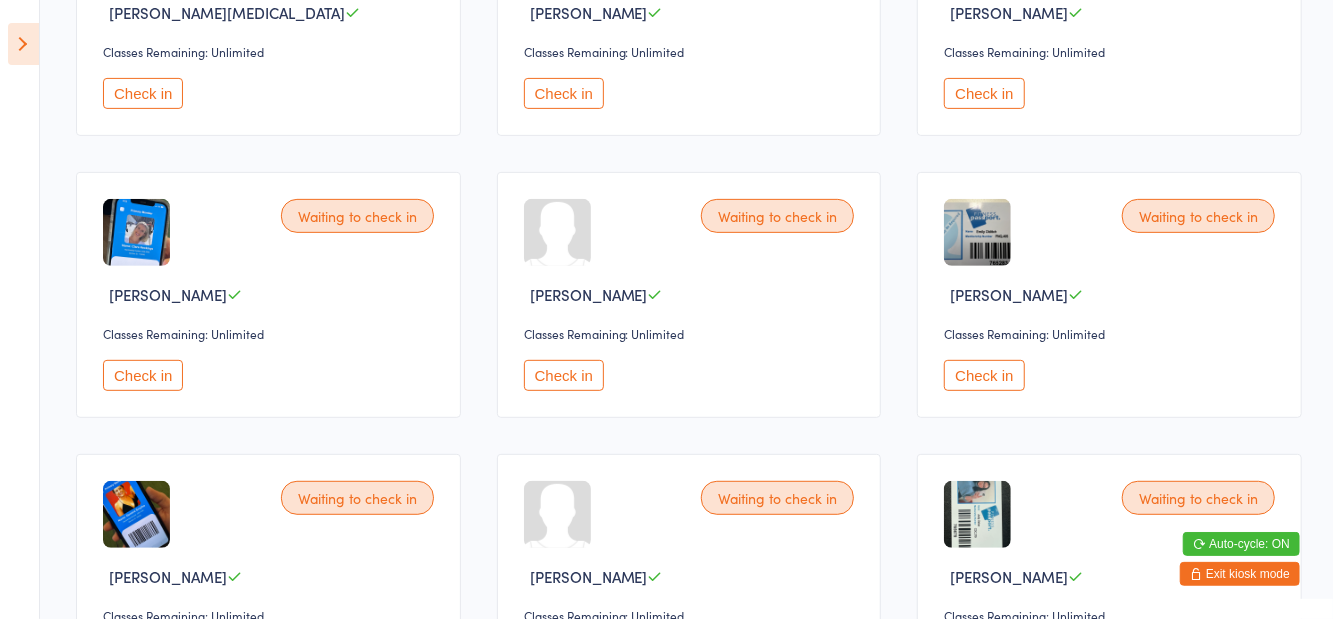 click on "Check in" at bounding box center [143, 375] 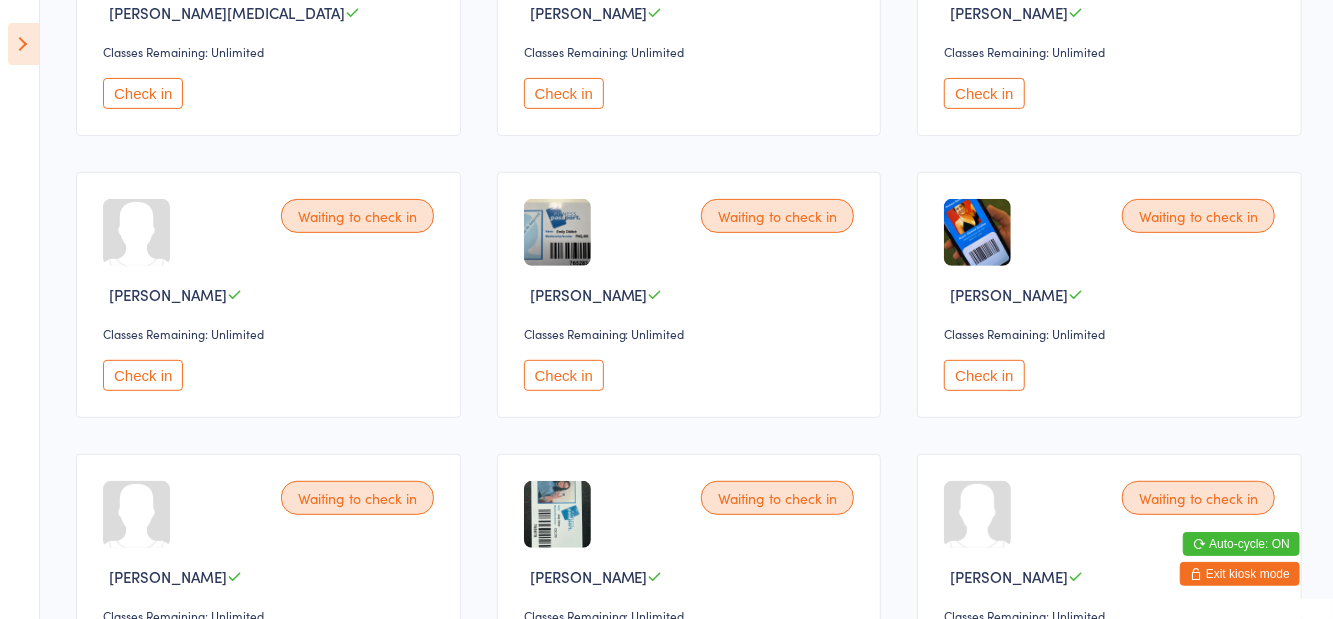 click on "Check in" at bounding box center [143, 375] 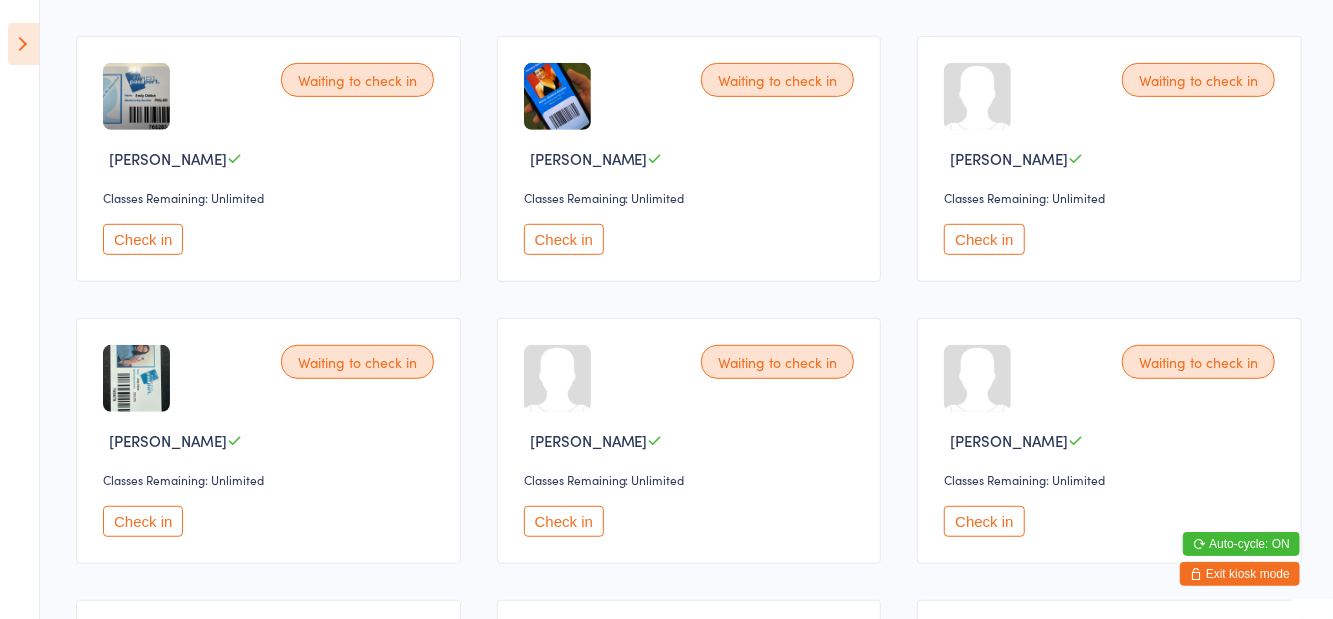 scroll, scrollTop: 489, scrollLeft: 0, axis: vertical 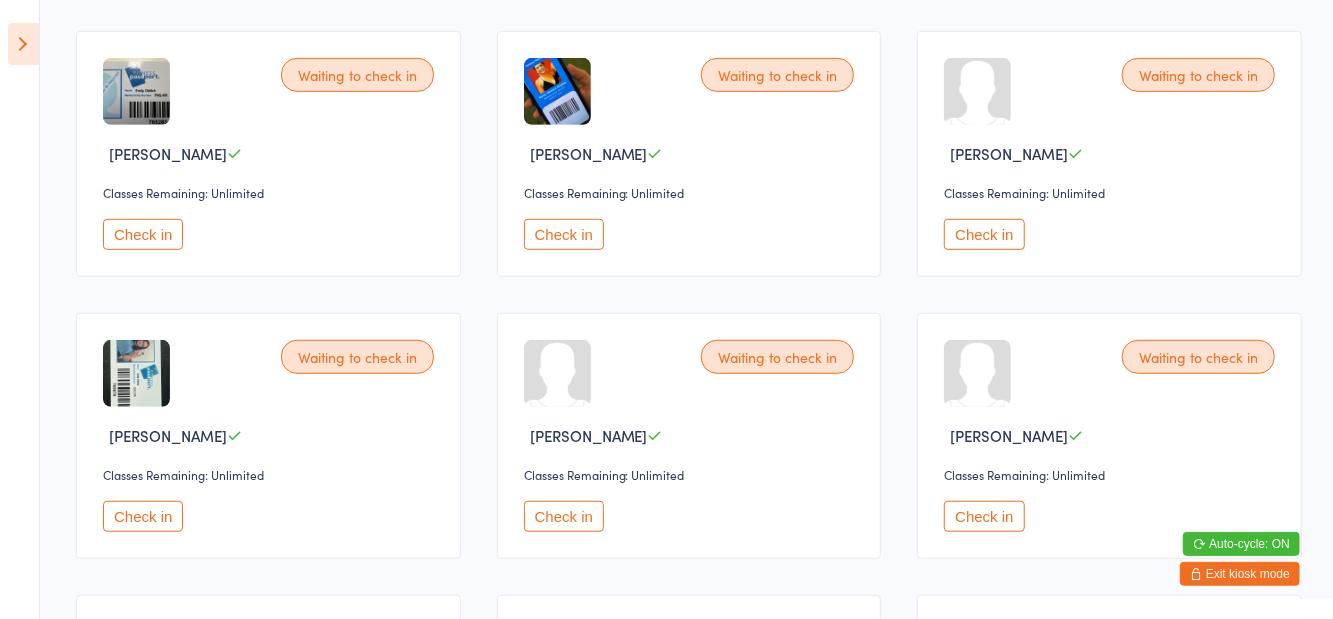 click on "Check in" at bounding box center (143, 516) 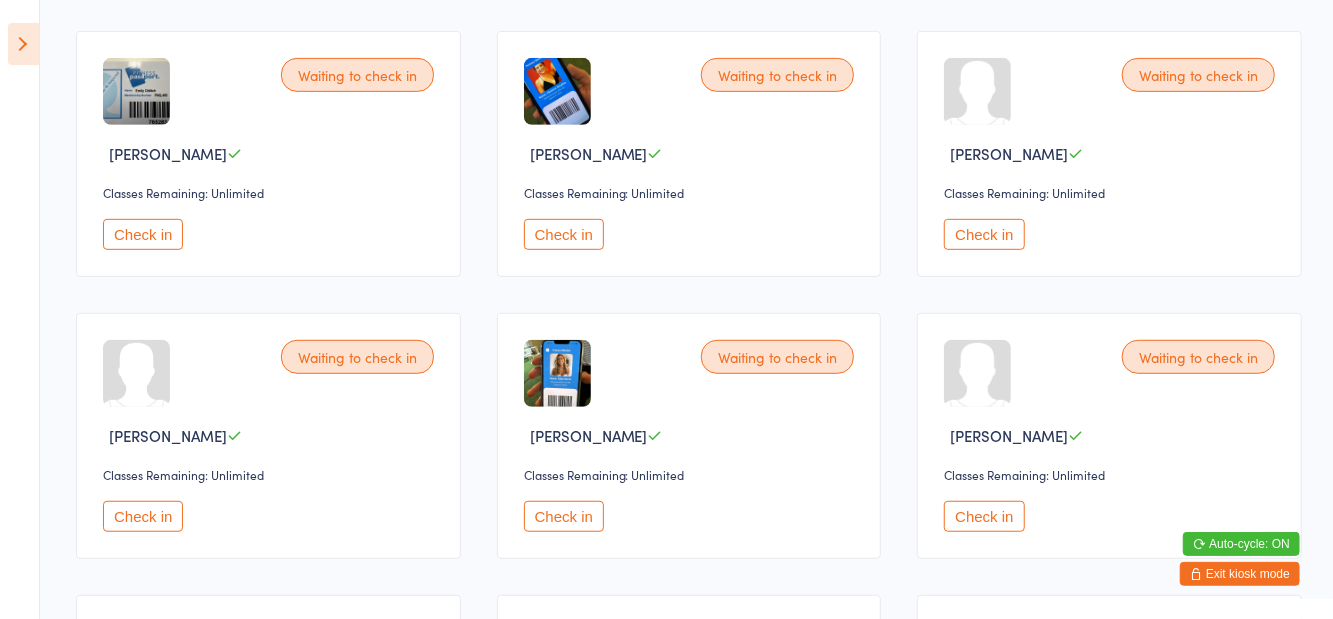 click on "Check in" at bounding box center (564, 516) 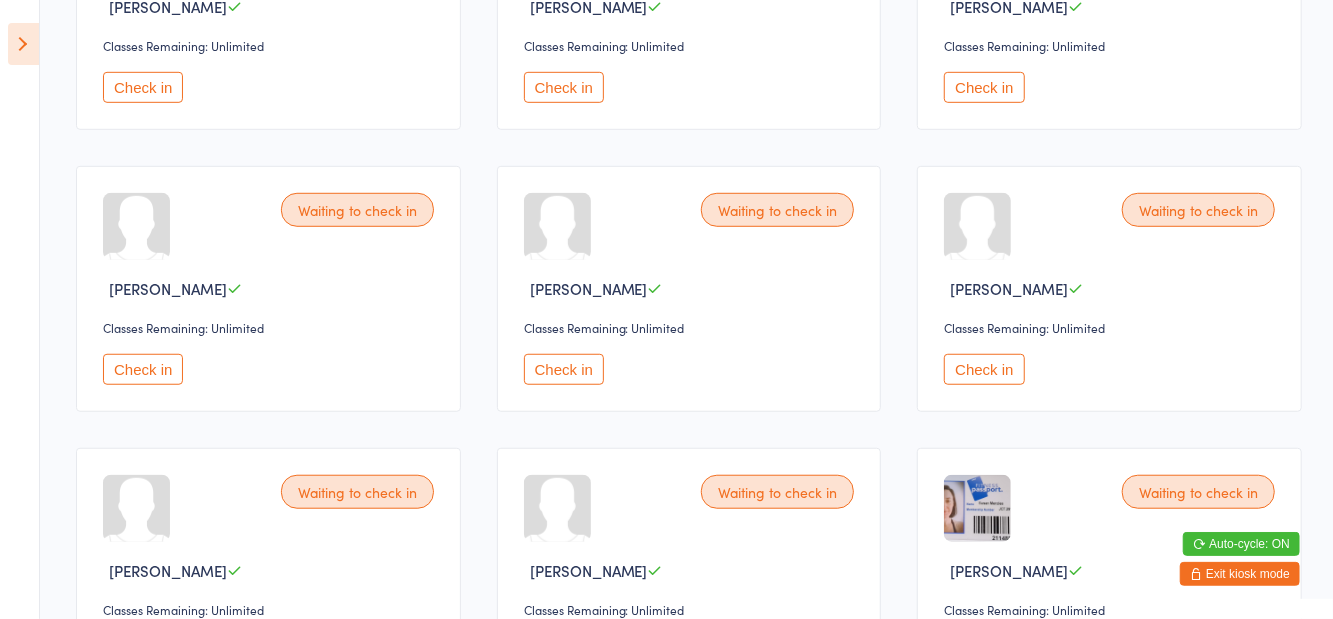 scroll, scrollTop: 644, scrollLeft: 0, axis: vertical 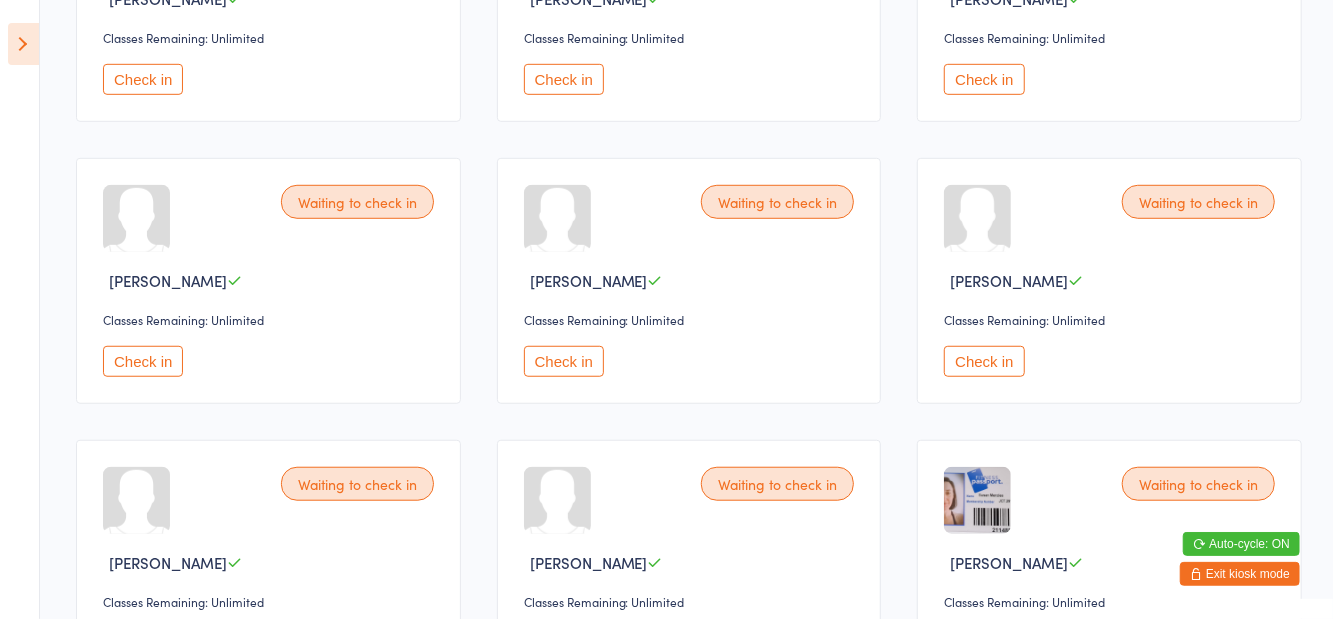 click on "Check in" at bounding box center (564, 361) 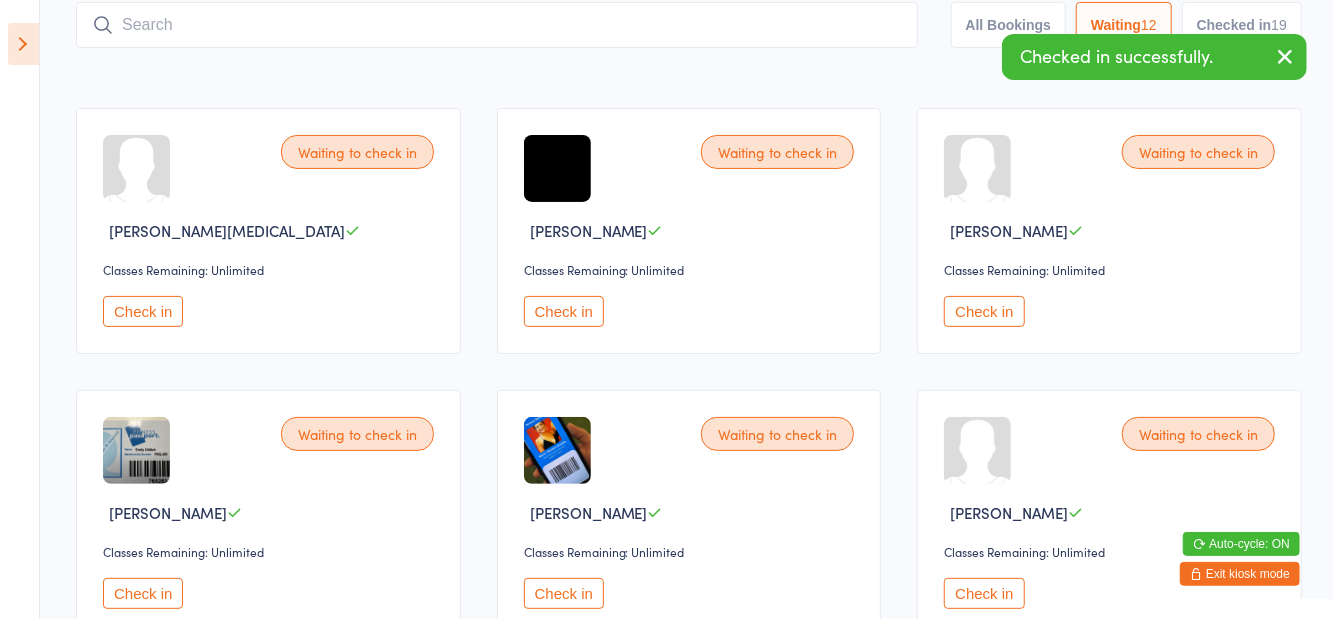 scroll, scrollTop: 0, scrollLeft: 0, axis: both 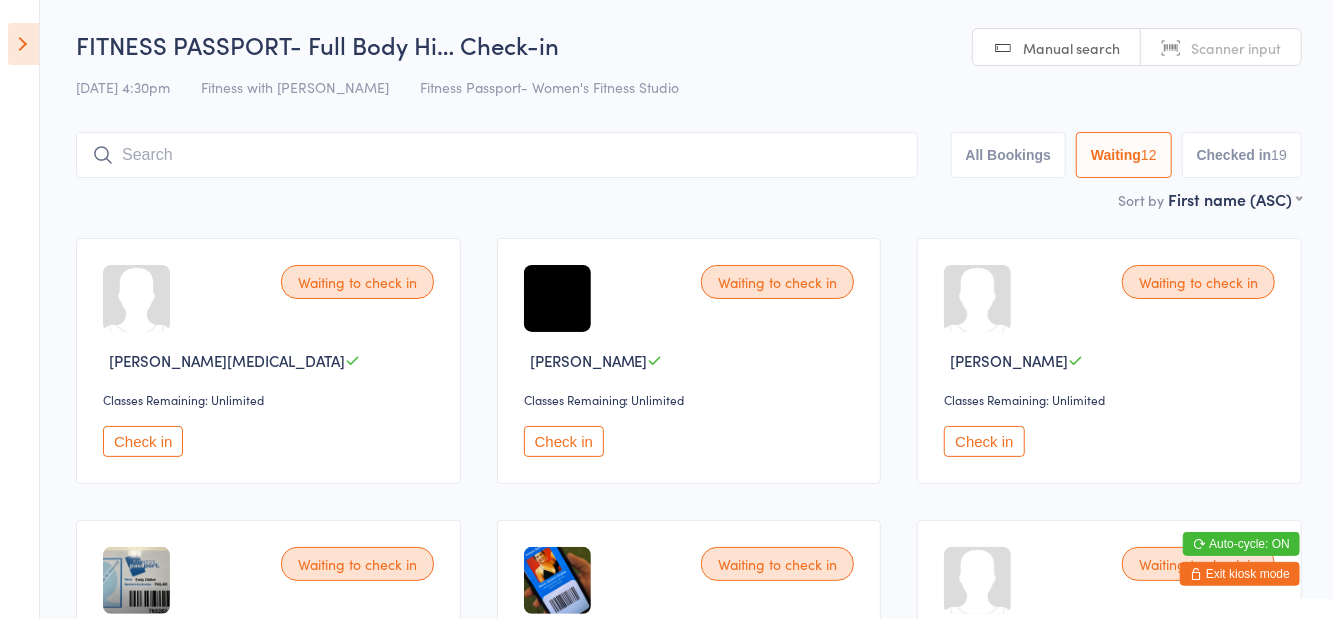 click at bounding box center (497, 155) 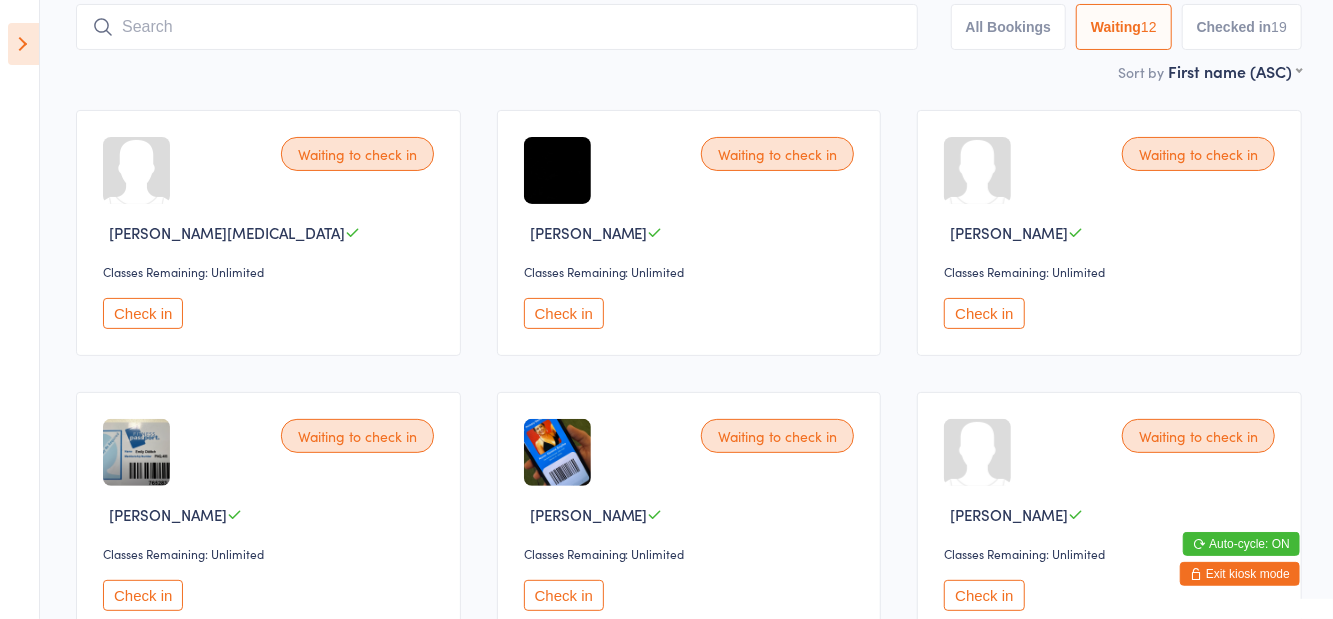 scroll, scrollTop: 133, scrollLeft: 0, axis: vertical 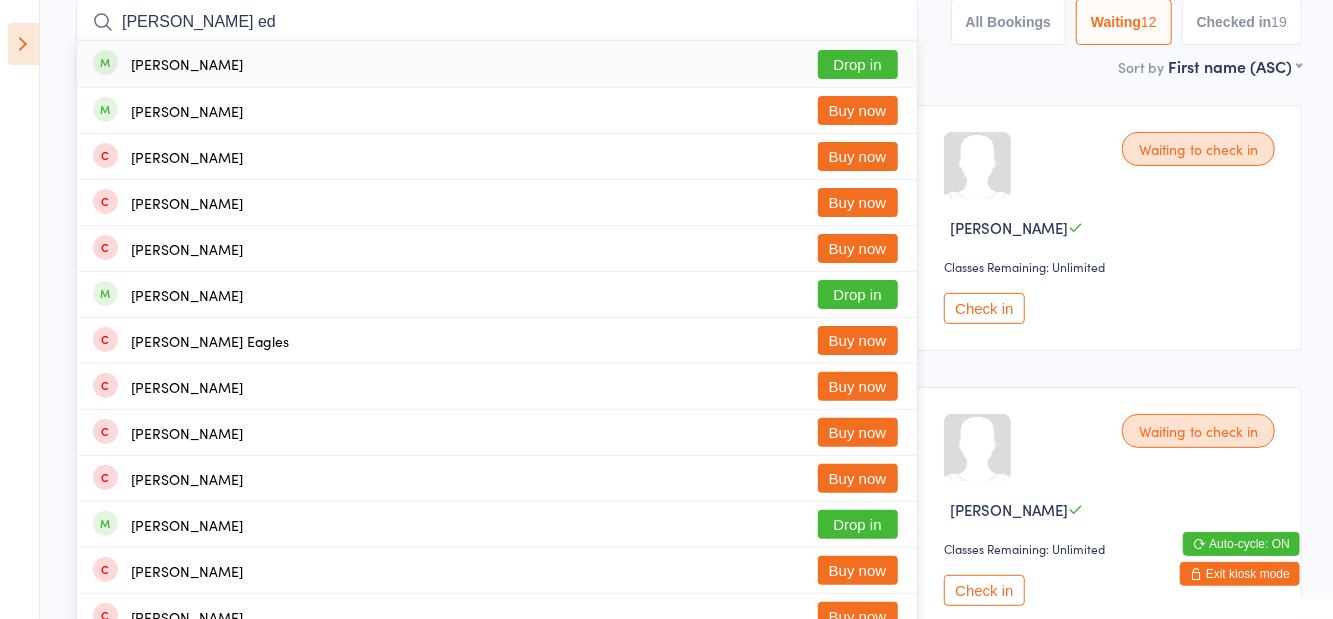 type on "Erin ed" 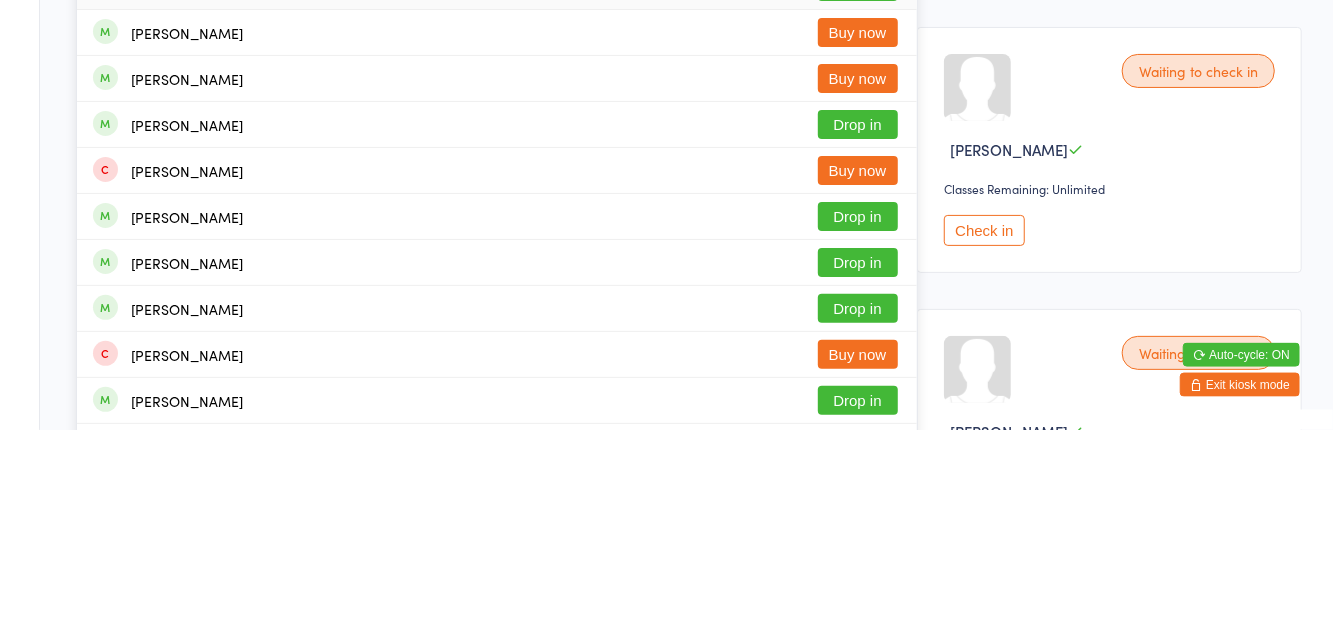 scroll, scrollTop: 22, scrollLeft: 0, axis: vertical 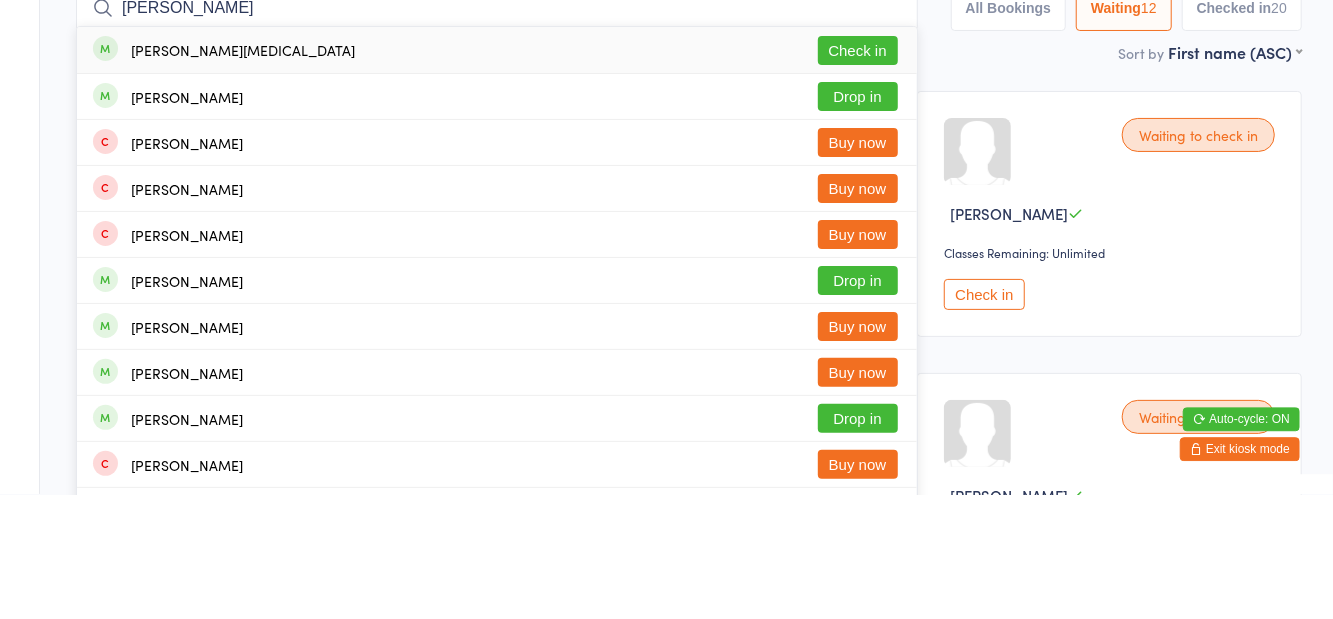 type on "Amy tin" 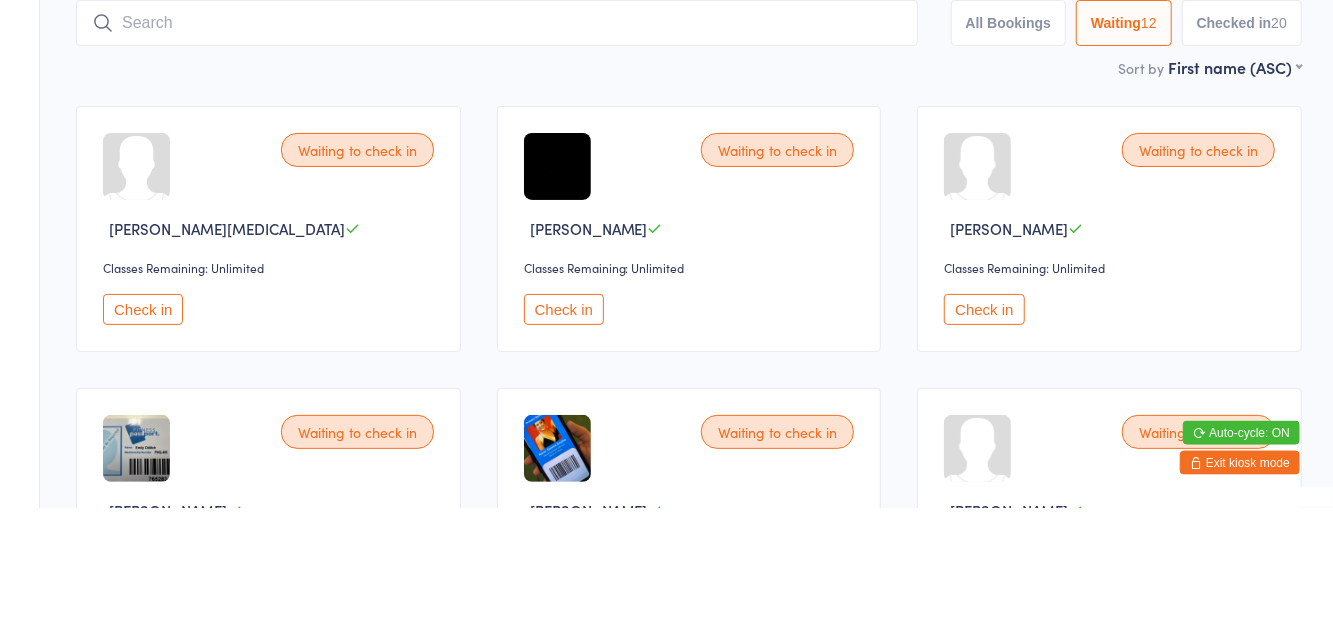 scroll, scrollTop: 22, scrollLeft: 0, axis: vertical 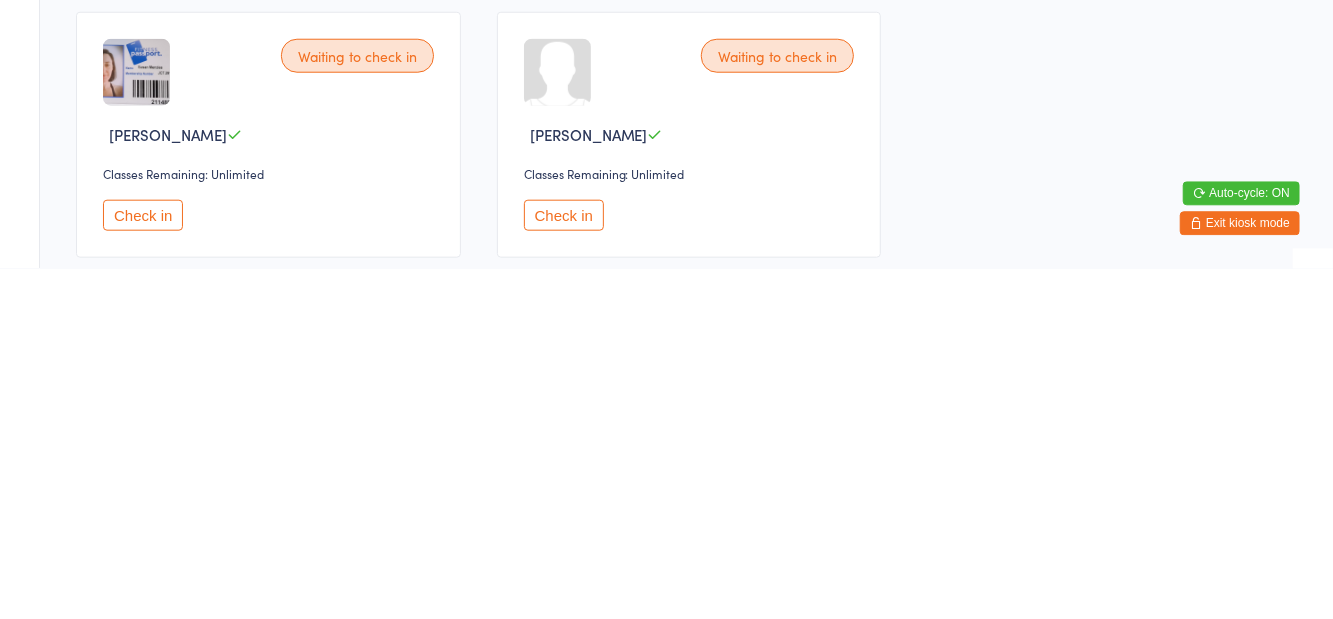 click on "Check in" at bounding box center (564, 565) 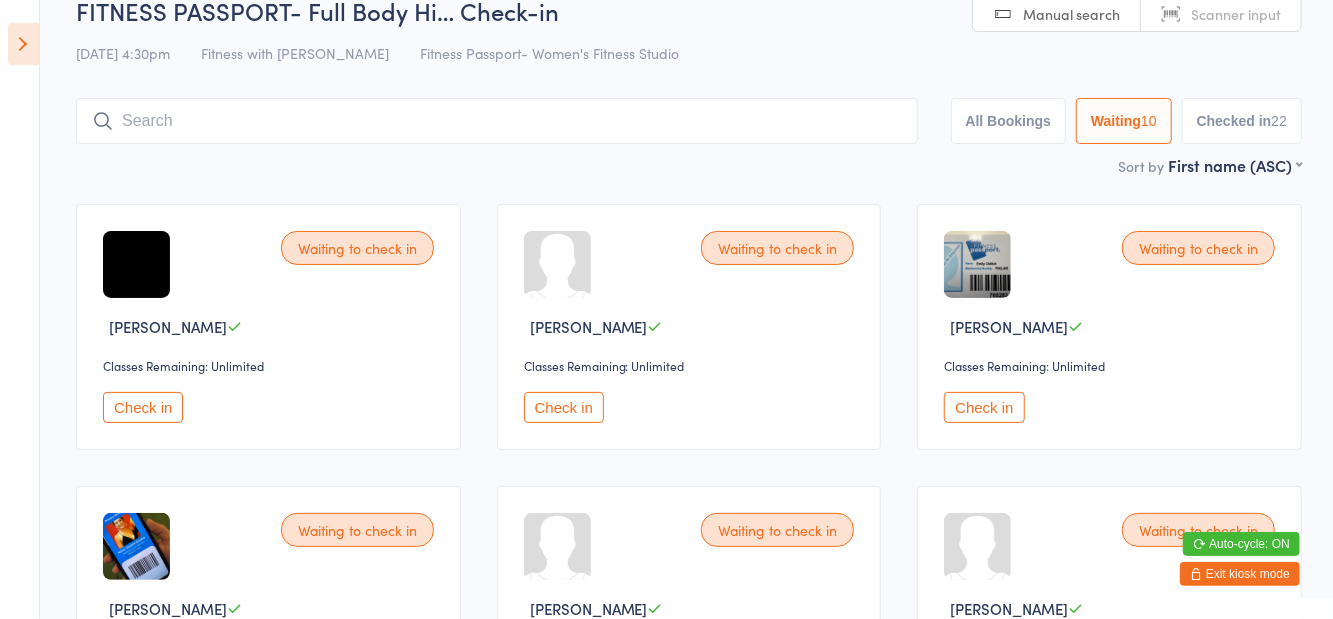 scroll, scrollTop: 40, scrollLeft: 0, axis: vertical 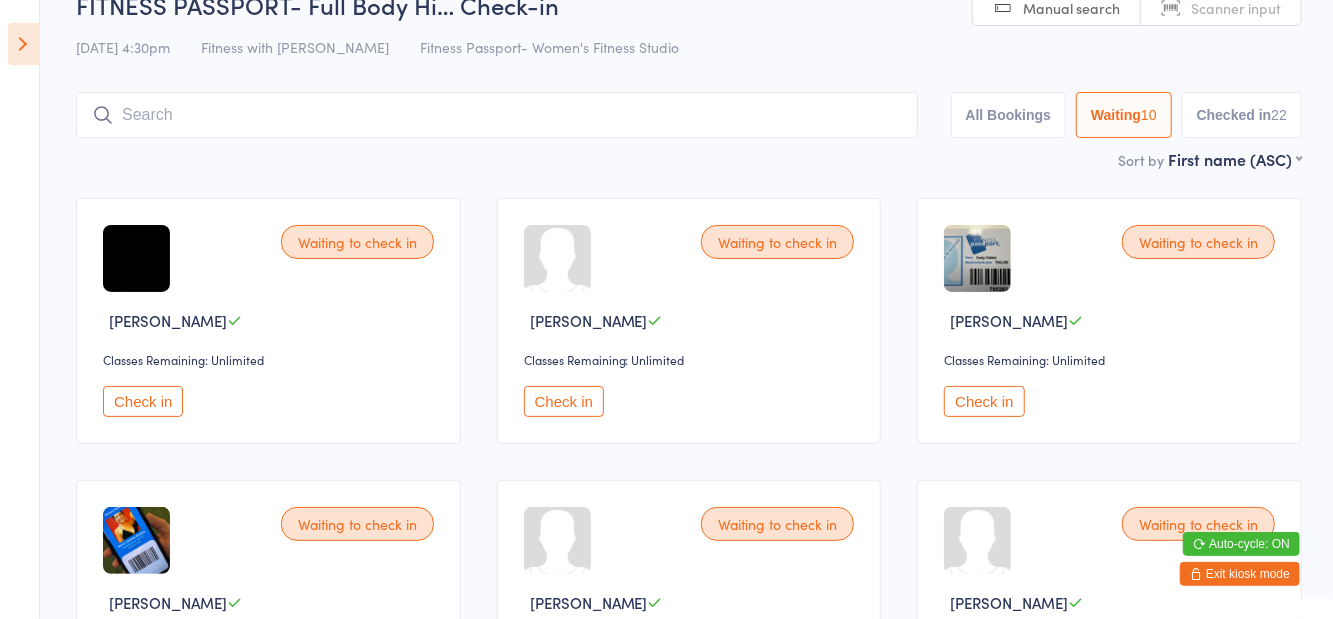 click on "Check in" at bounding box center [143, 401] 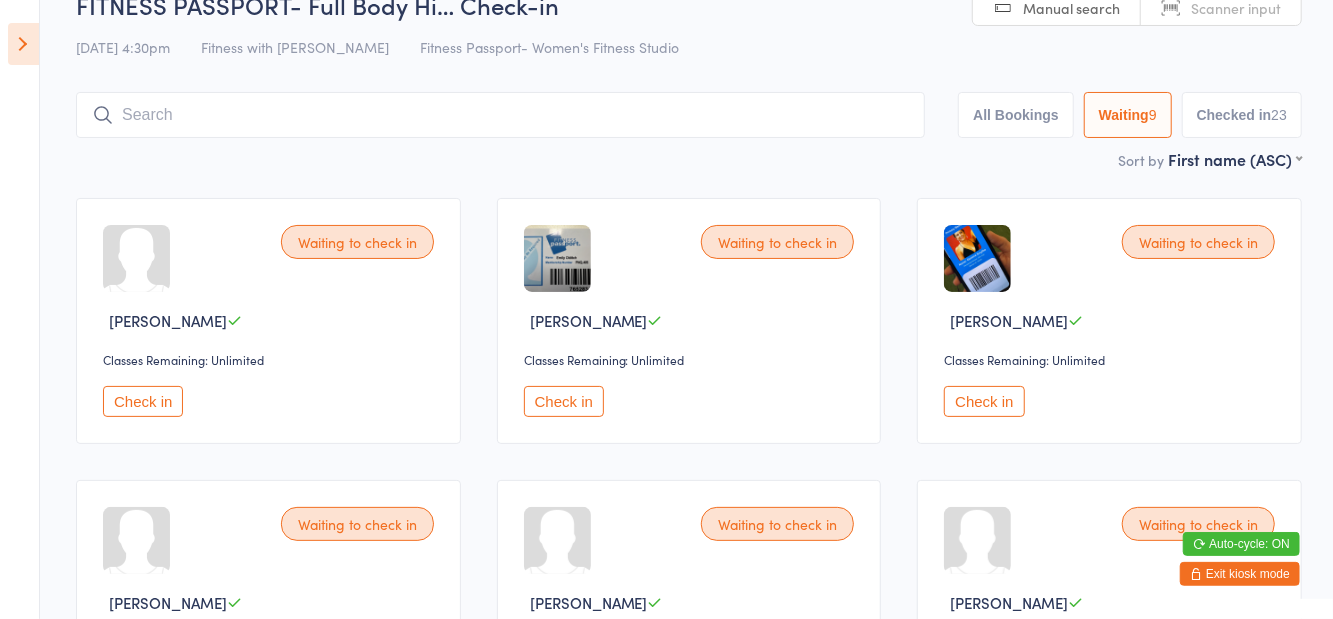 click at bounding box center (500, 115) 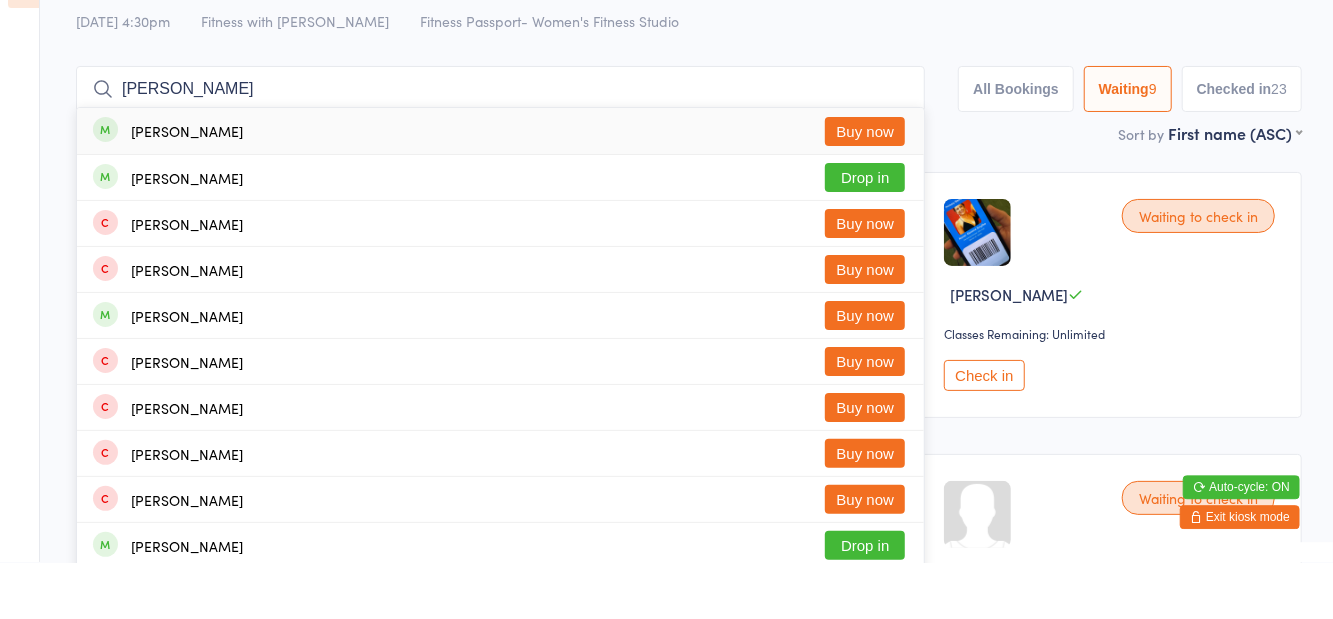 scroll, scrollTop: 10, scrollLeft: 0, axis: vertical 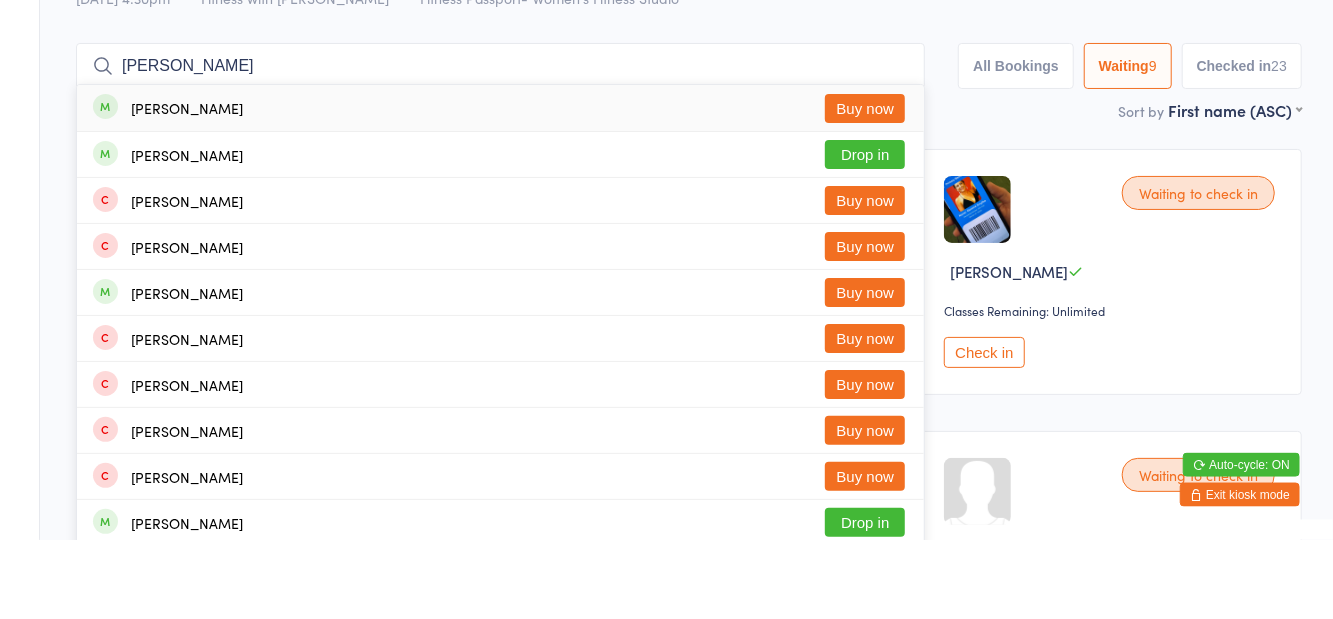 type on "Ashley ko" 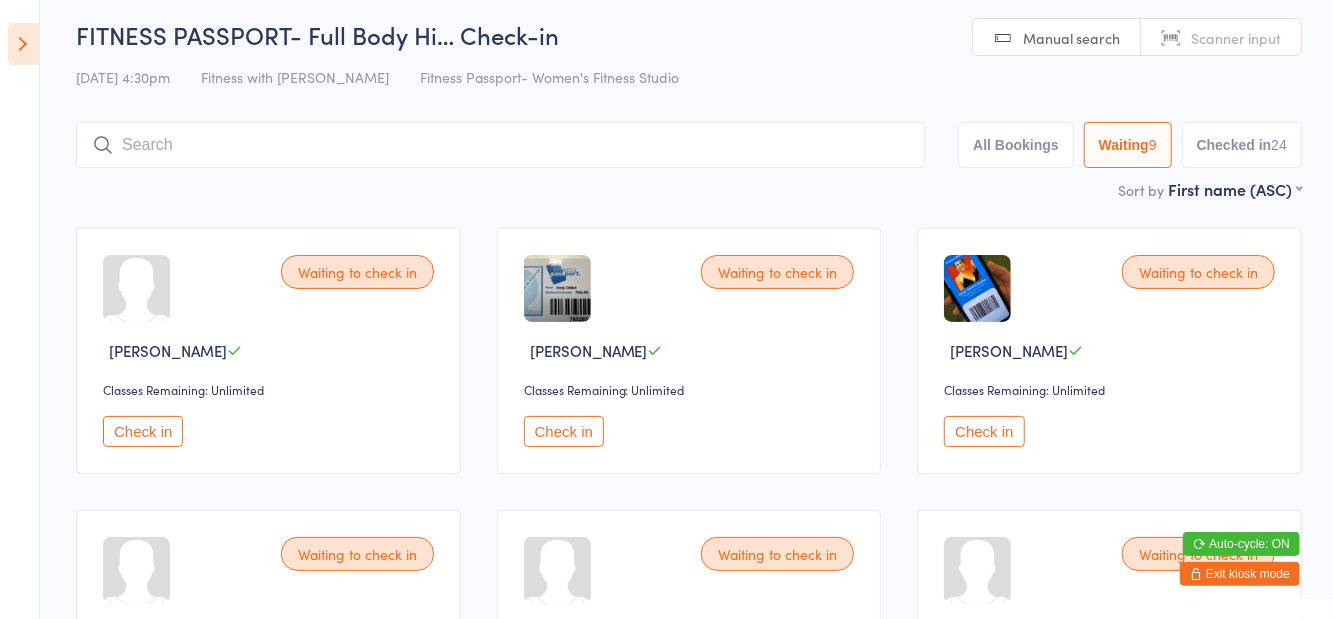click on "FITNESS PASSPORT- Full Body Hi… Check-in 14 Jul 4:30pm  Fitness with Zoe  Fitness Passport- Women's Fitness Studio  Manual search Scanner input All Bookings Waiting  9 Checked in  24" at bounding box center (689, 98) 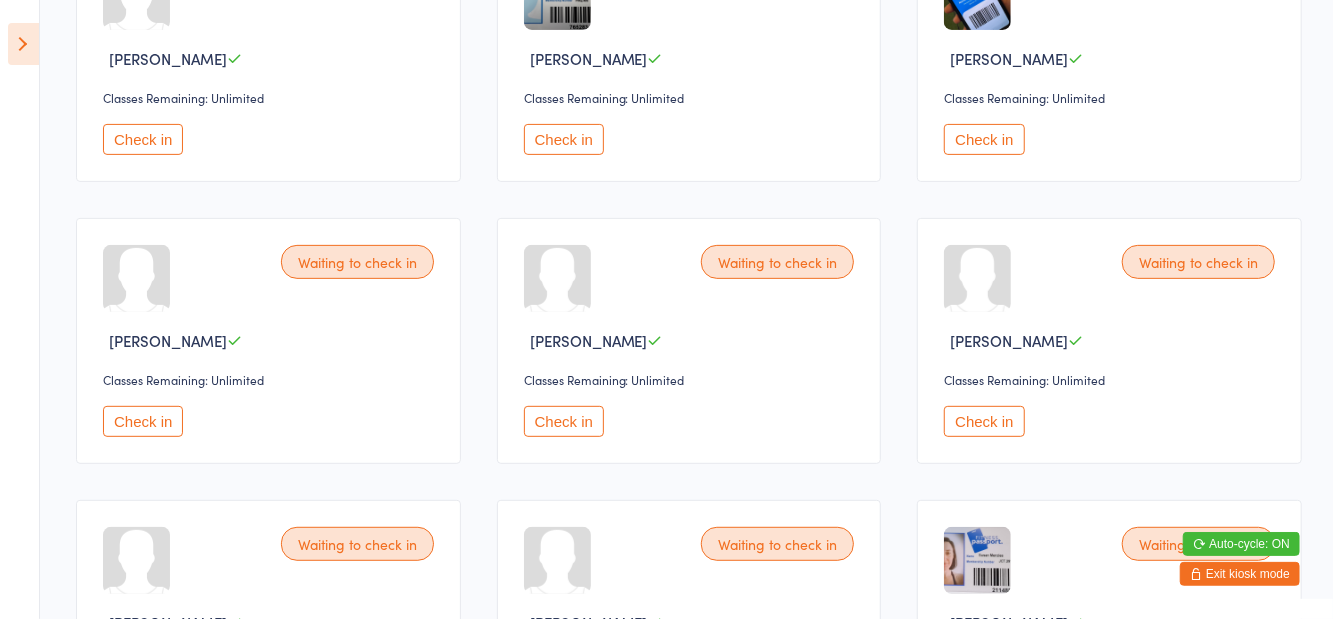 scroll, scrollTop: 0, scrollLeft: 0, axis: both 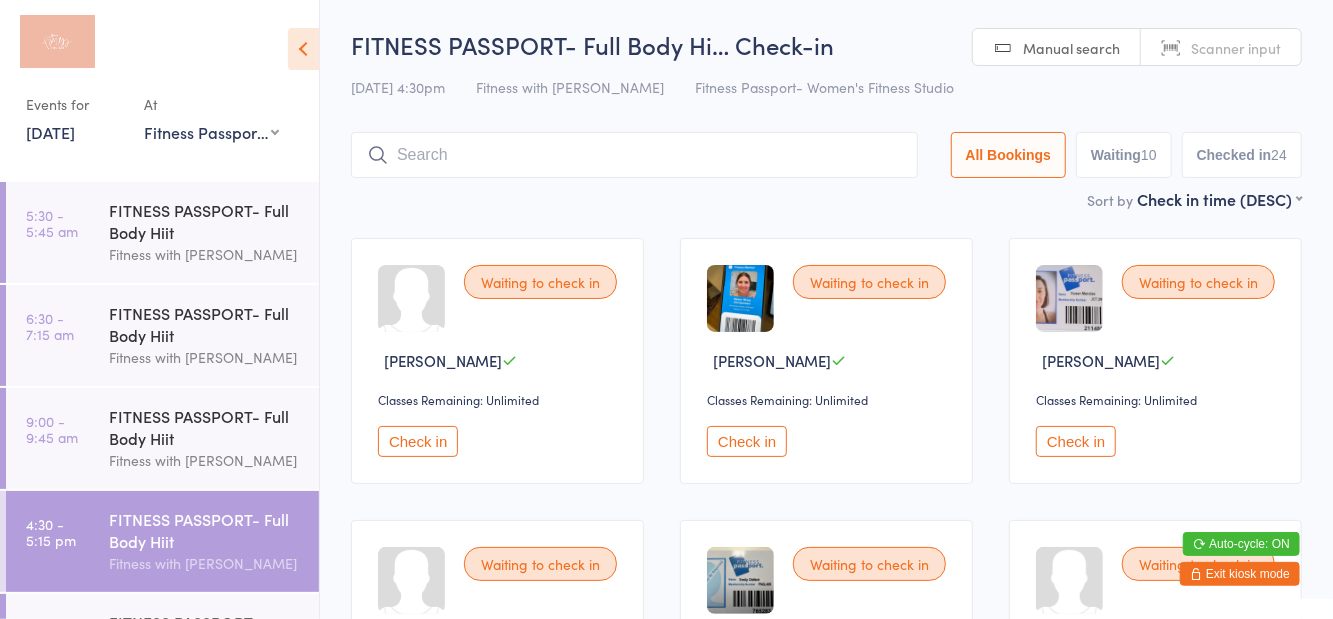 click on "Waiting  10" at bounding box center (1124, 155) 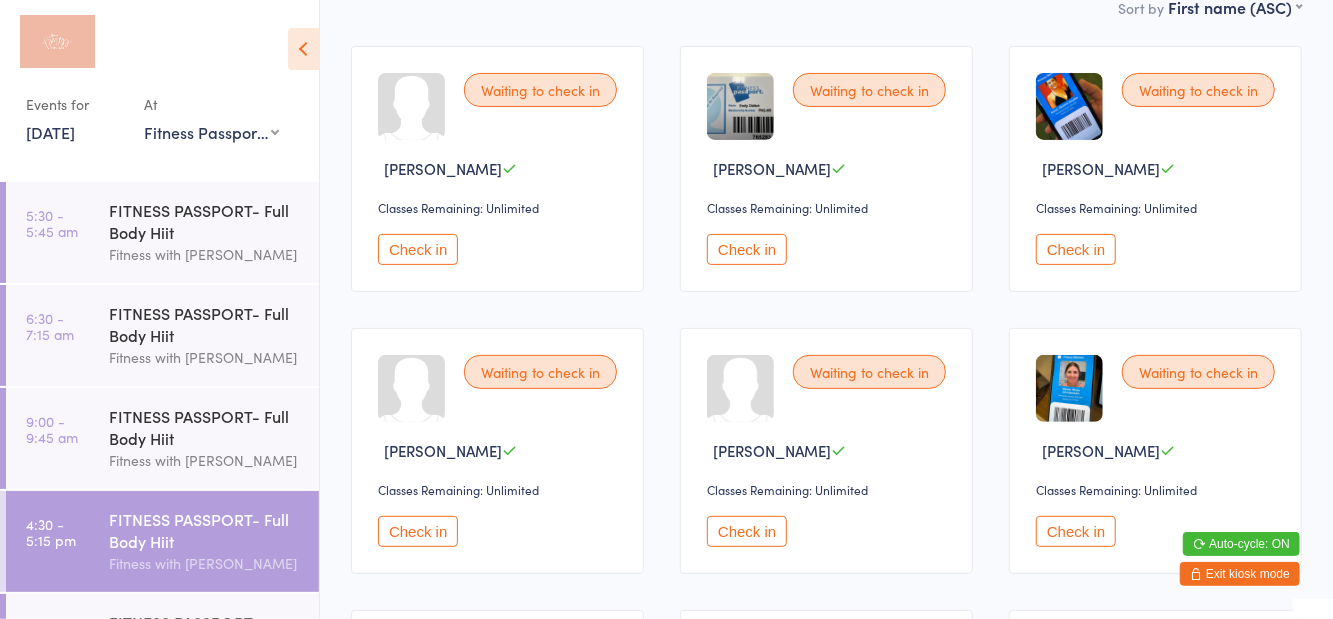 scroll, scrollTop: 200, scrollLeft: 0, axis: vertical 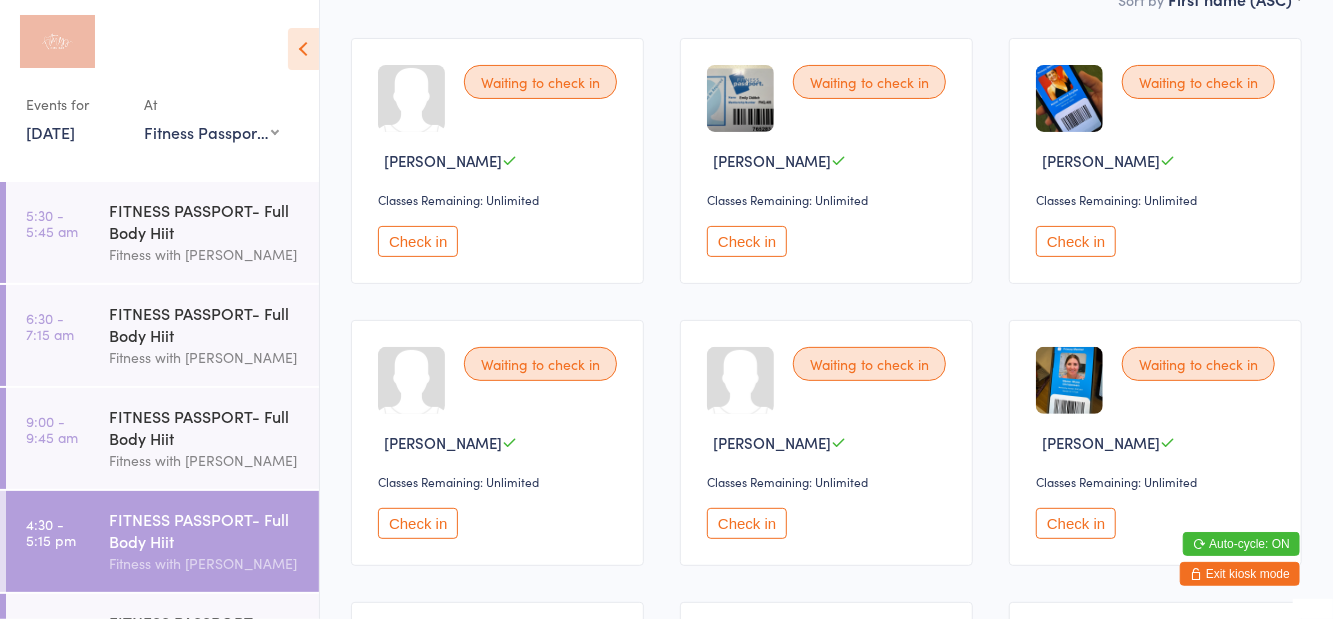click on "Check in" at bounding box center (1076, 523) 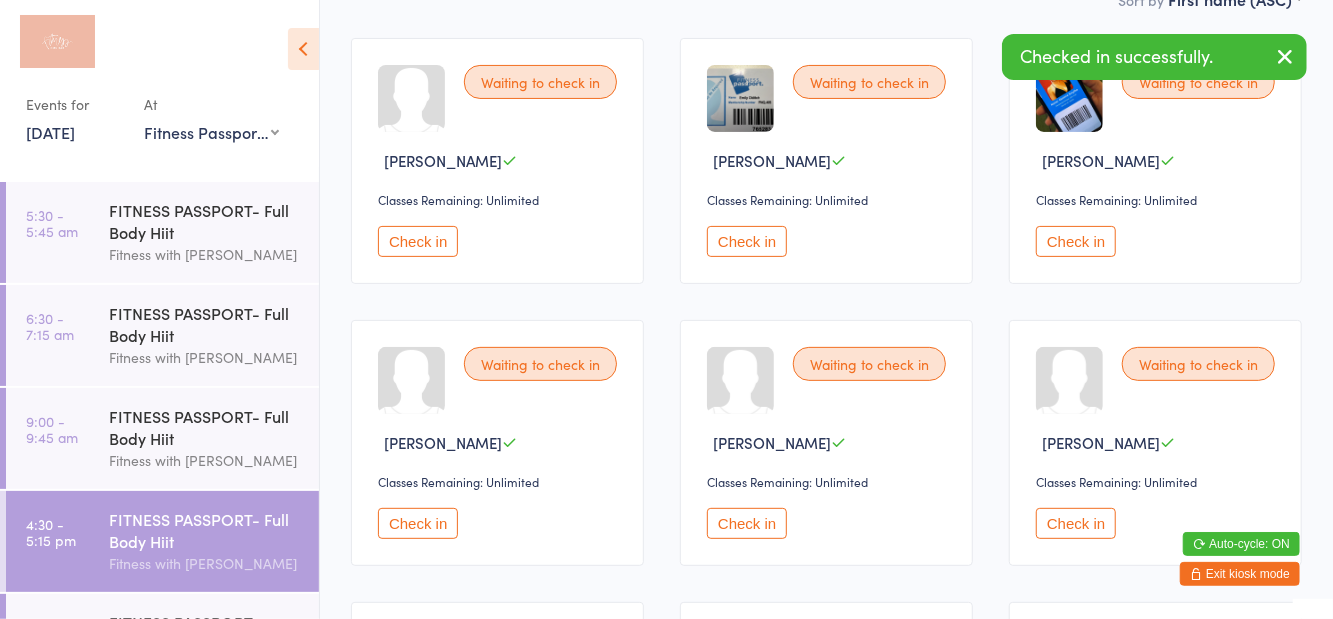click on "Check in" at bounding box center [418, 241] 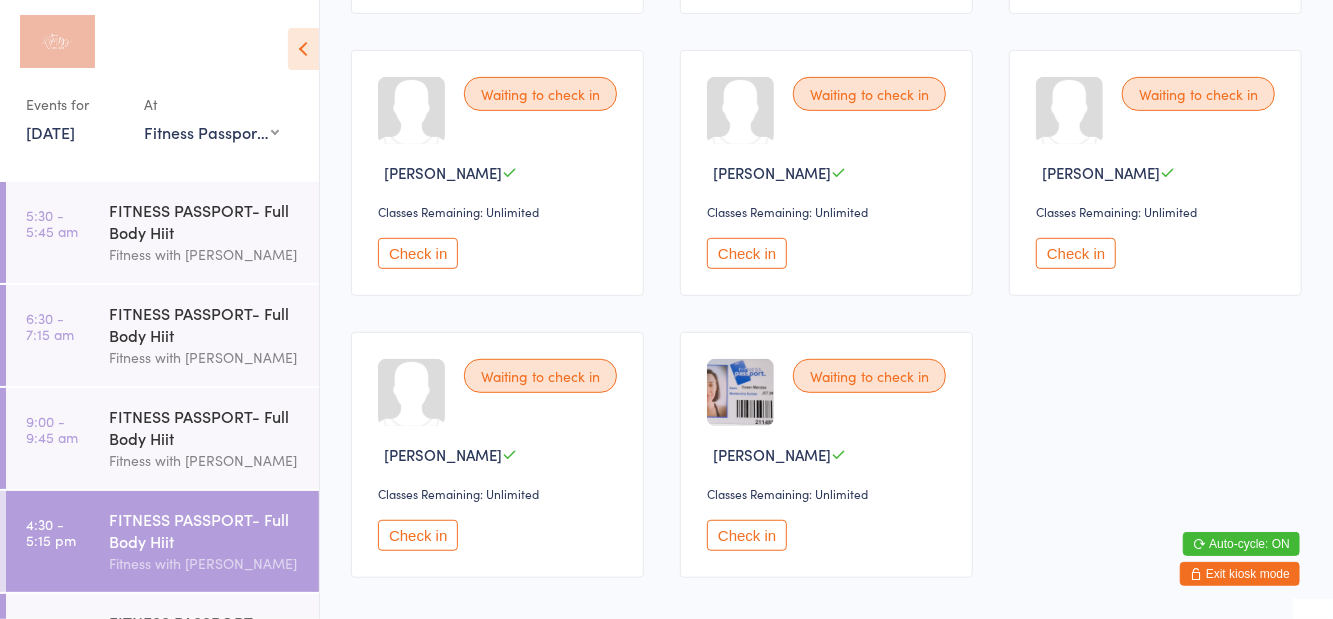 scroll, scrollTop: 470, scrollLeft: 0, axis: vertical 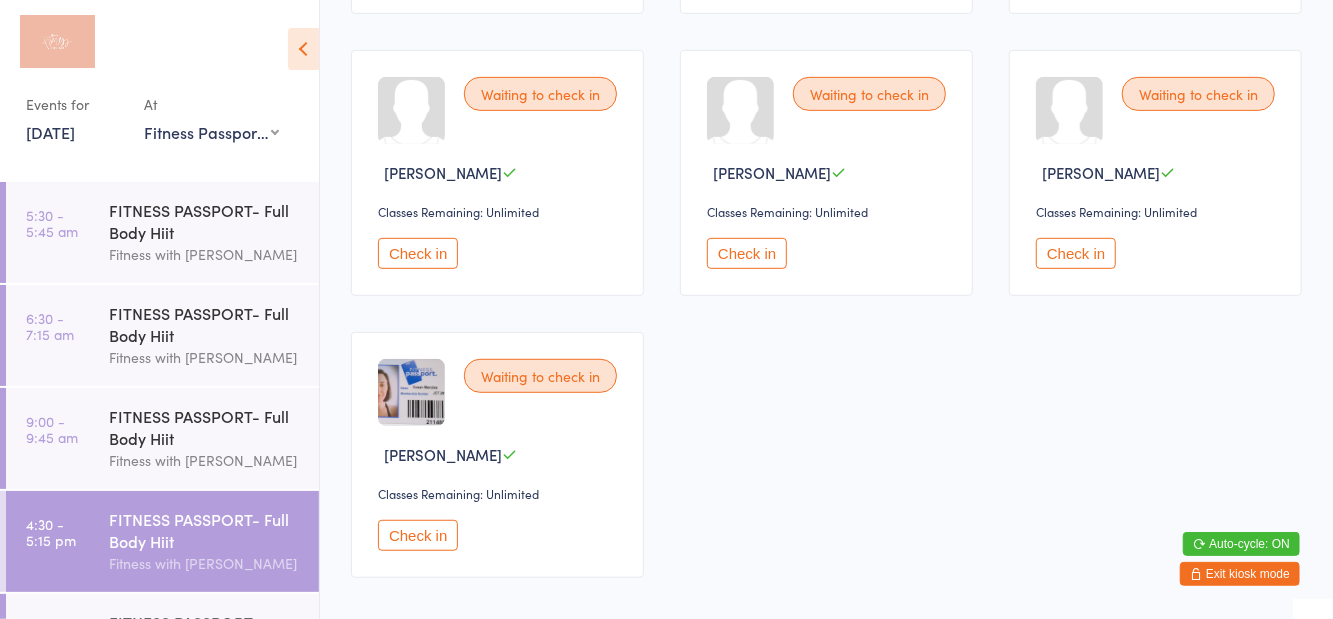 click on "Check in" at bounding box center [418, 253] 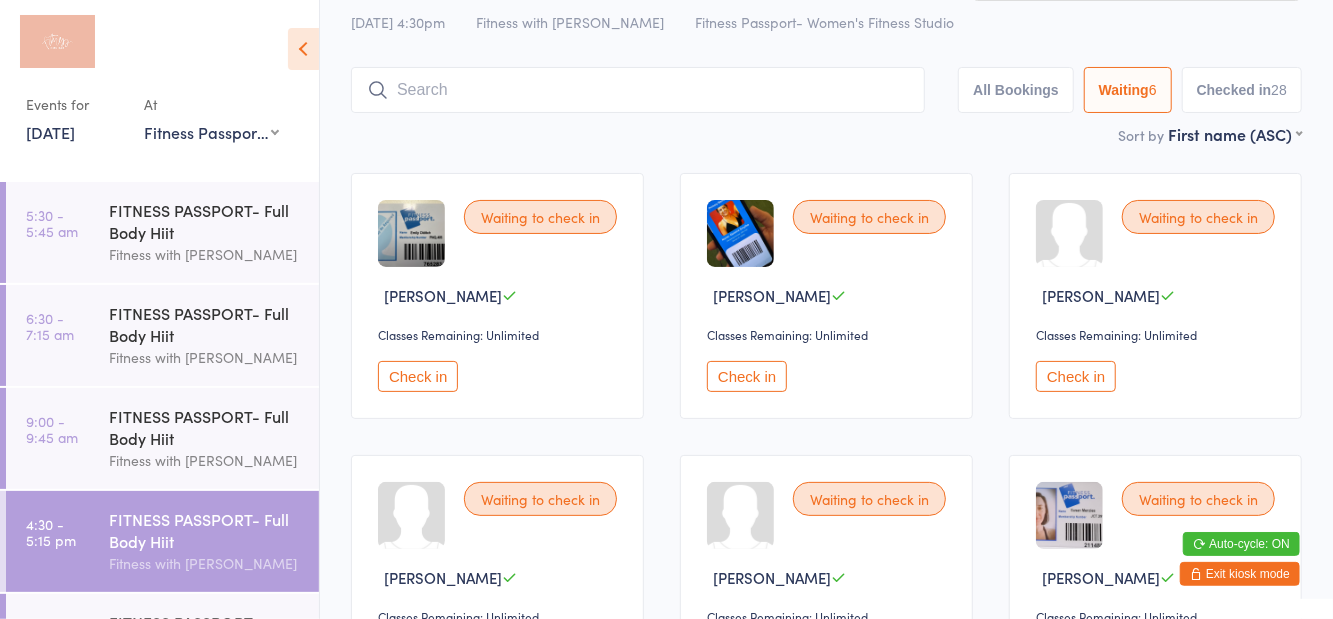 scroll, scrollTop: 0, scrollLeft: 0, axis: both 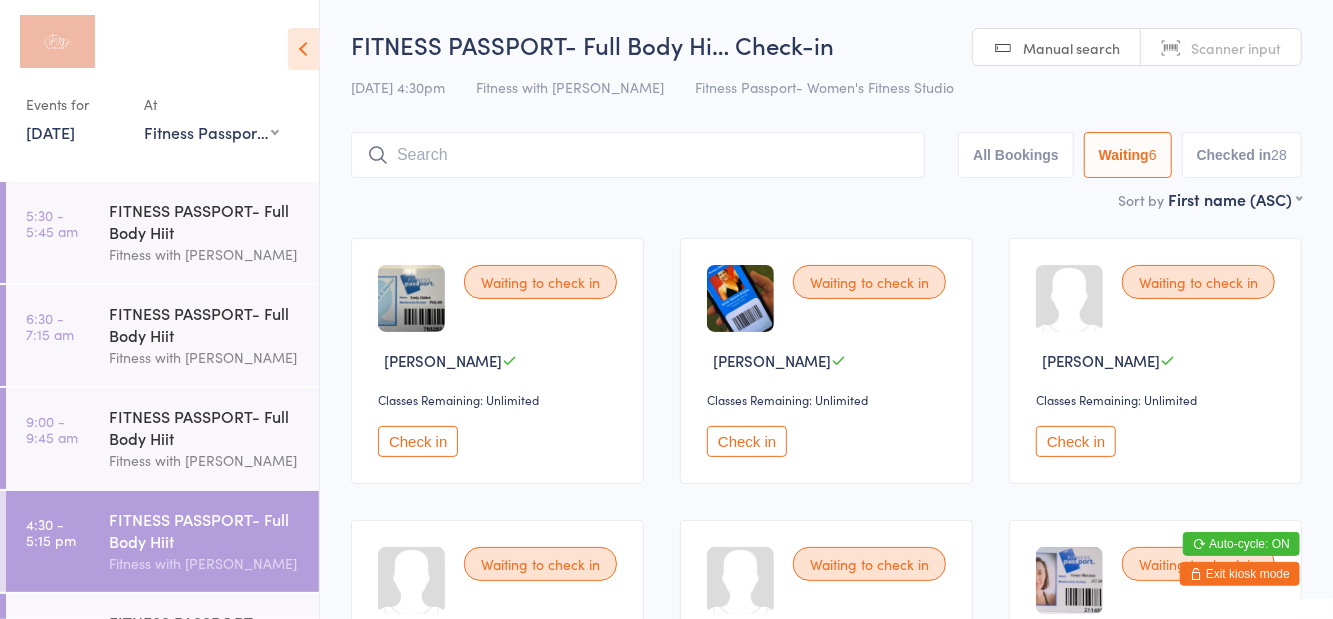 click at bounding box center (638, 155) 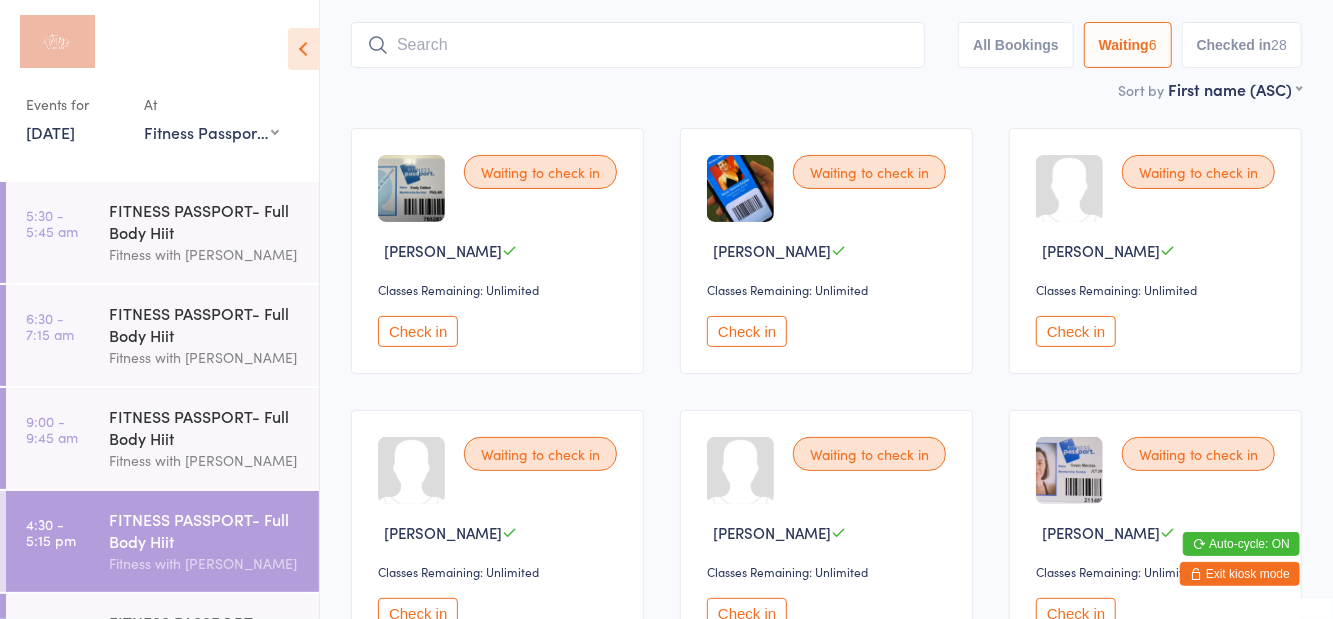 scroll, scrollTop: 133, scrollLeft: 0, axis: vertical 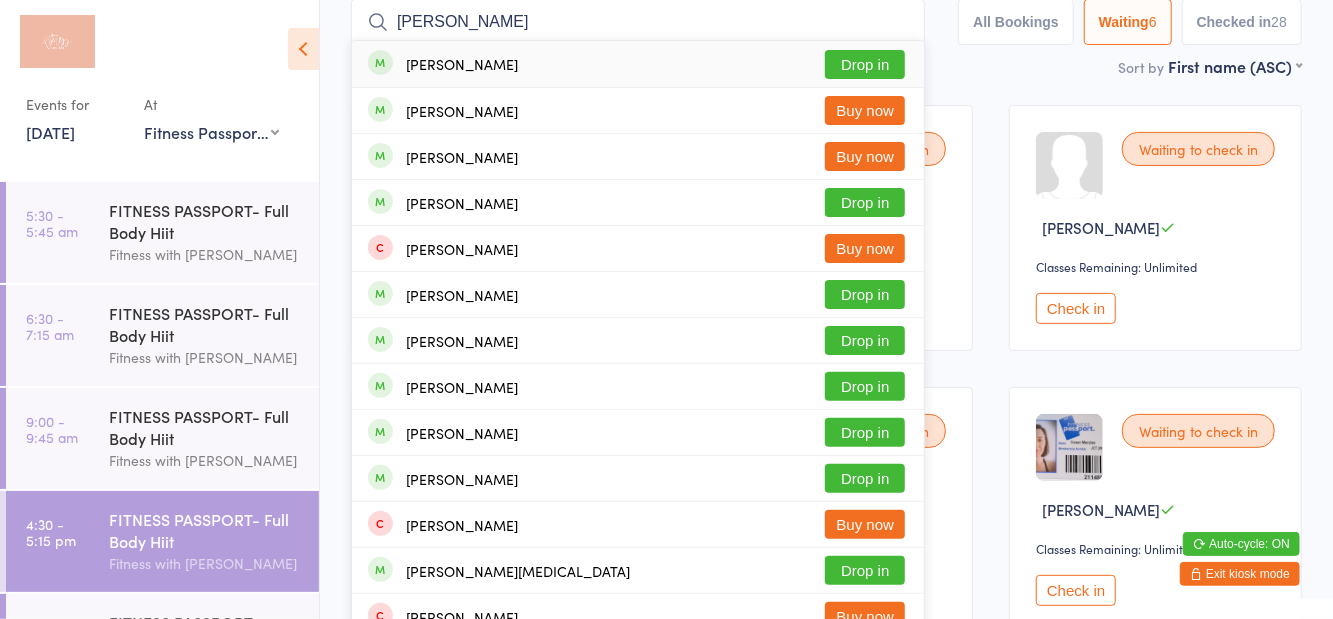 type on "Amy abde" 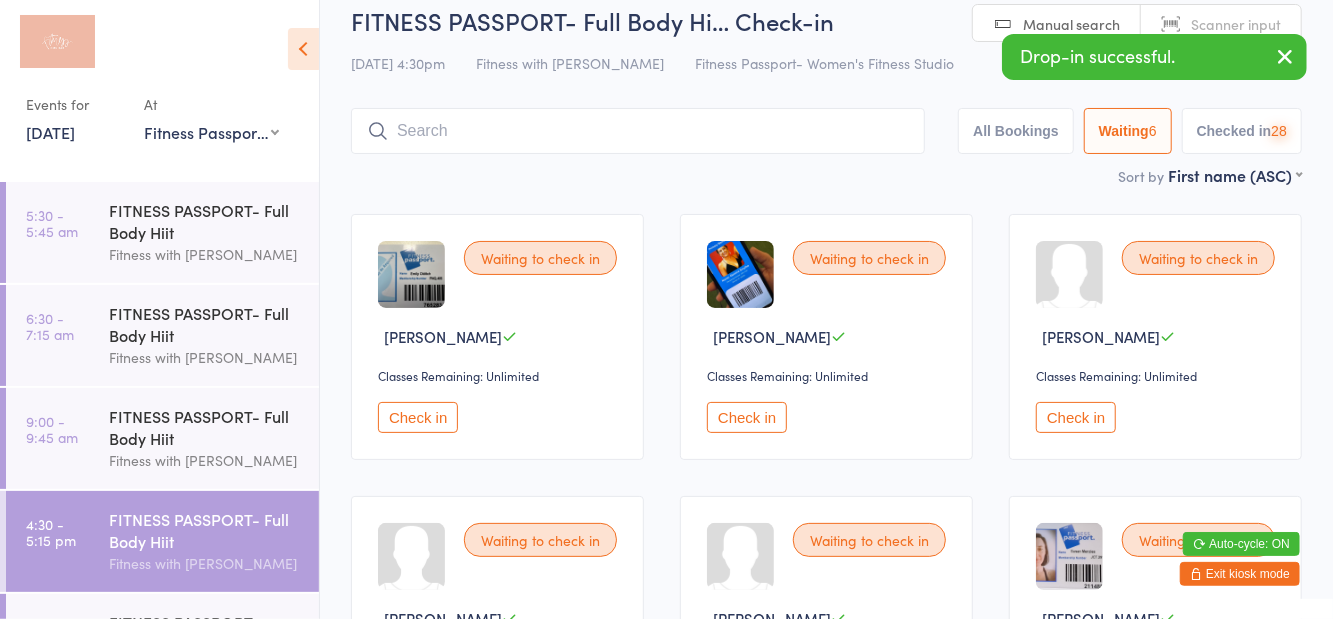 scroll, scrollTop: 22, scrollLeft: 0, axis: vertical 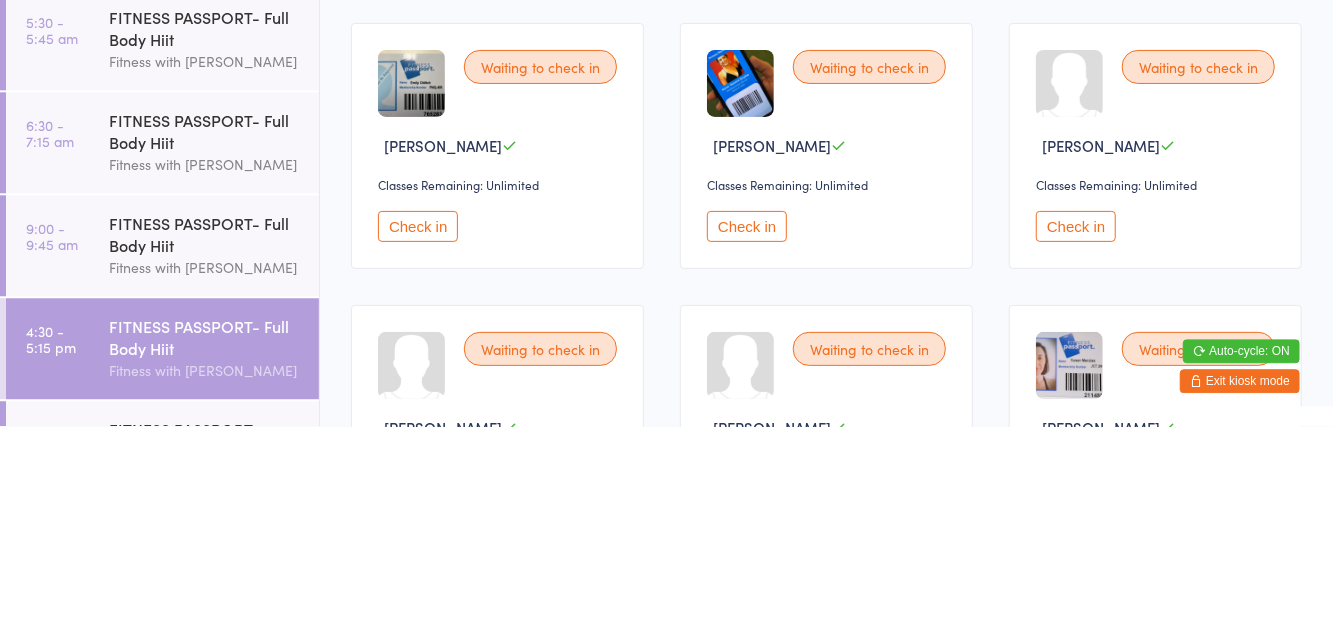 click on "Check in" at bounding box center (418, 419) 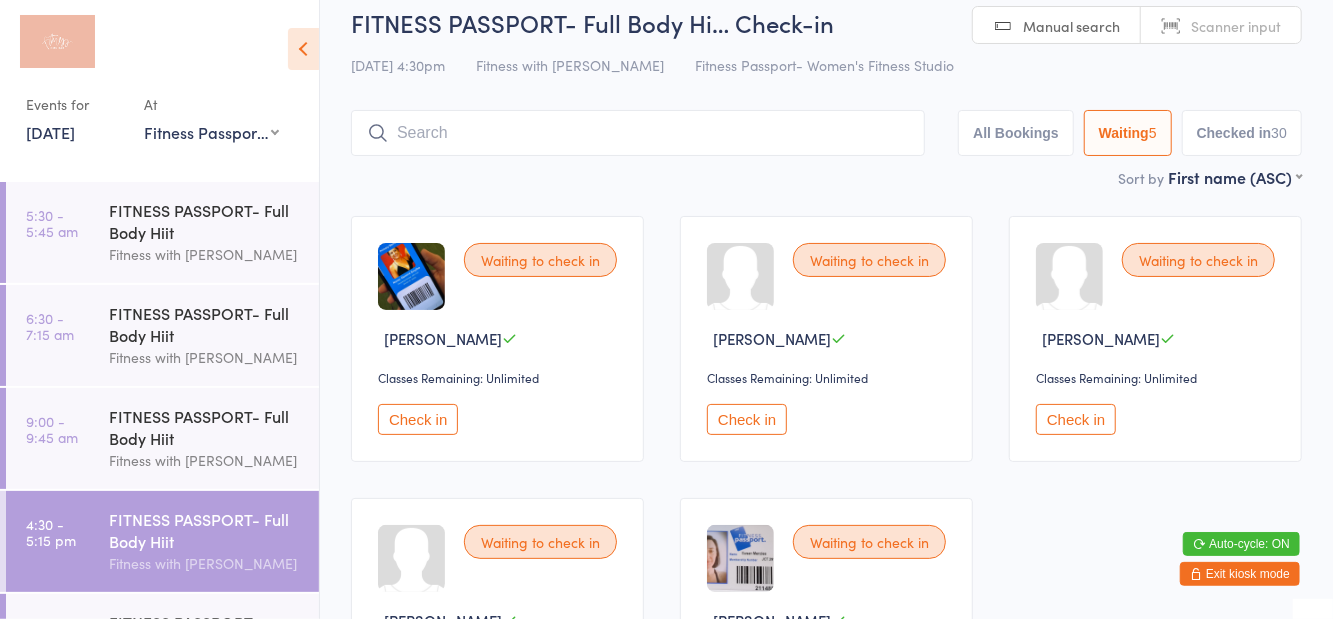click on "Check in" at bounding box center [418, 419] 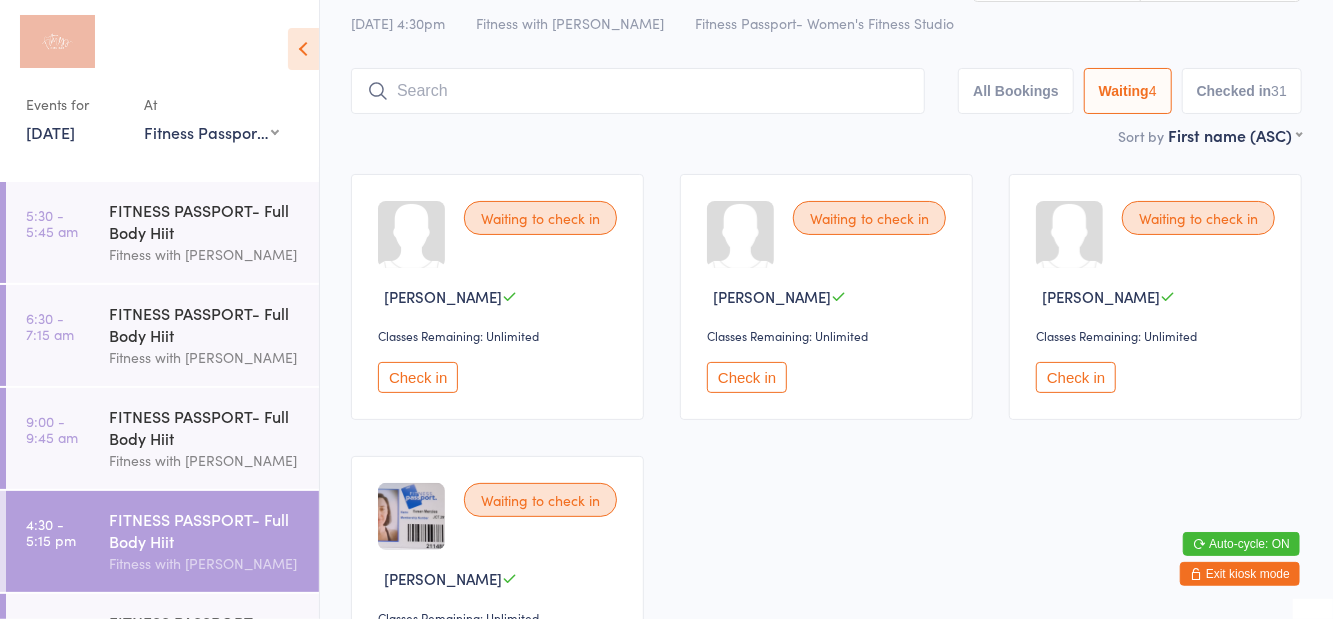 scroll, scrollTop: 71, scrollLeft: 0, axis: vertical 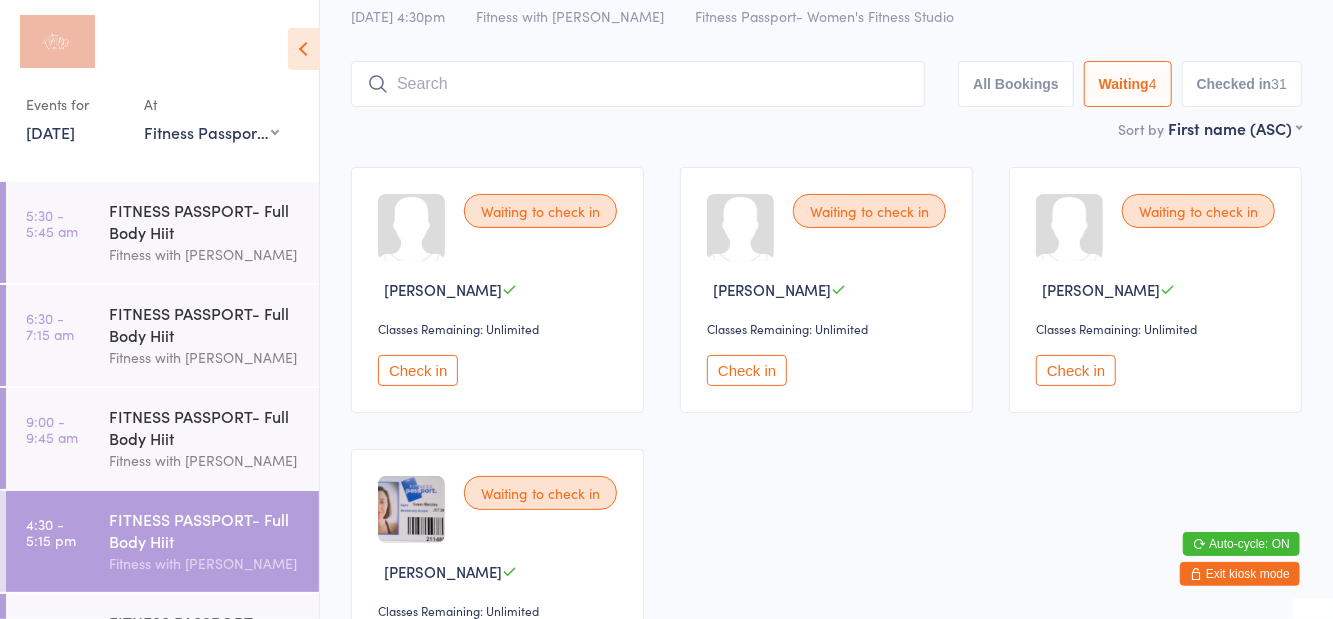 click on "Check in" at bounding box center (1076, 370) 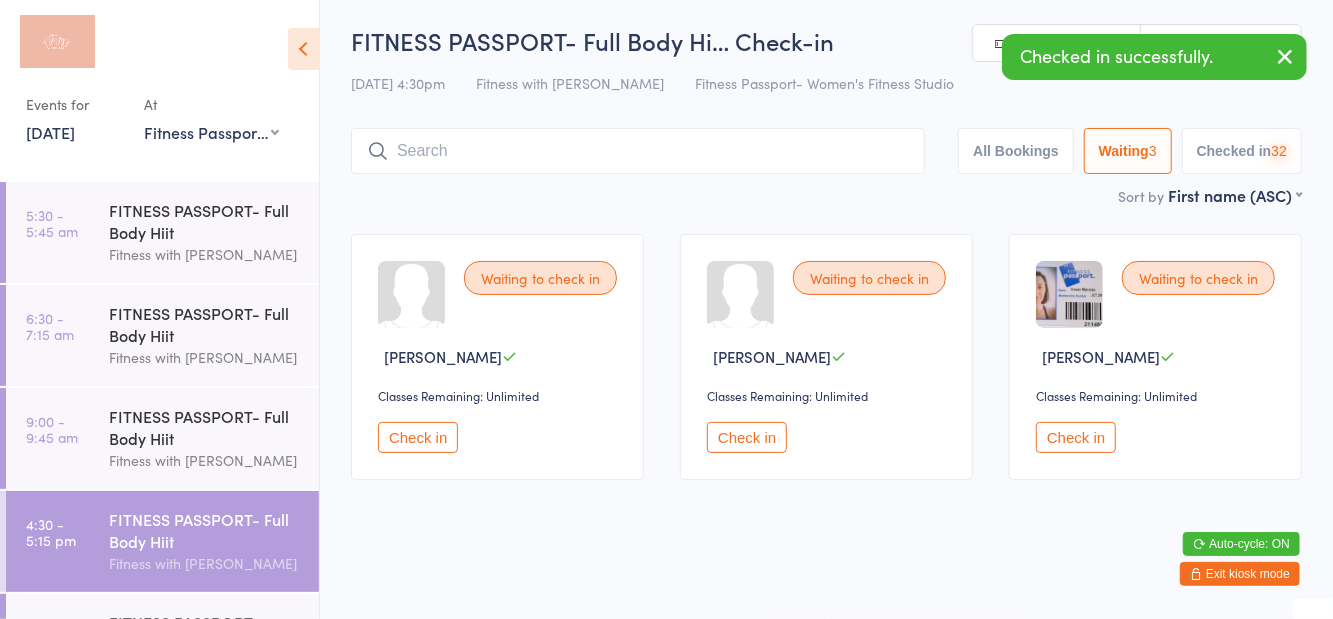 scroll, scrollTop: 0, scrollLeft: 0, axis: both 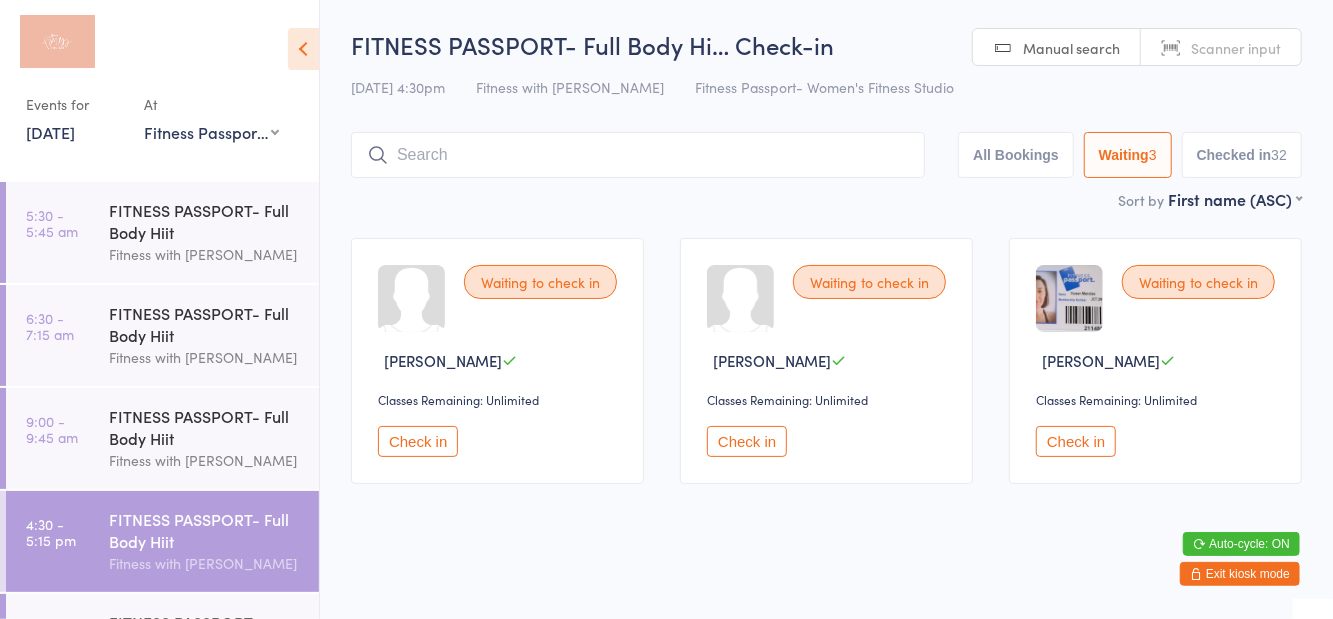 click on "Check in" at bounding box center [418, 441] 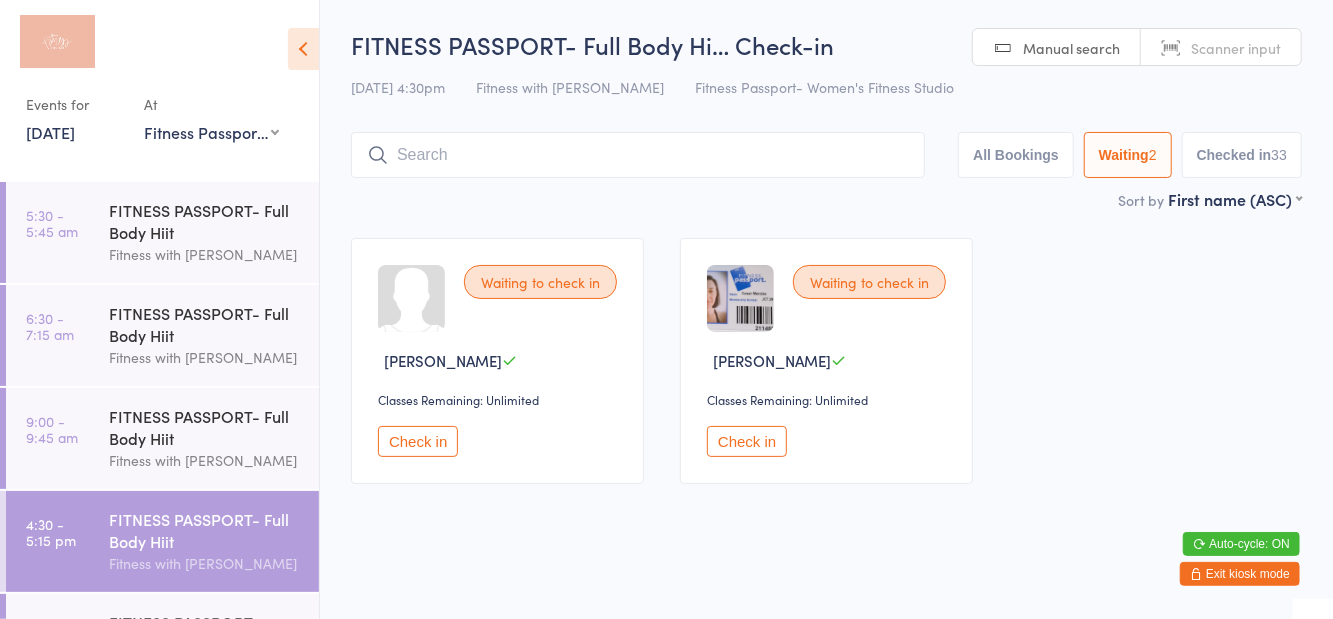 click on "FITNESS PASSPORT- Konga Fitness with Zoe" at bounding box center (214, 644) 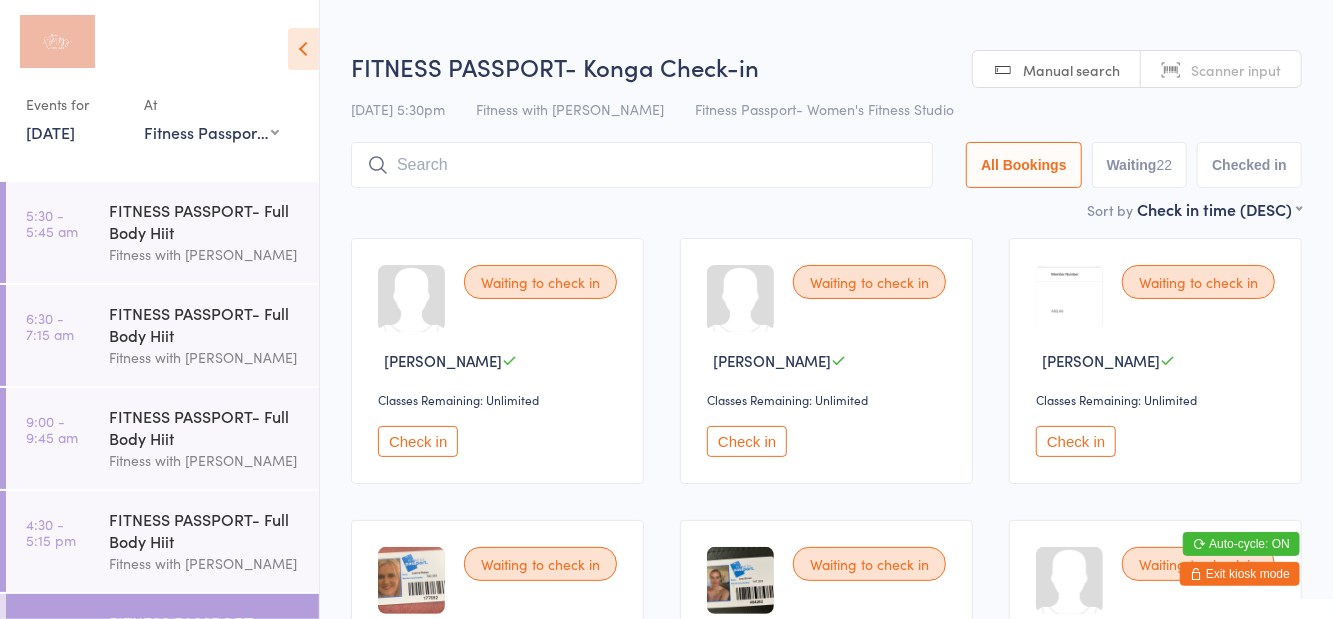 click on "Waiting  22" at bounding box center [1140, 165] 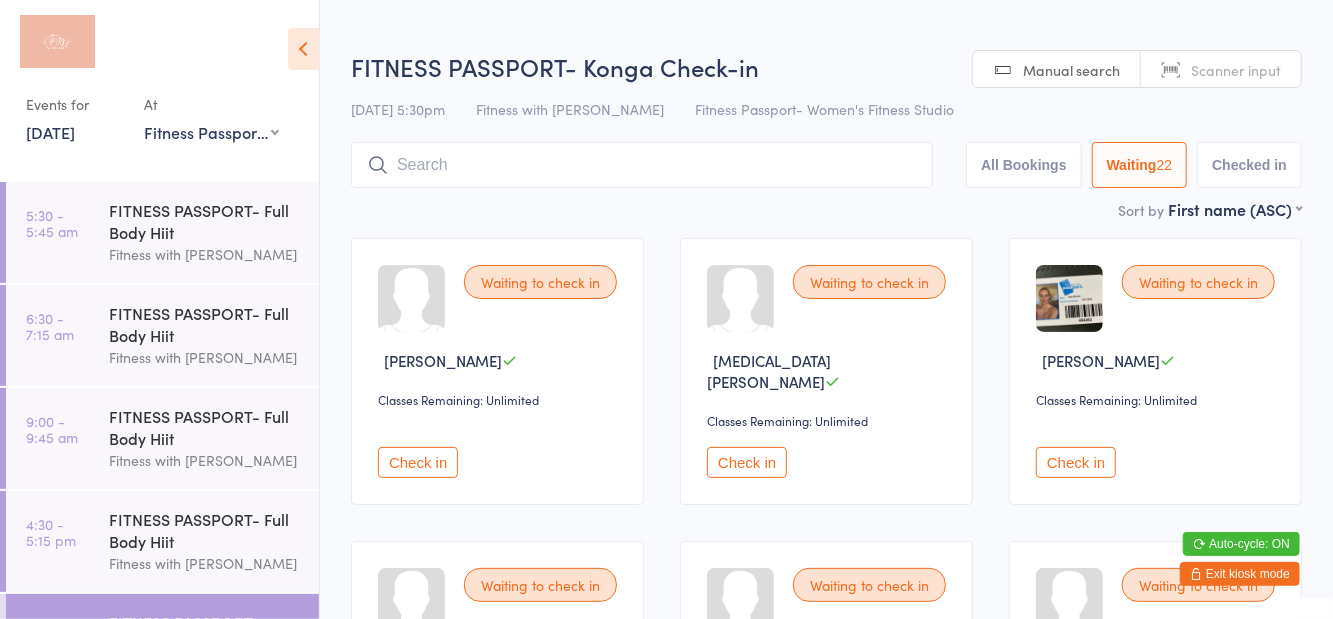select on "0" 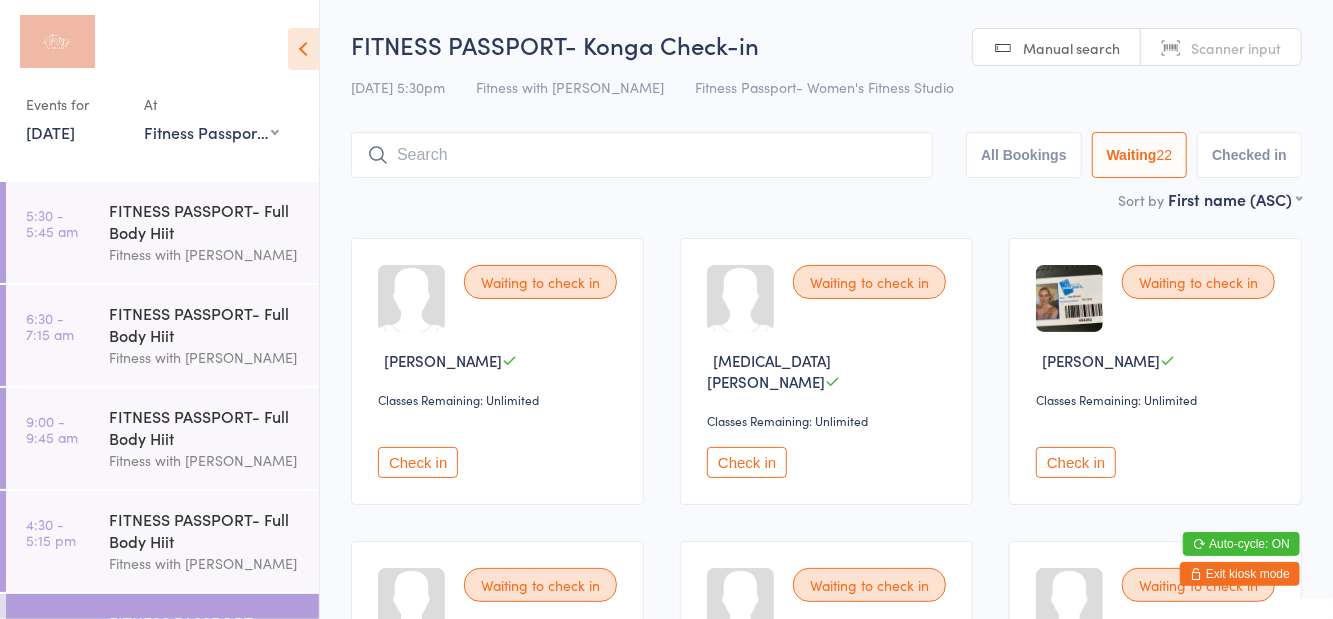 click at bounding box center [642, 155] 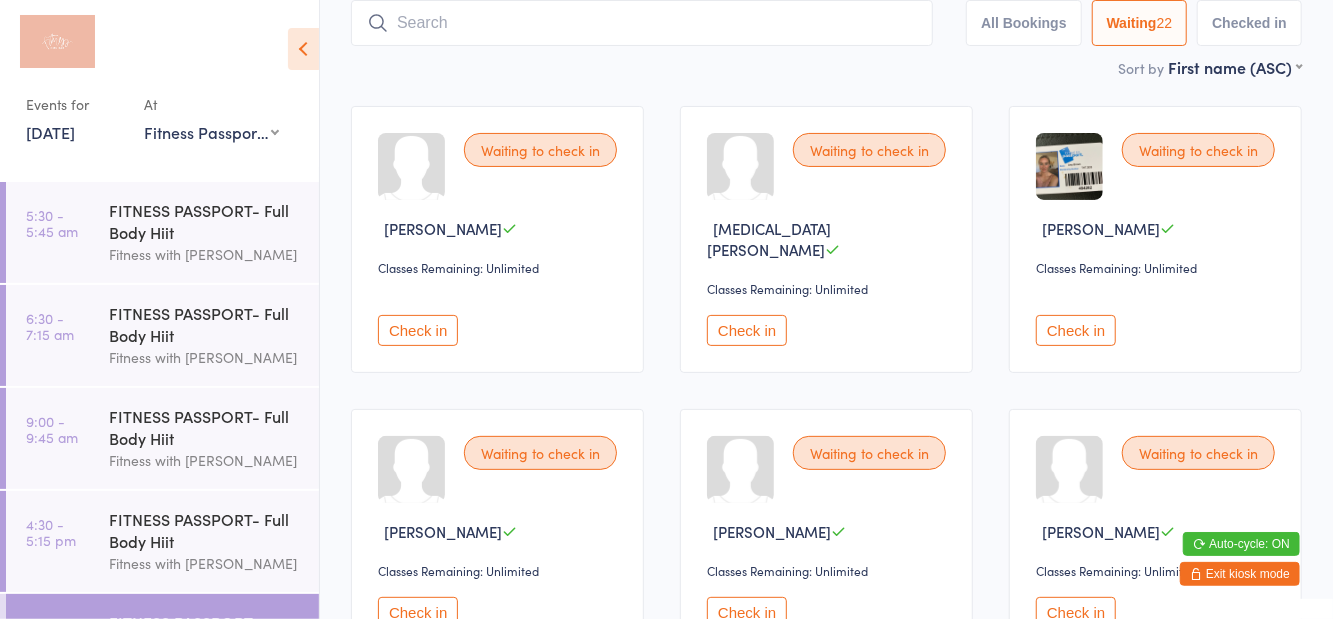 scroll, scrollTop: 133, scrollLeft: 0, axis: vertical 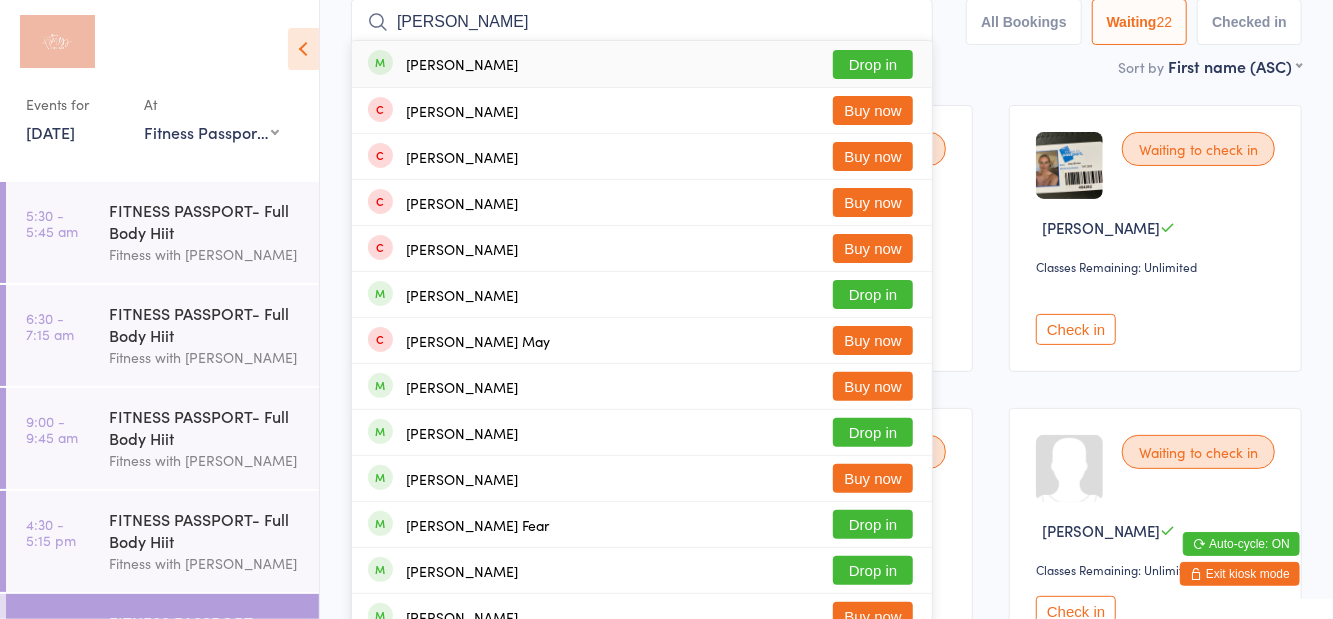 type on "Amanda stacey" 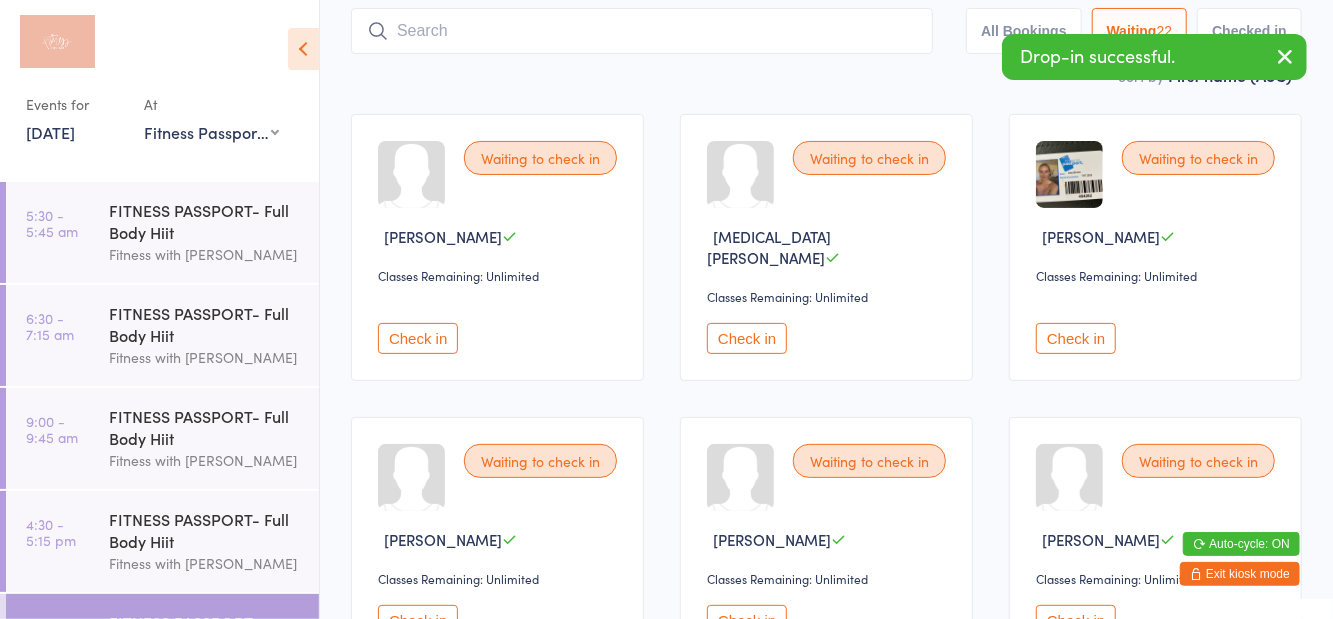 scroll, scrollTop: 22, scrollLeft: 0, axis: vertical 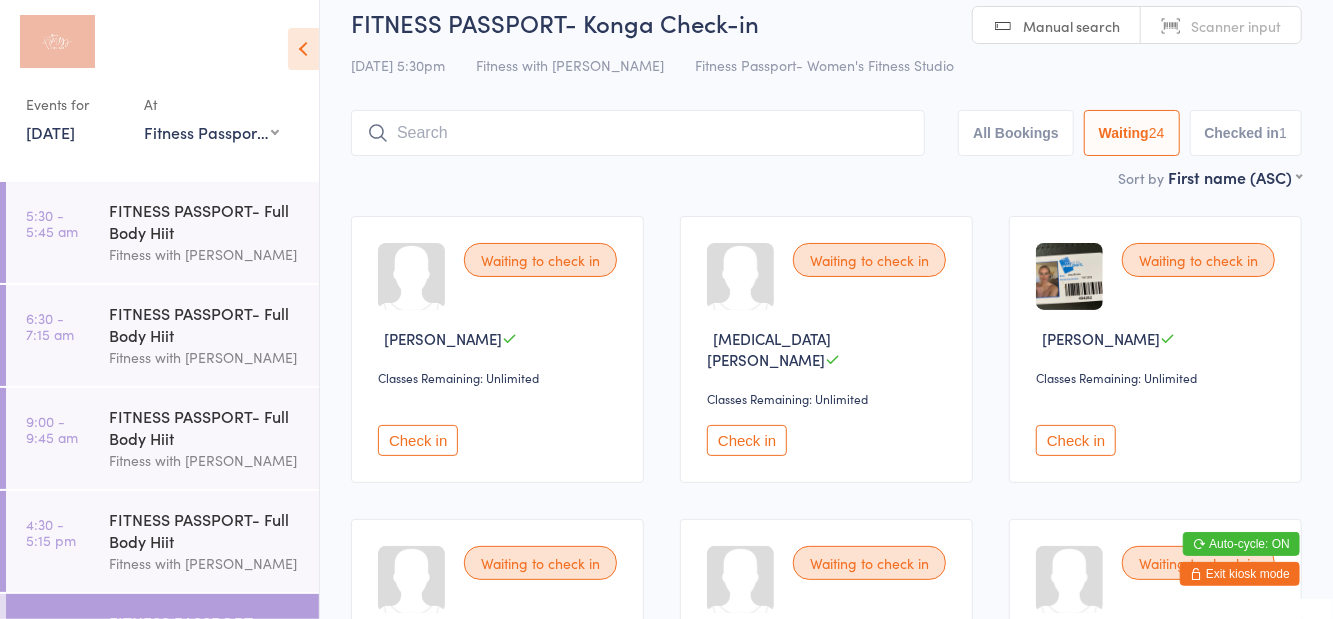 click on "Waiting to check in Achel Mawien  Classes Remaining: Unlimited   Check in Waiting to check in Alli Lynn  Classes Remaining: Unlimited   Check in Waiting to check in Amy Brown  Classes Remaining: Unlimited   Check in Waiting to check in Azra Kerle  Classes Remaining: Unlimited   Check in Waiting to check in Bridie White  Classes Remaining: Unlimited   Check in Waiting to check in Bronte Perry  Classes Remaining: Unlimited   Check in Waiting to check in Davina Buttigieg  Classes Remaining: Unlimited   Check in Waiting to check in Geneva Alcantara  Classes Remaining: Unlimited   Check in Waiting to check in Gillie Ruddell  Classes Remaining: Unlimited   Check in Waiting to check in Hannah Cole  Classes Remaining: Unlimited   Check in Waiting to check in Hayley Copp  Classes Remaining: Unlimited   Check in Waiting to check in Heather Coleman  Classes Remaining: Unlimited   Check in Waiting to check in Joanne Babao  Classes Remaining: Unlimited   Check in Waiting to check in Katie Turner    Check in Kim Hogan" at bounding box center (826, 1336) 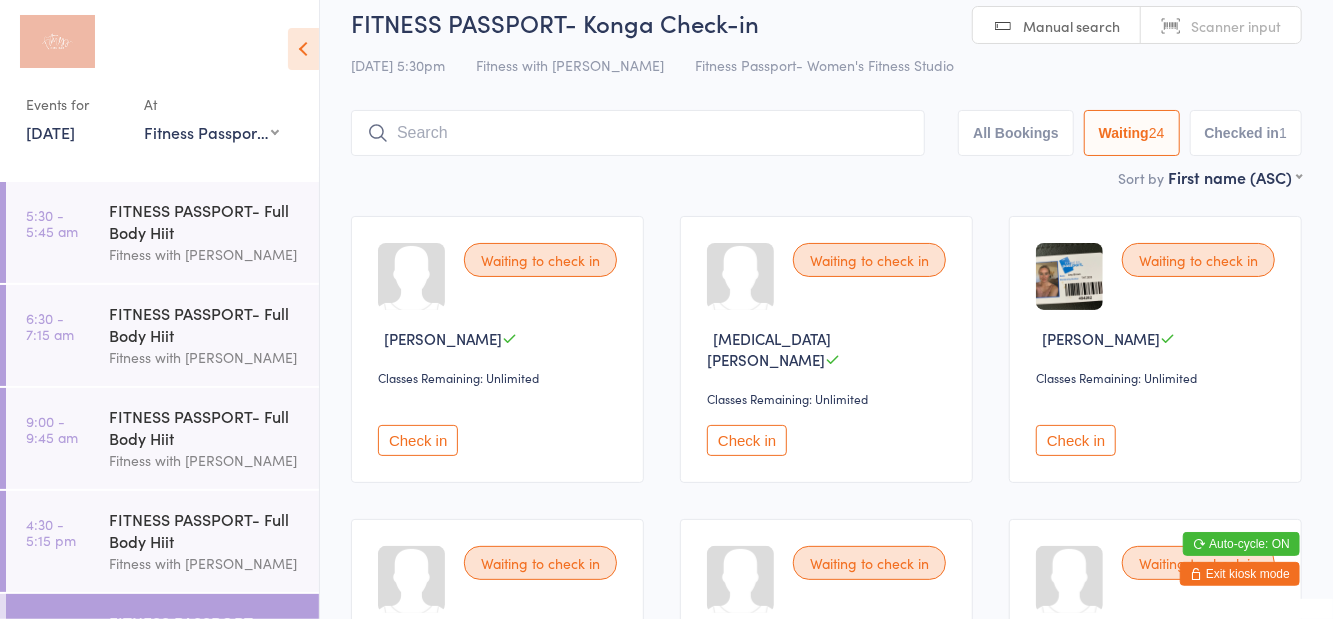 click on "Check in" at bounding box center (418, 440) 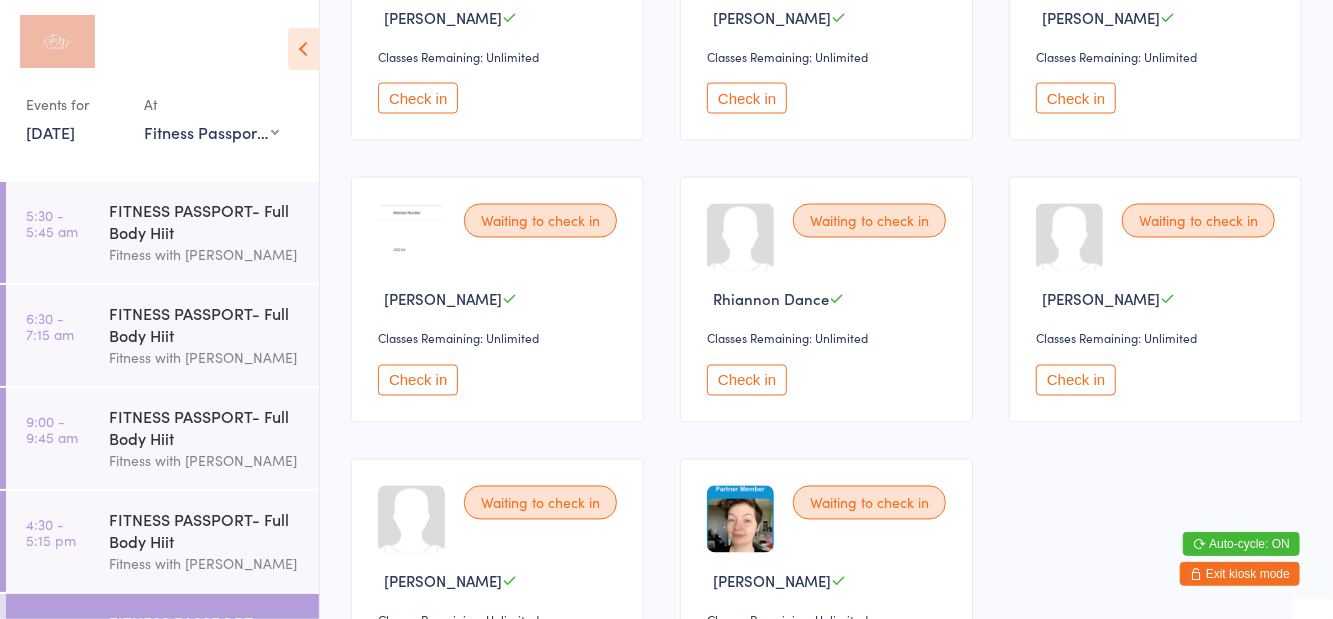 scroll, scrollTop: 1875, scrollLeft: 0, axis: vertical 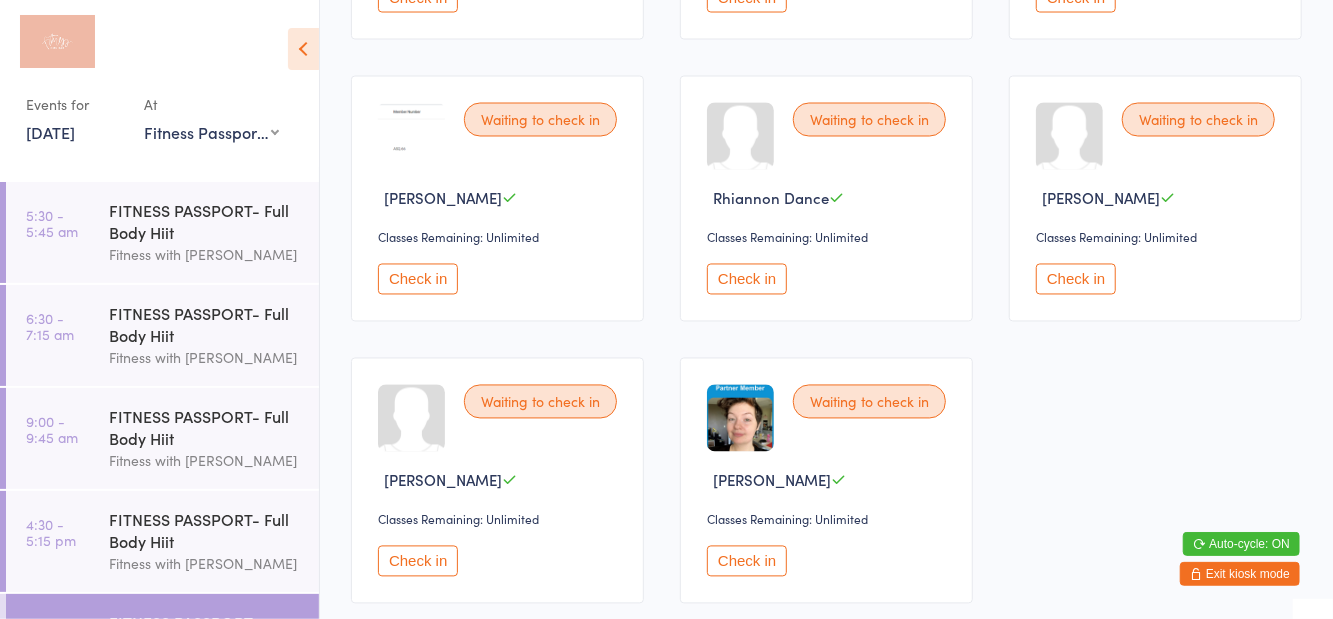 click on "Check in" at bounding box center [747, 561] 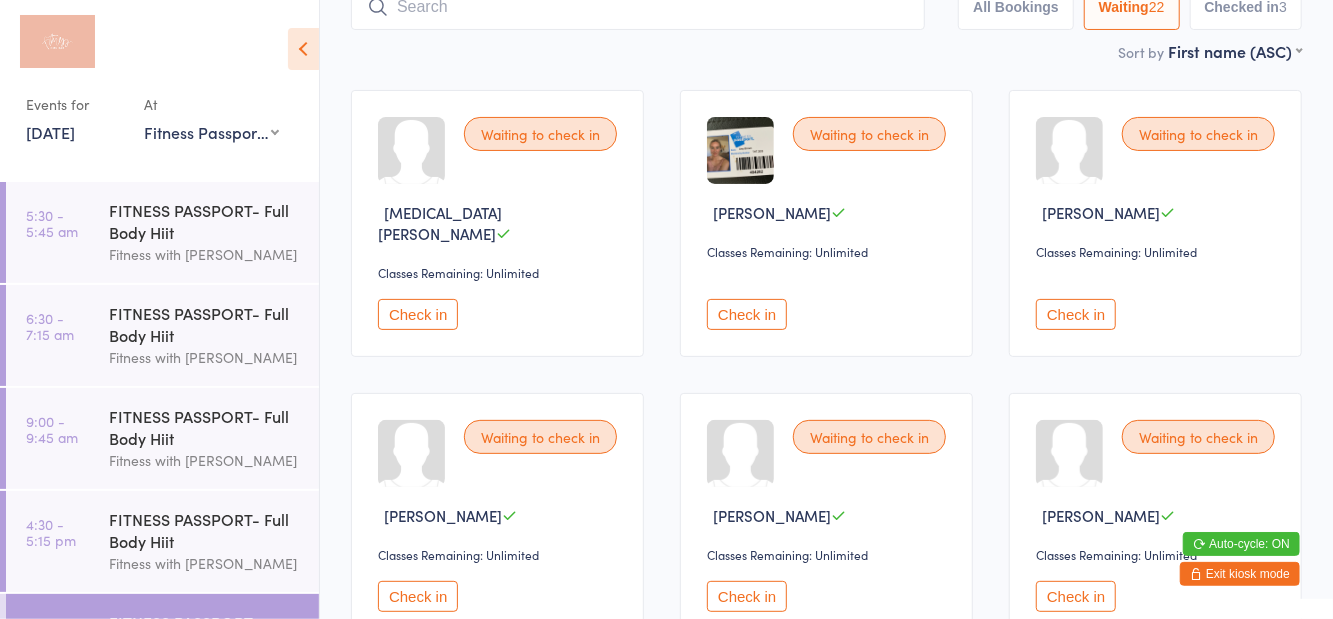 scroll, scrollTop: 0, scrollLeft: 0, axis: both 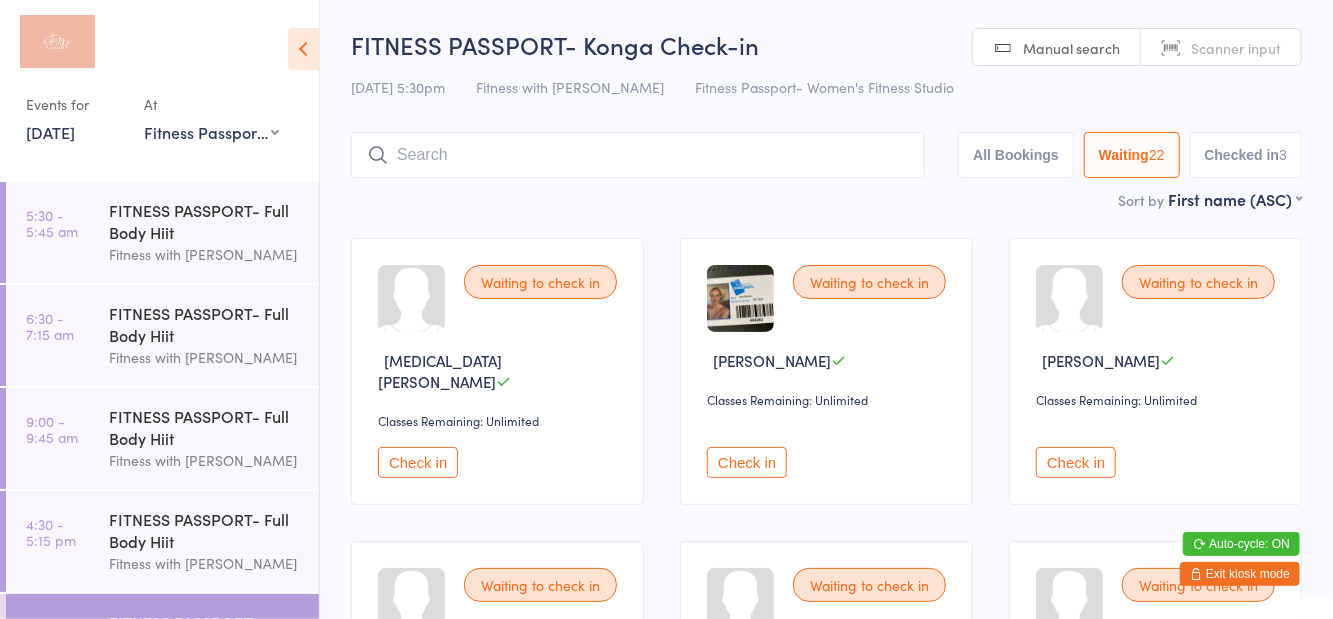 click at bounding box center (638, 155) 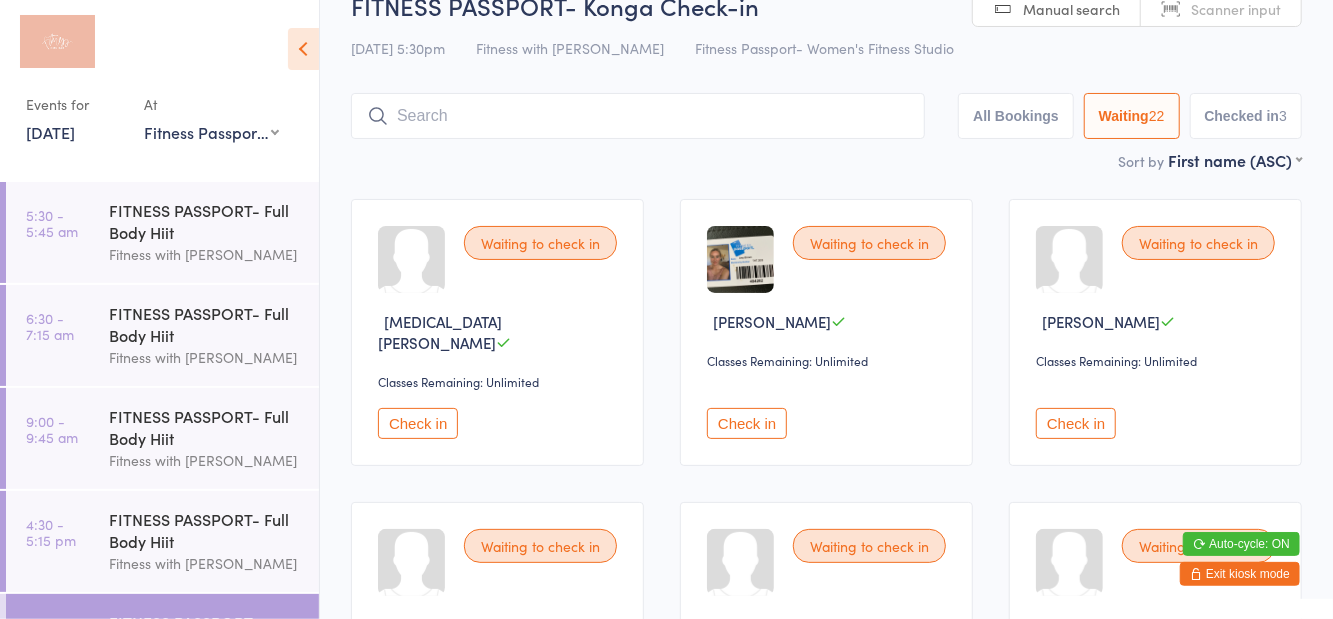 scroll, scrollTop: 133, scrollLeft: 0, axis: vertical 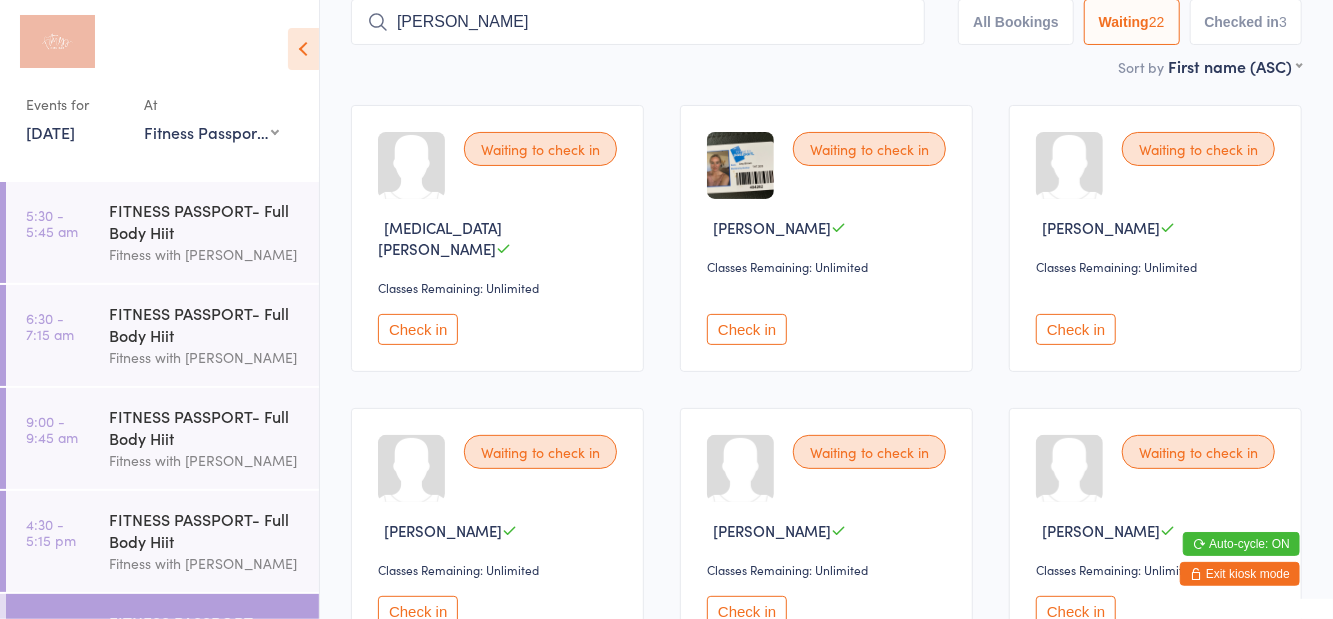 type on "Tara evans" 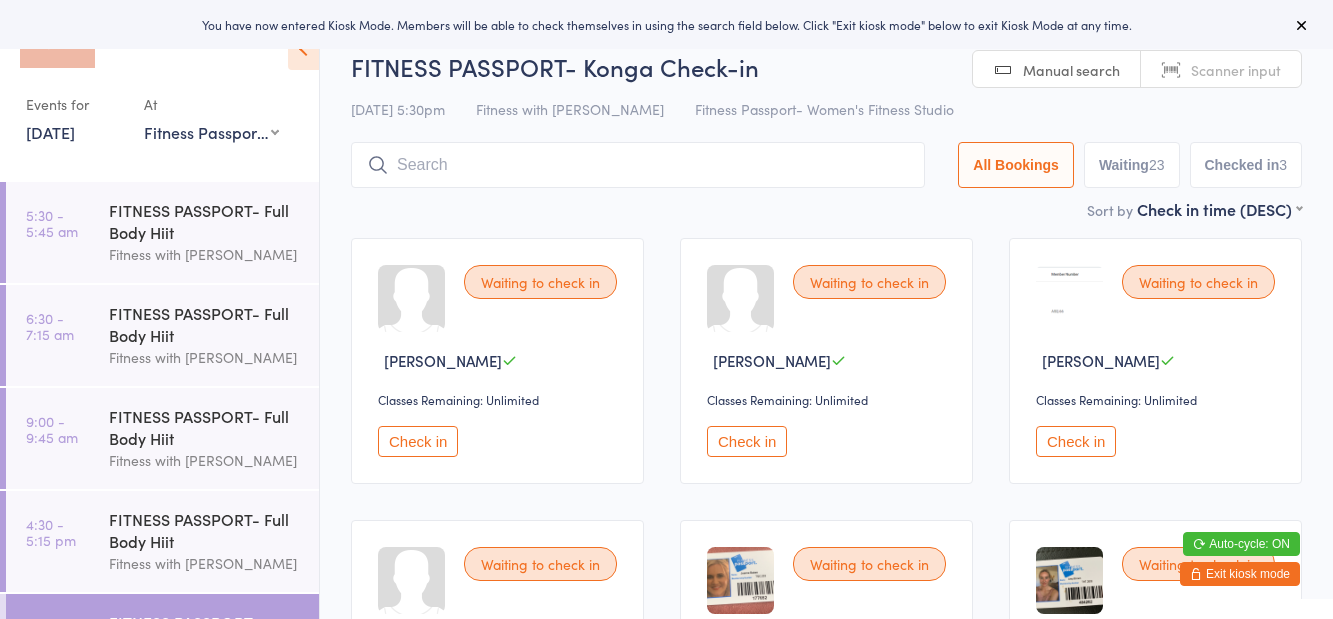 scroll, scrollTop: 0, scrollLeft: 0, axis: both 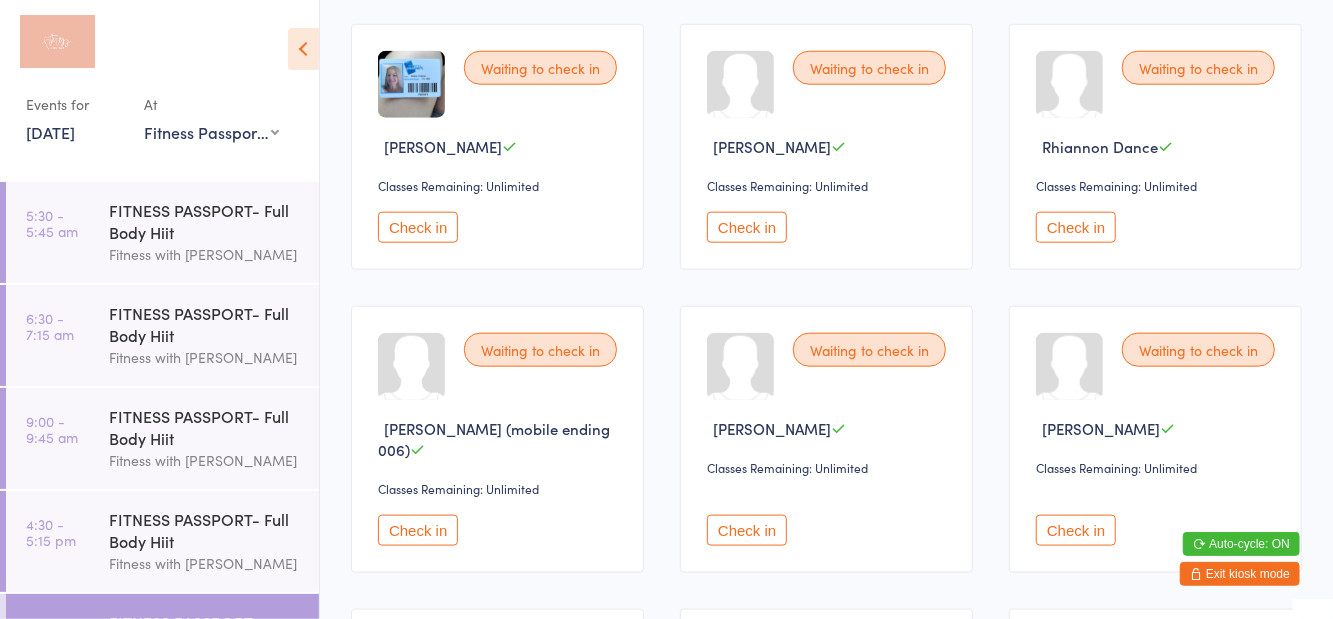 click on "Check in" at bounding box center [418, 530] 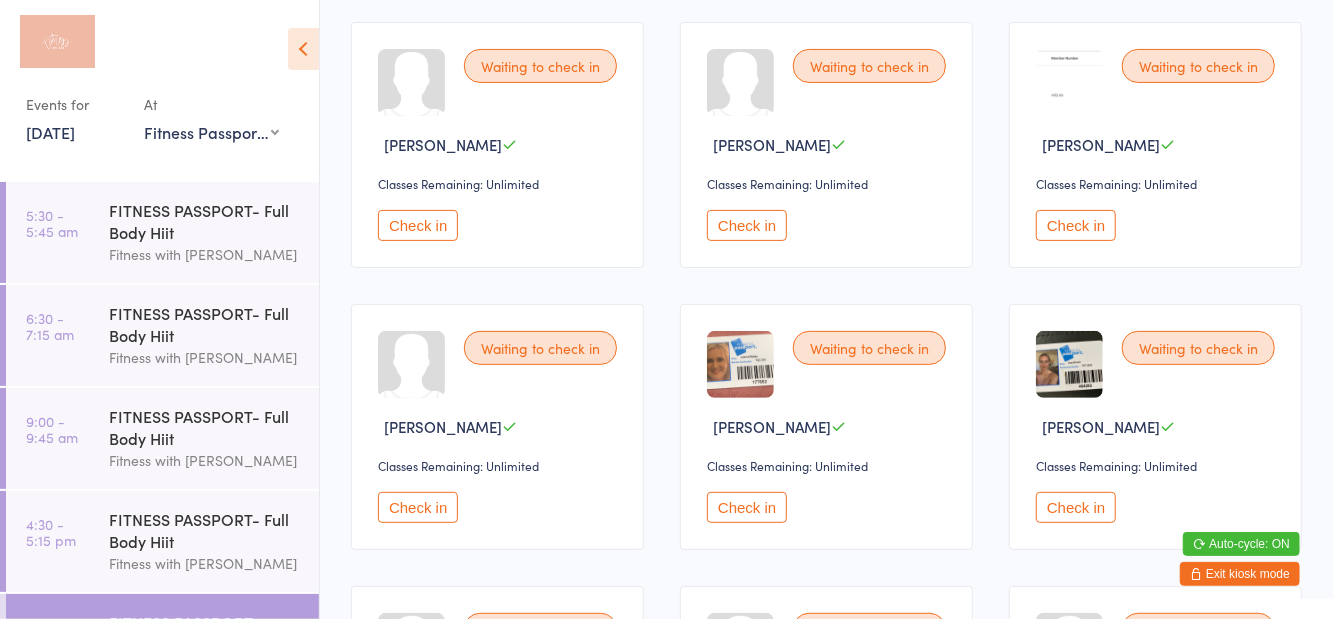 scroll, scrollTop: 224, scrollLeft: 0, axis: vertical 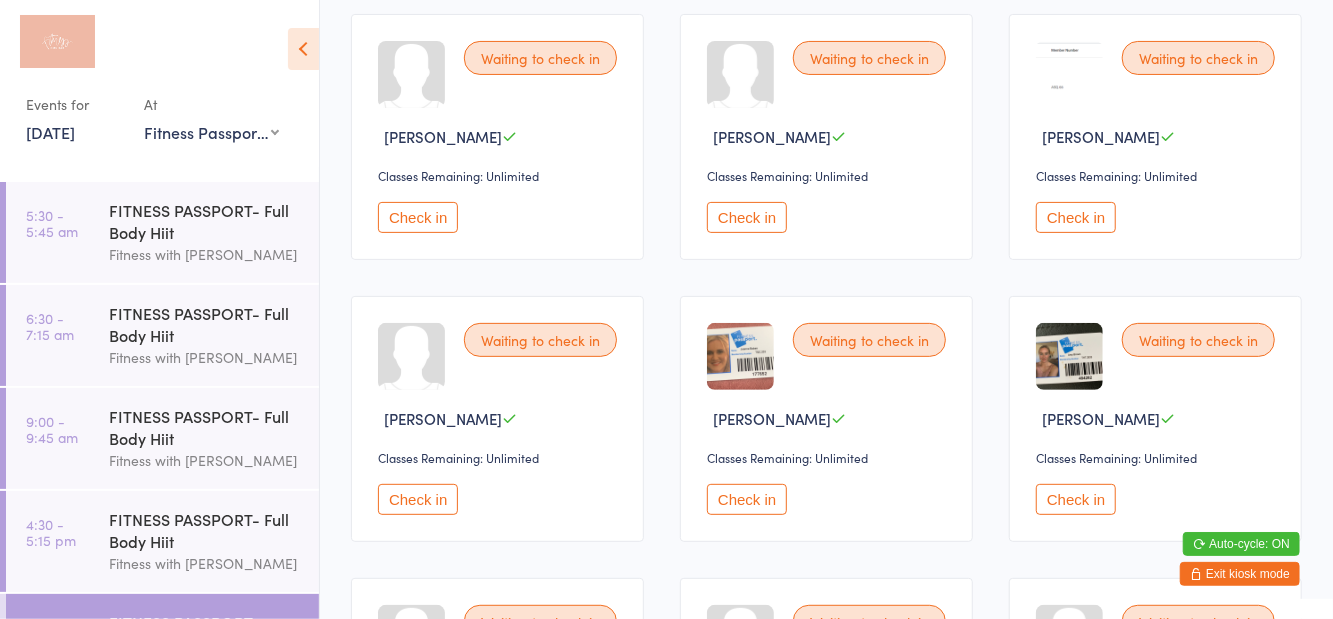 click on "Check in" at bounding box center [418, 499] 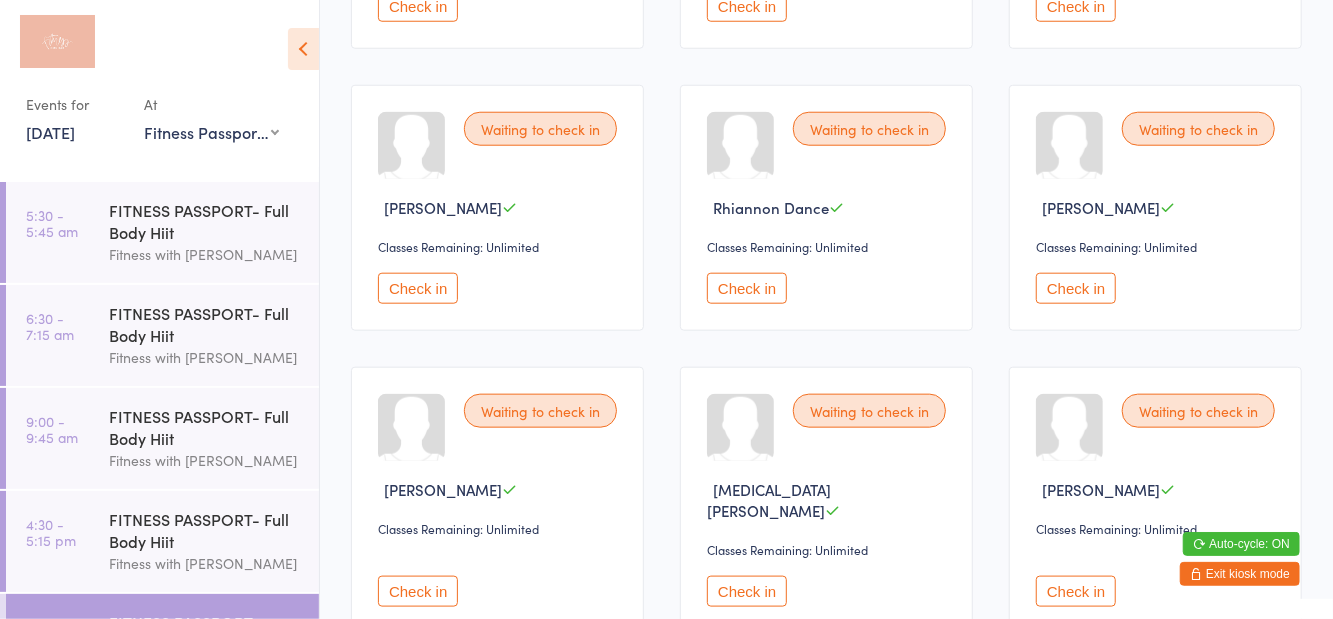 scroll, scrollTop: 1001, scrollLeft: 0, axis: vertical 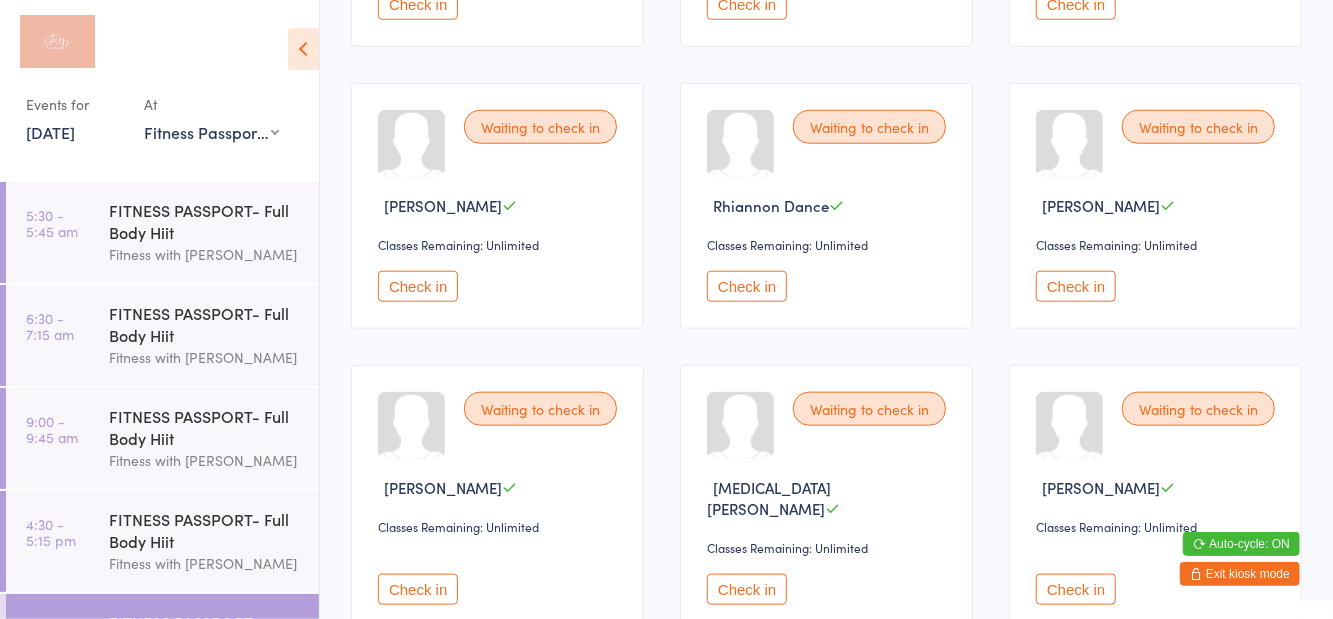 click on "Check in" at bounding box center (747, 589) 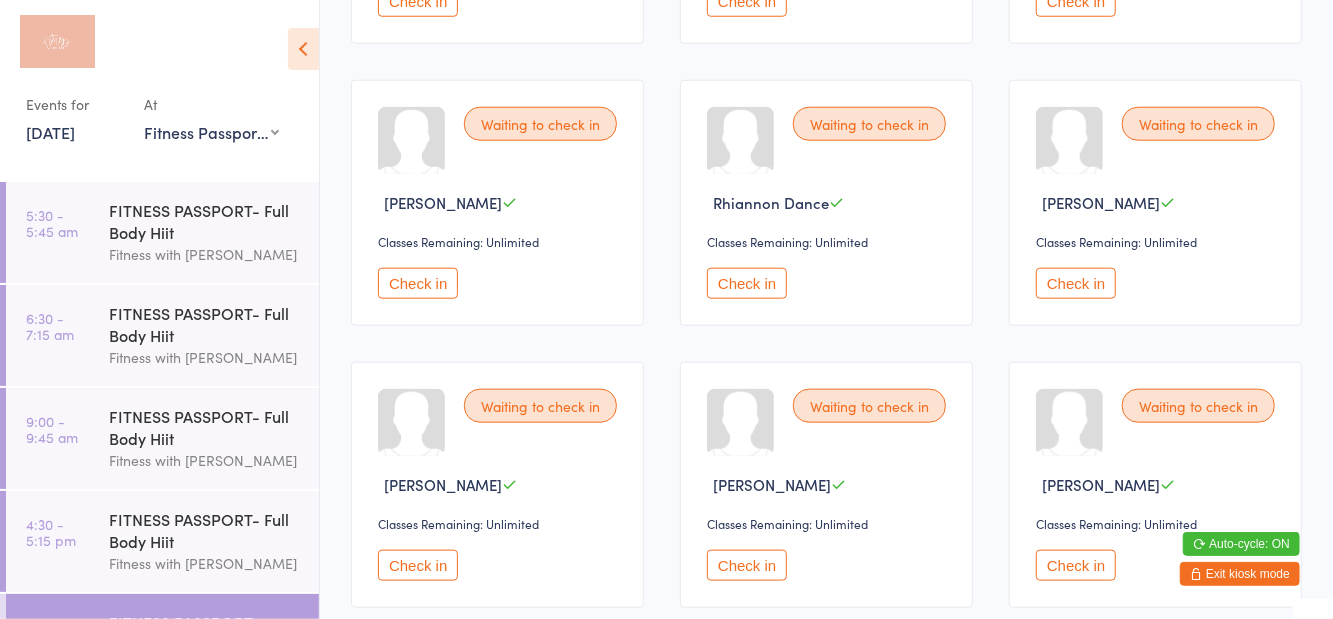 scroll, scrollTop: 1016, scrollLeft: 0, axis: vertical 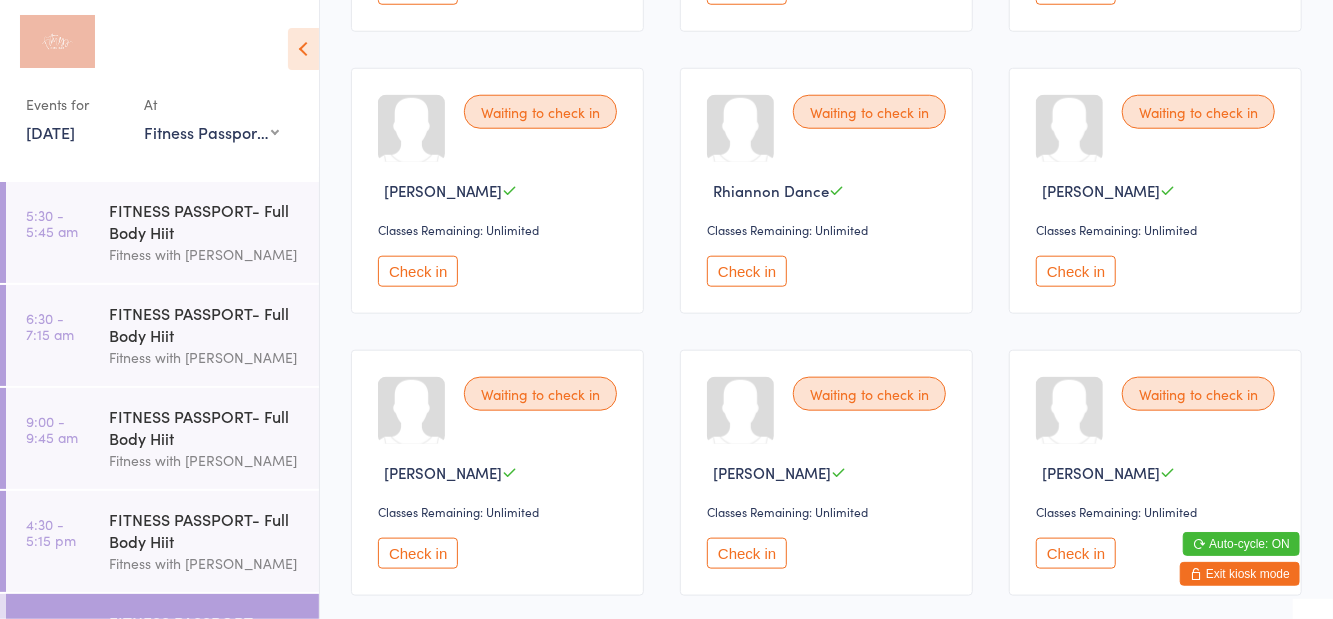 click on "Check in" at bounding box center [418, 553] 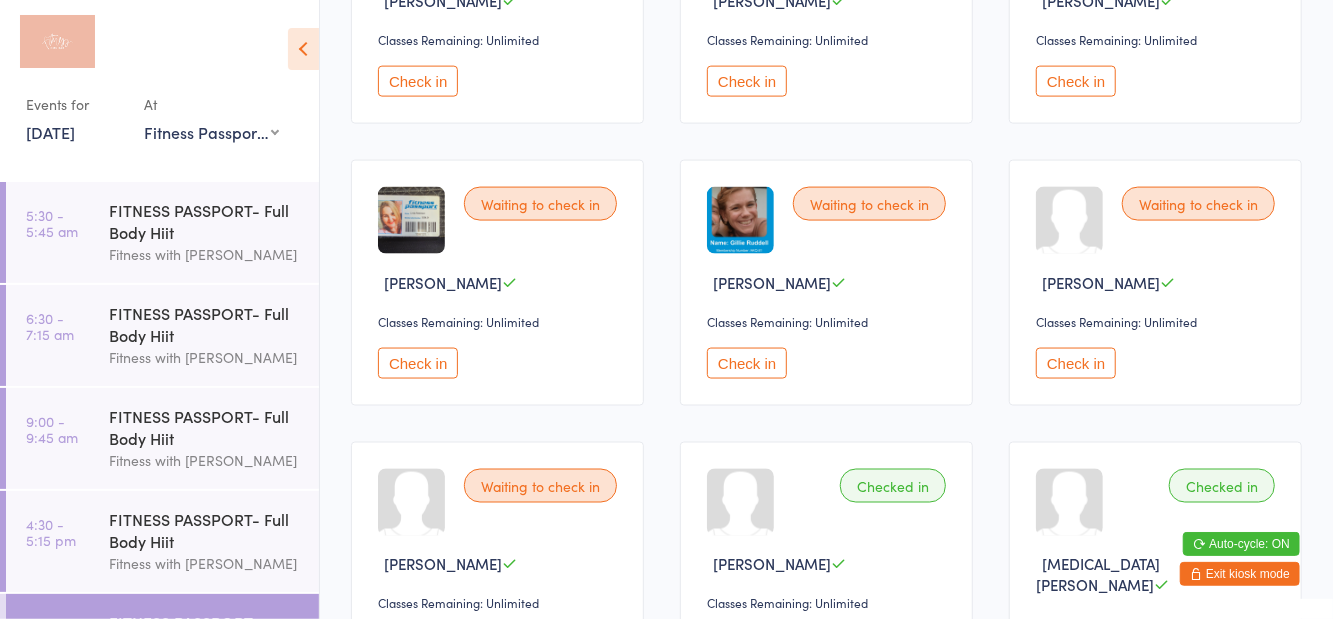 scroll, scrollTop: 1510, scrollLeft: 0, axis: vertical 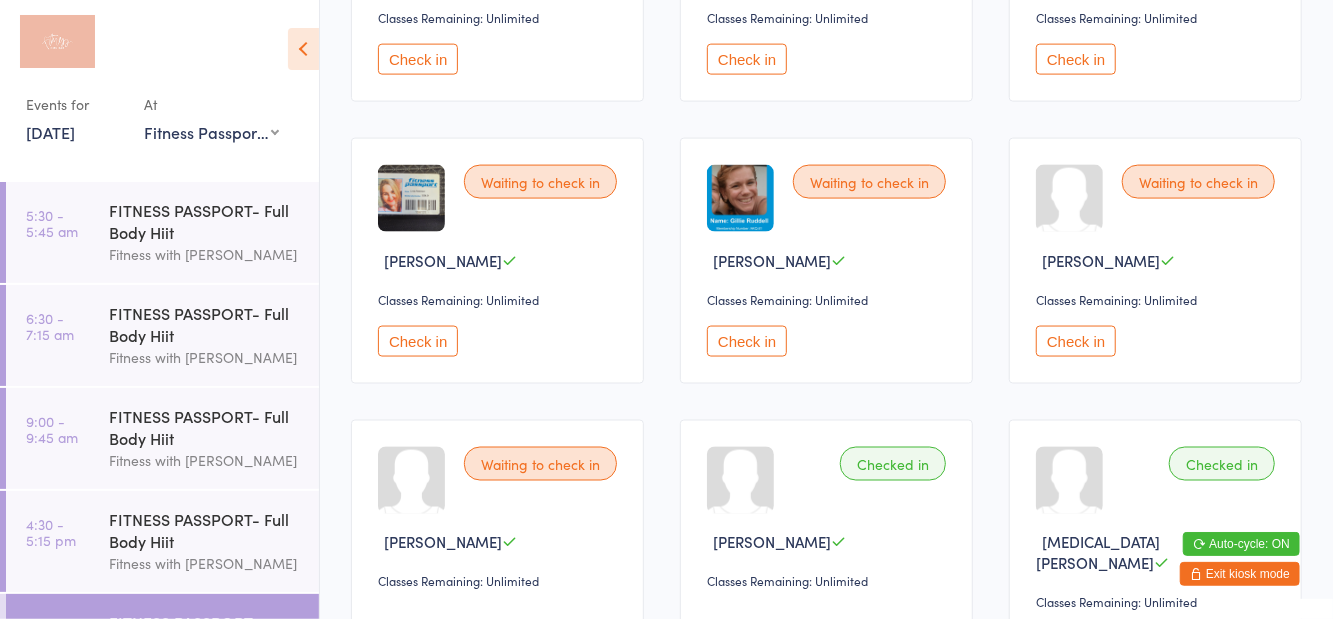 click on "Check in" at bounding box center [418, 644] 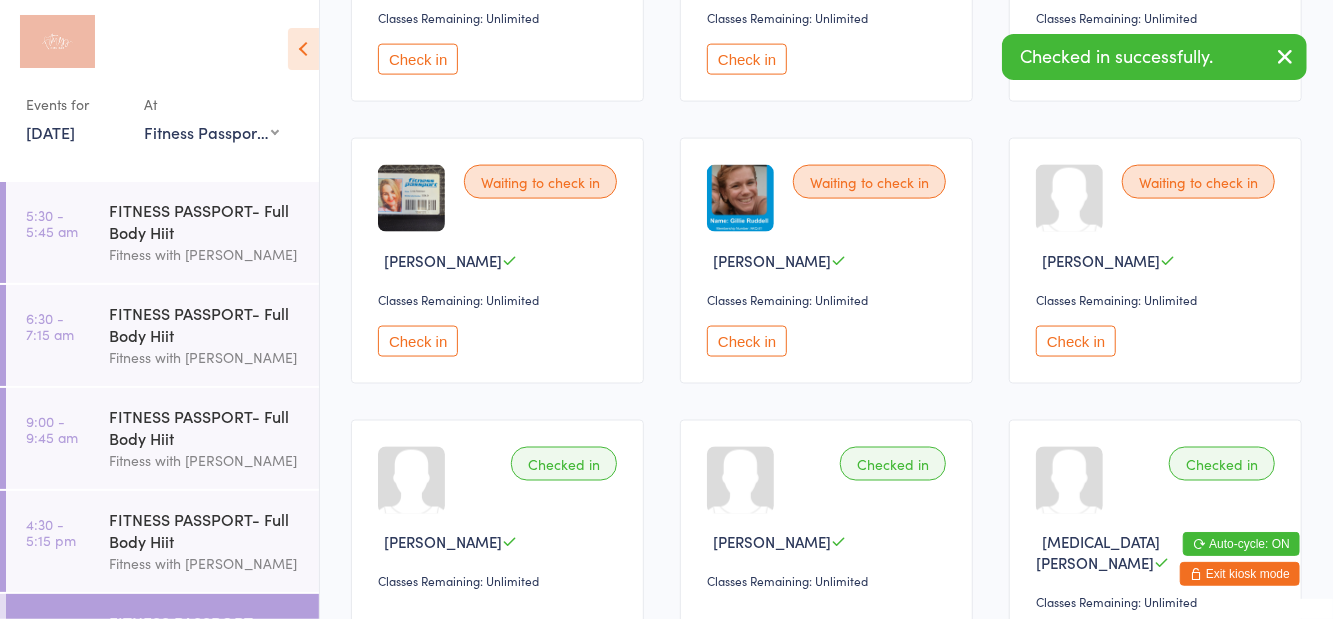 click on "Check in" at bounding box center (747, 341) 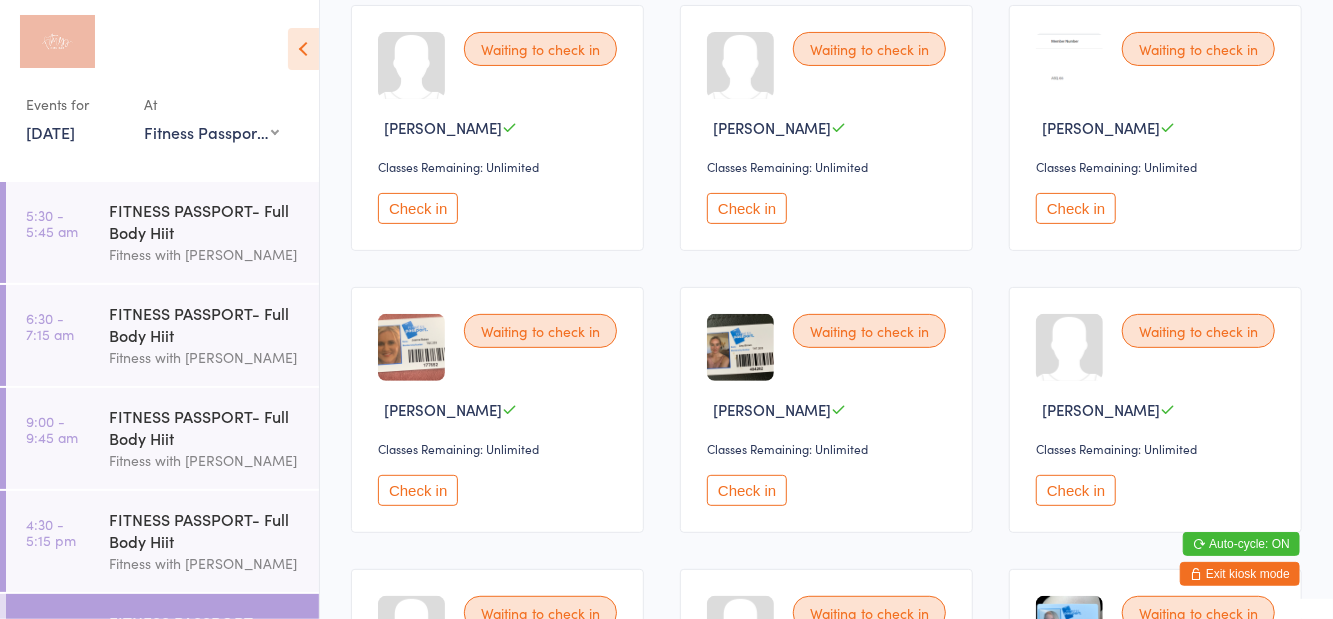 scroll, scrollTop: 230, scrollLeft: 0, axis: vertical 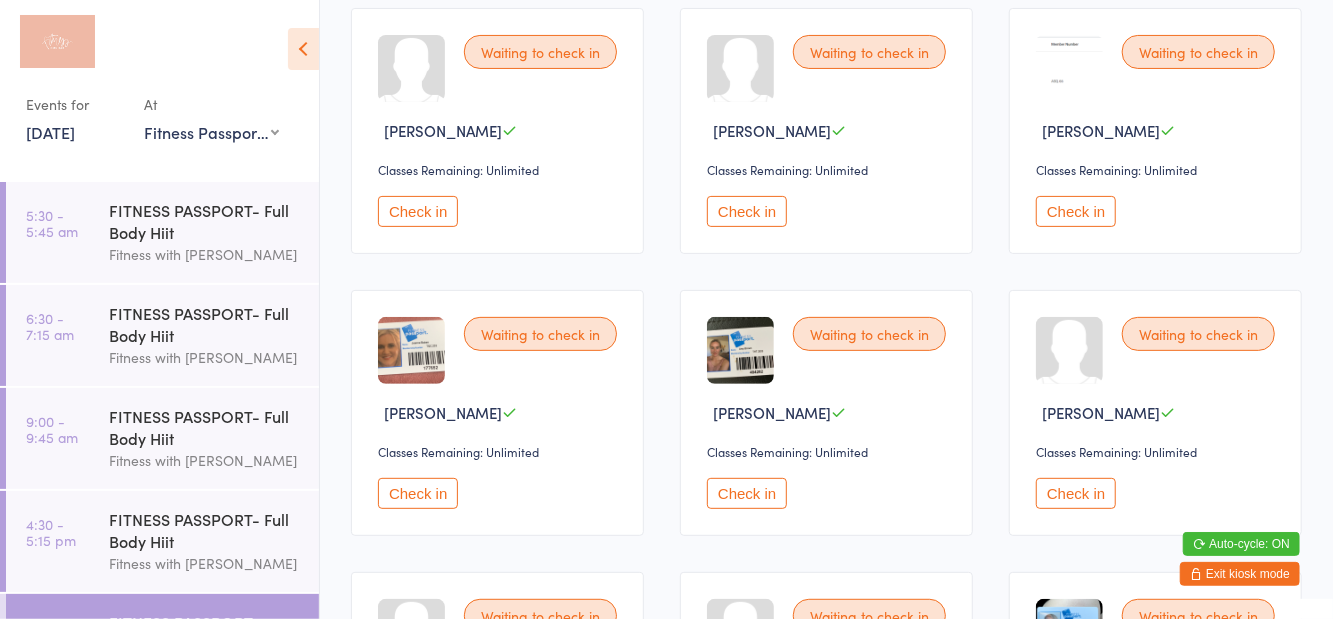 click on "Check in" at bounding box center (1076, 493) 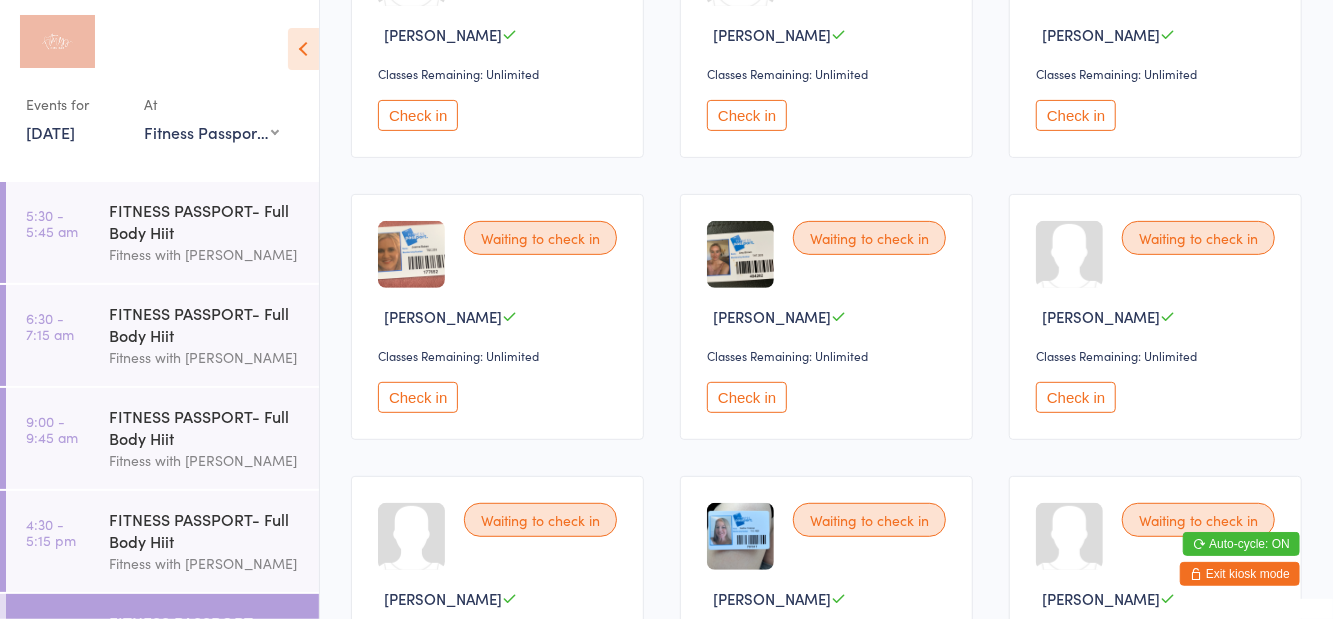 scroll, scrollTop: 328, scrollLeft: 0, axis: vertical 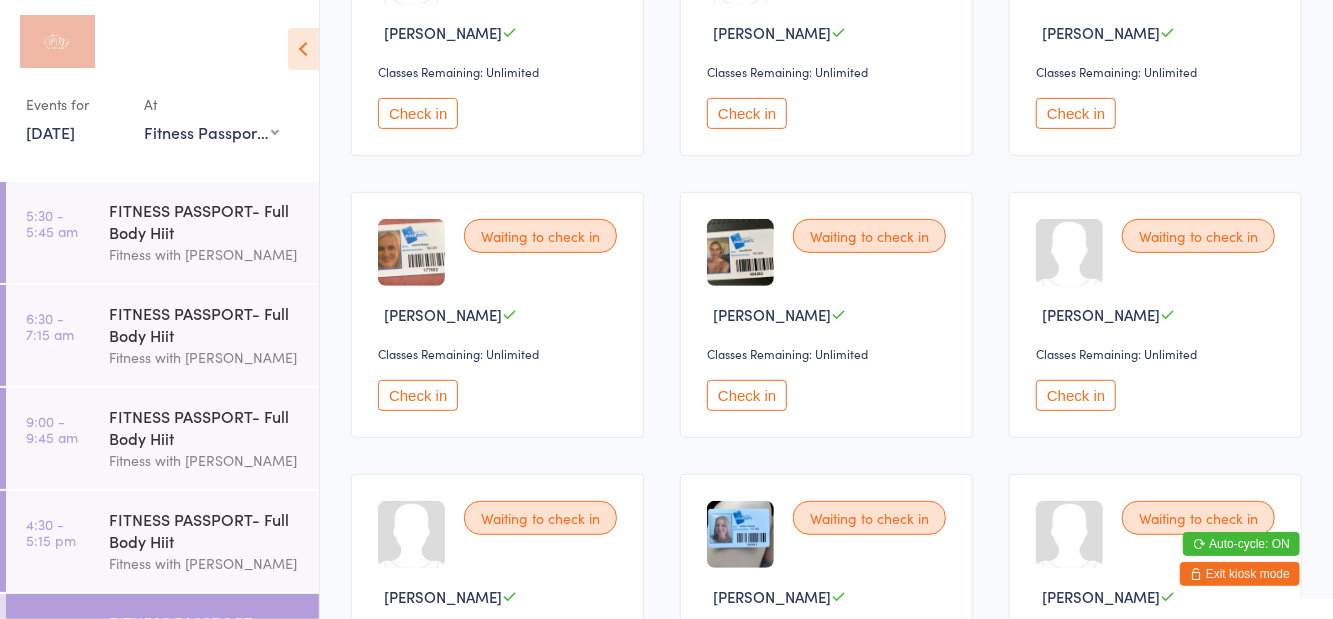 click on "Check in" at bounding box center [1076, 395] 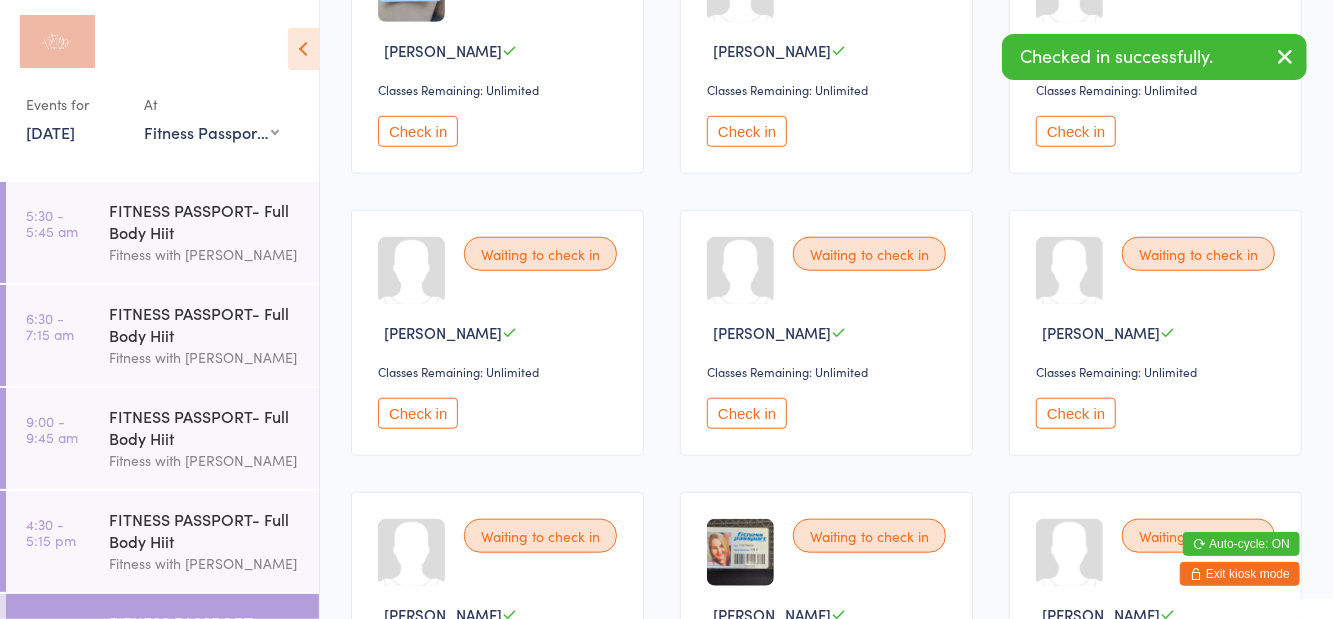 scroll, scrollTop: 879, scrollLeft: 0, axis: vertical 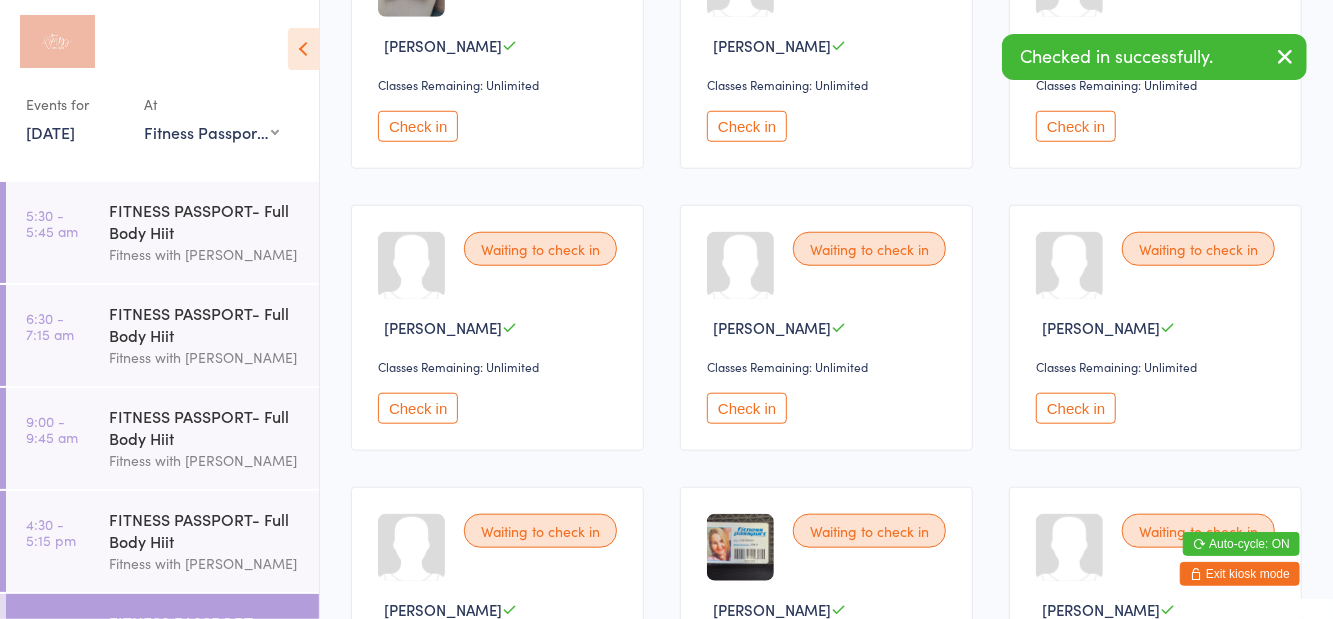 click on "Check in" at bounding box center [747, 408] 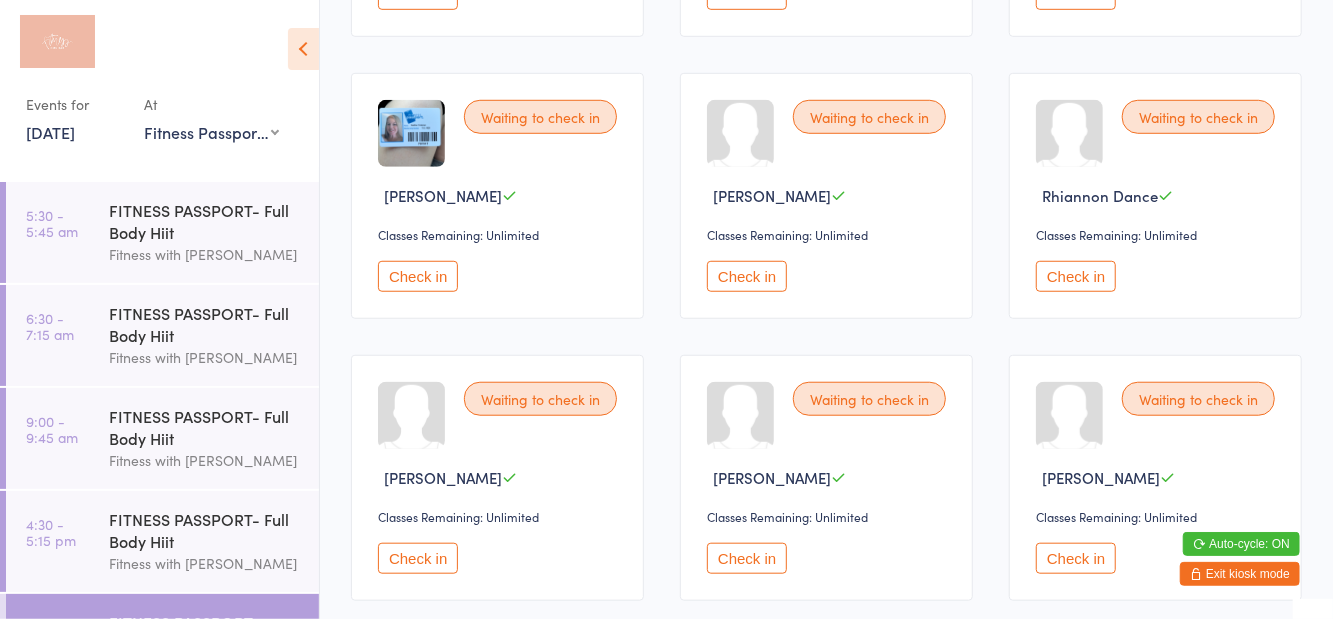 scroll, scrollTop: 727, scrollLeft: 0, axis: vertical 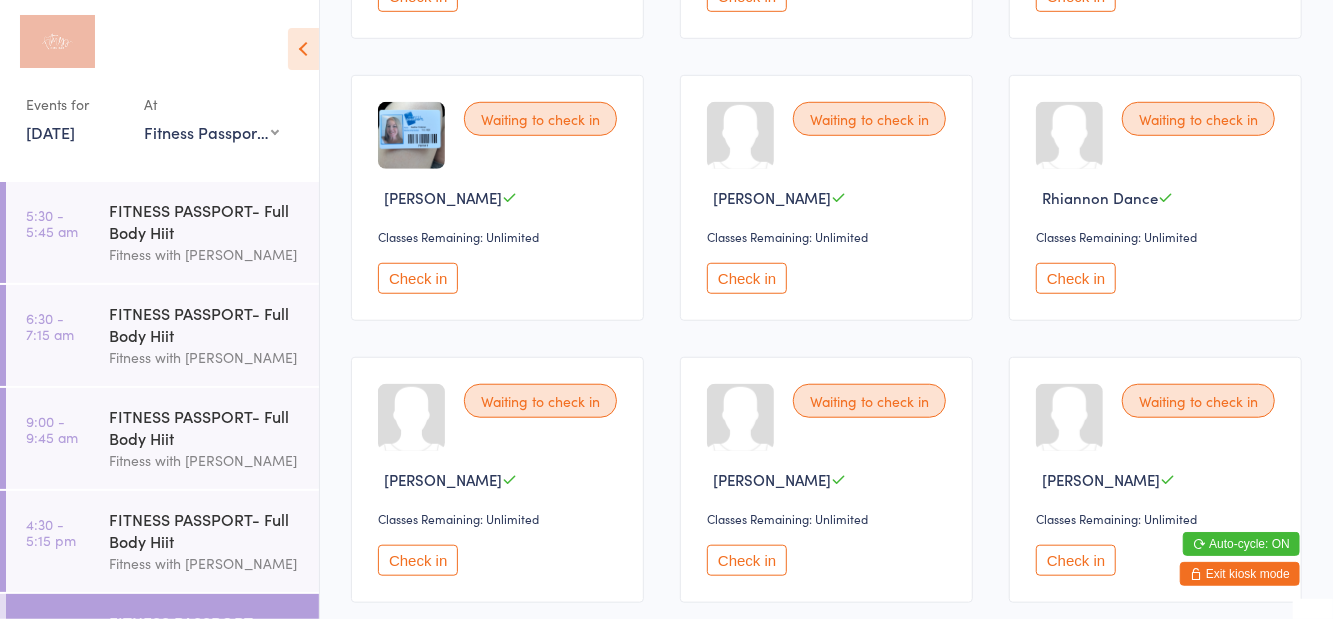 click on "Check in" at bounding box center (747, 278) 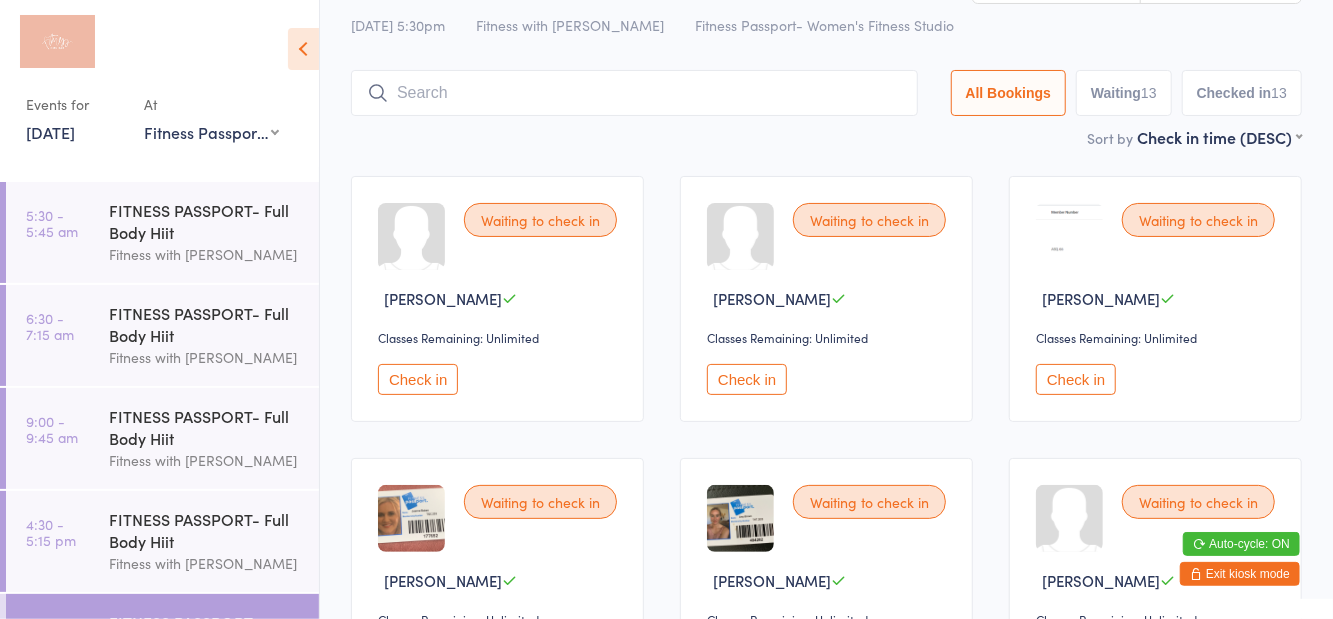 scroll, scrollTop: 0, scrollLeft: 0, axis: both 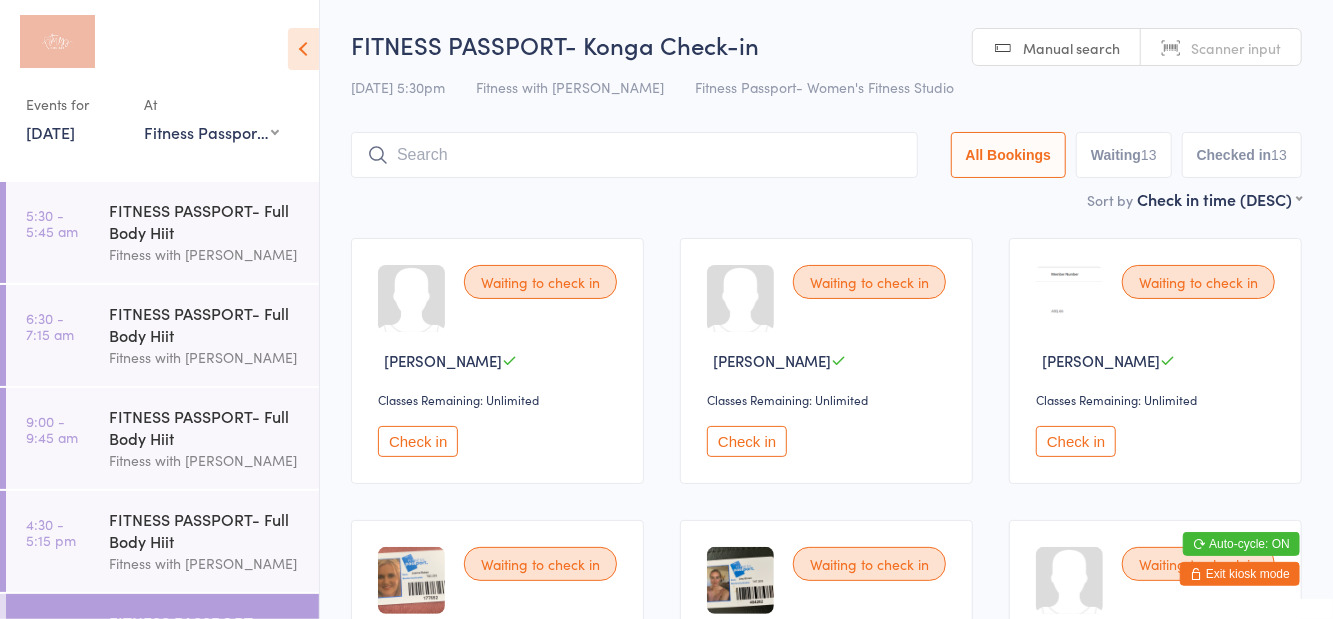 click on "Check in" at bounding box center (1076, 441) 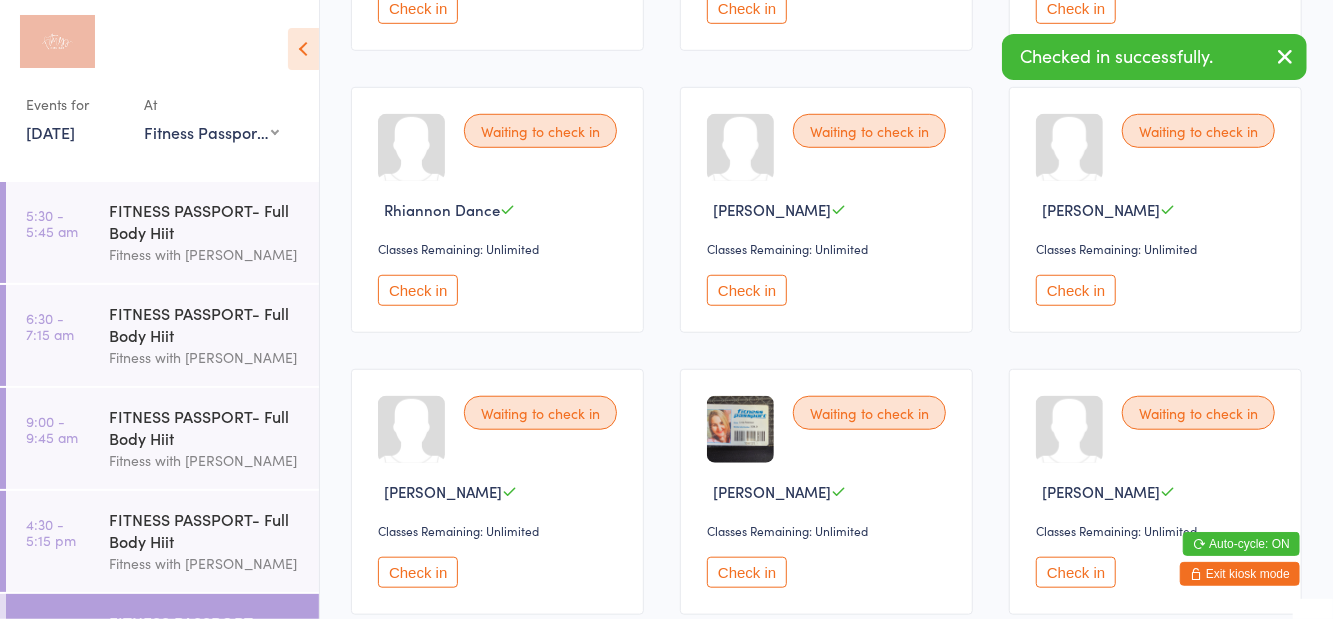 scroll, scrollTop: 716, scrollLeft: 0, axis: vertical 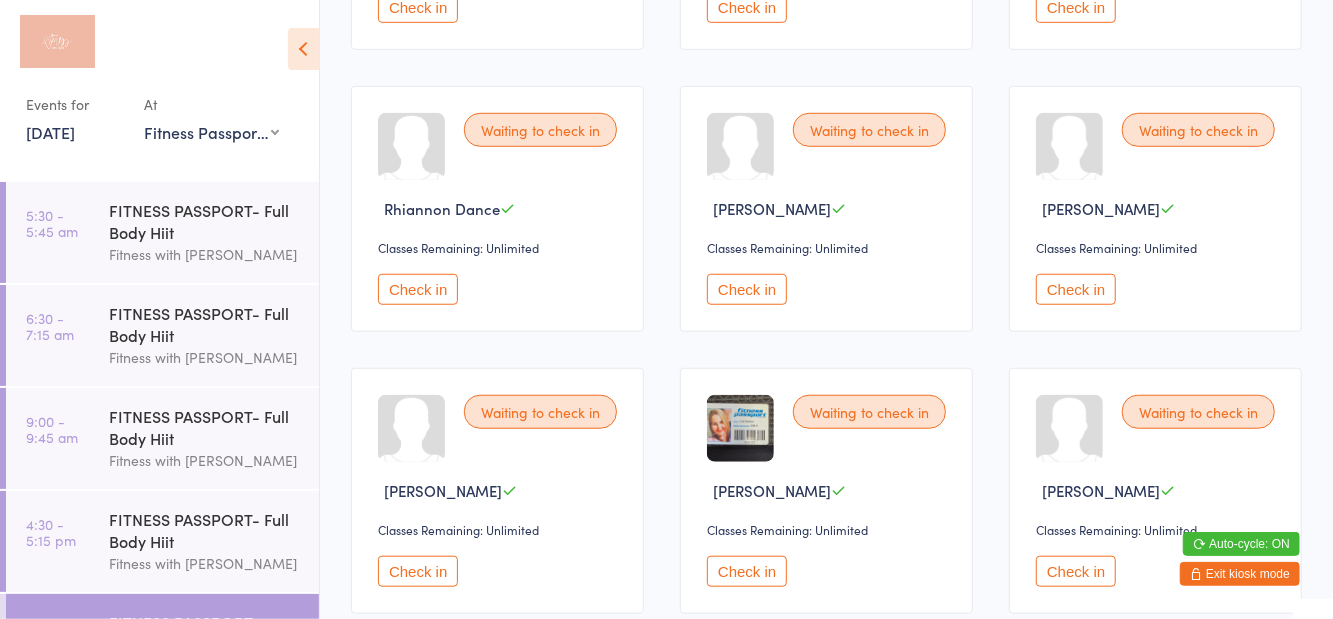 click on "Check in" at bounding box center [1076, 289] 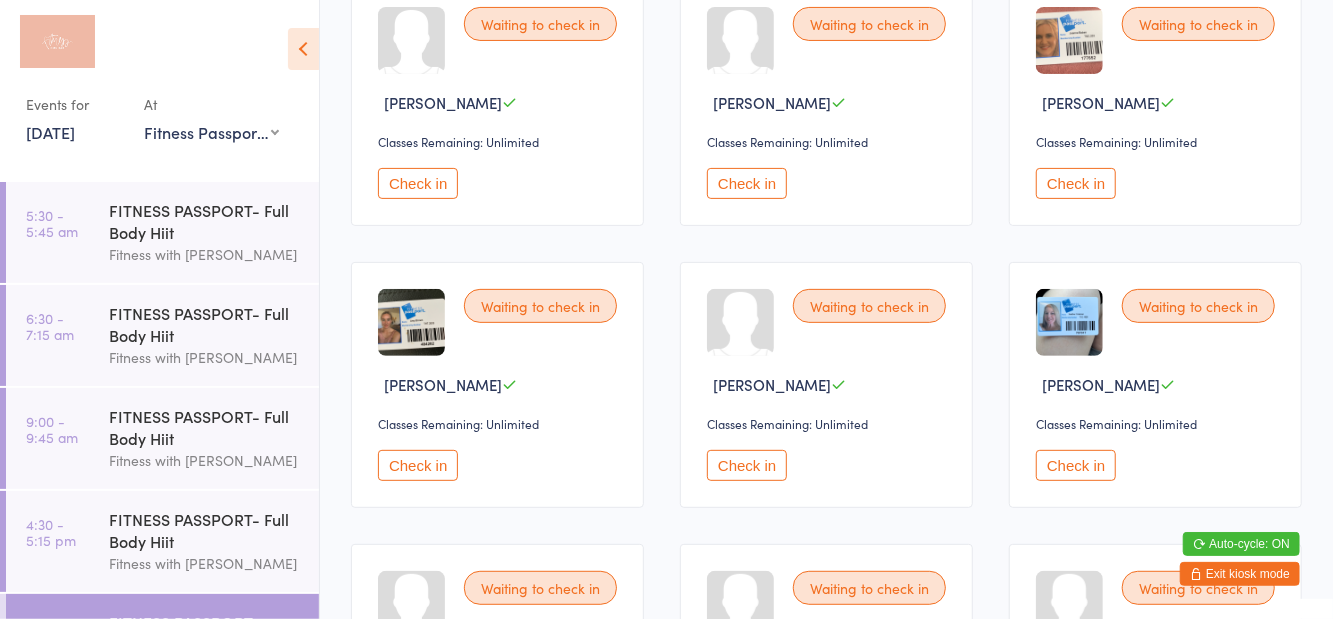 scroll, scrollTop: 230, scrollLeft: 0, axis: vertical 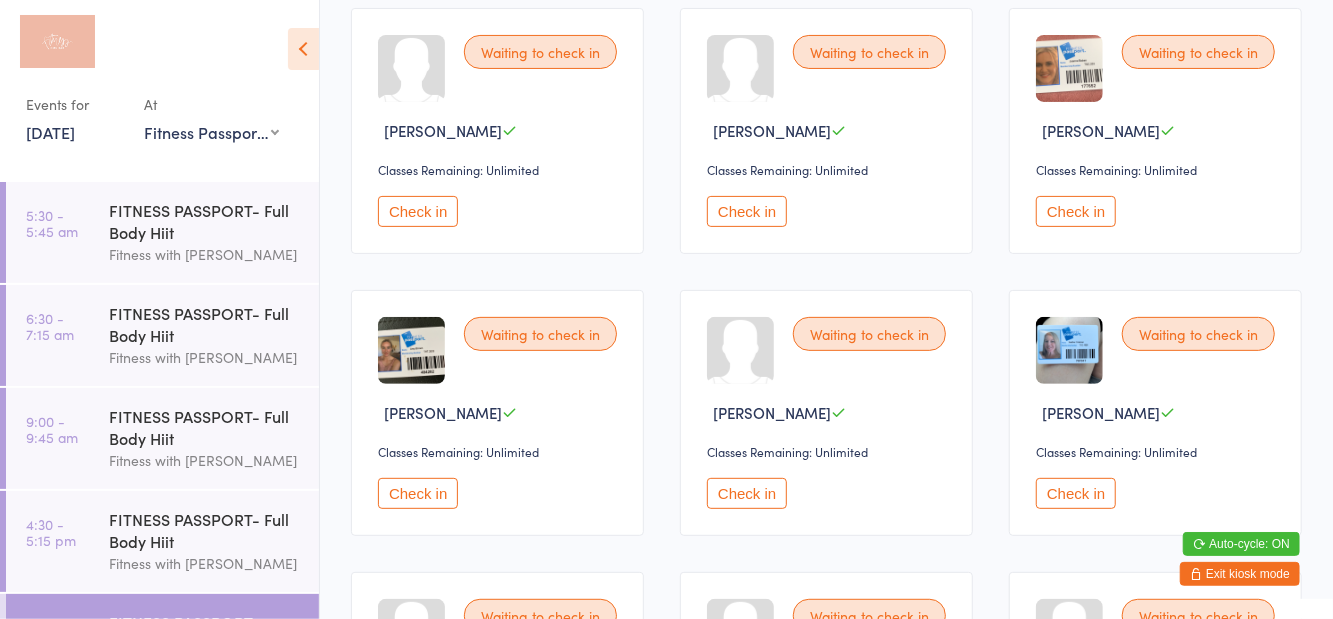 click on "Check in" at bounding box center (747, 493) 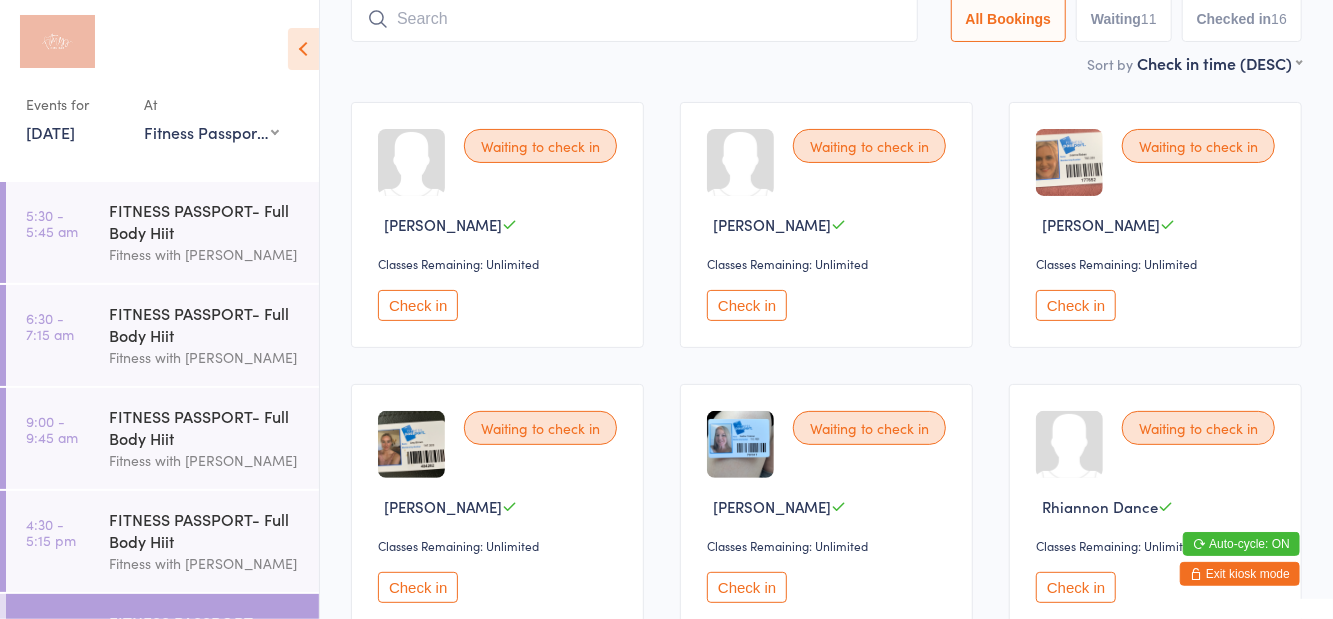 scroll, scrollTop: 134, scrollLeft: 0, axis: vertical 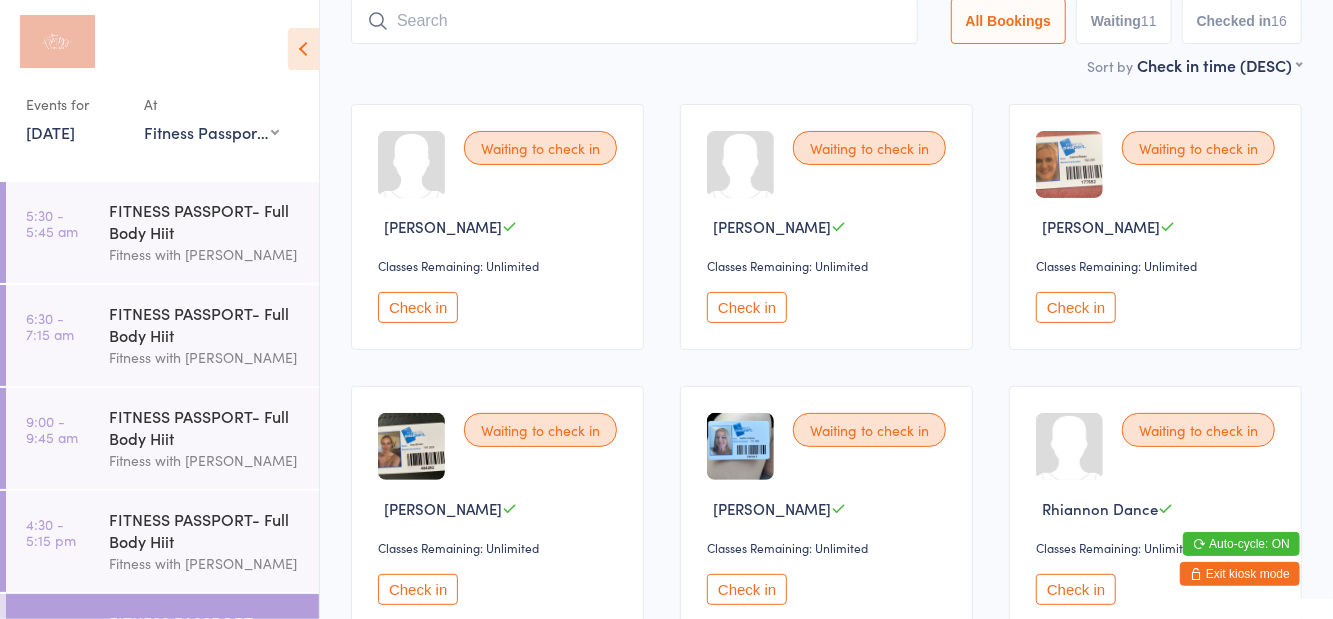 click on "Check in" at bounding box center [418, 307] 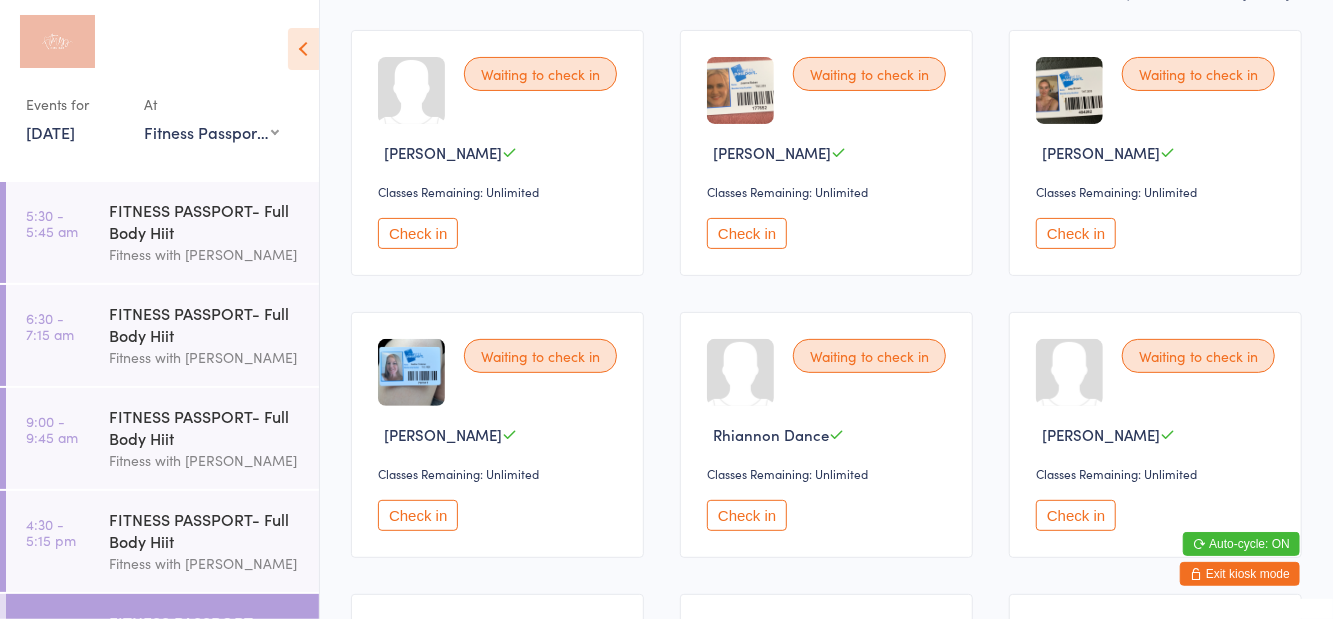 scroll, scrollTop: 212, scrollLeft: 0, axis: vertical 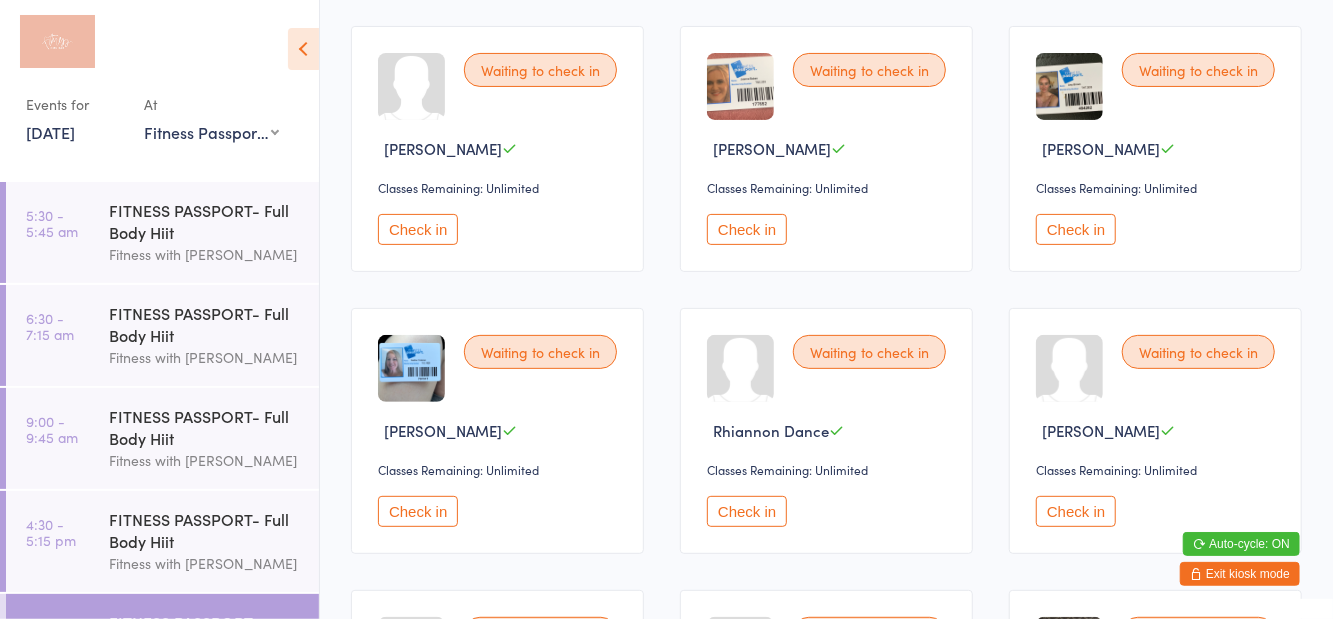click on "Check in" at bounding box center (418, 511) 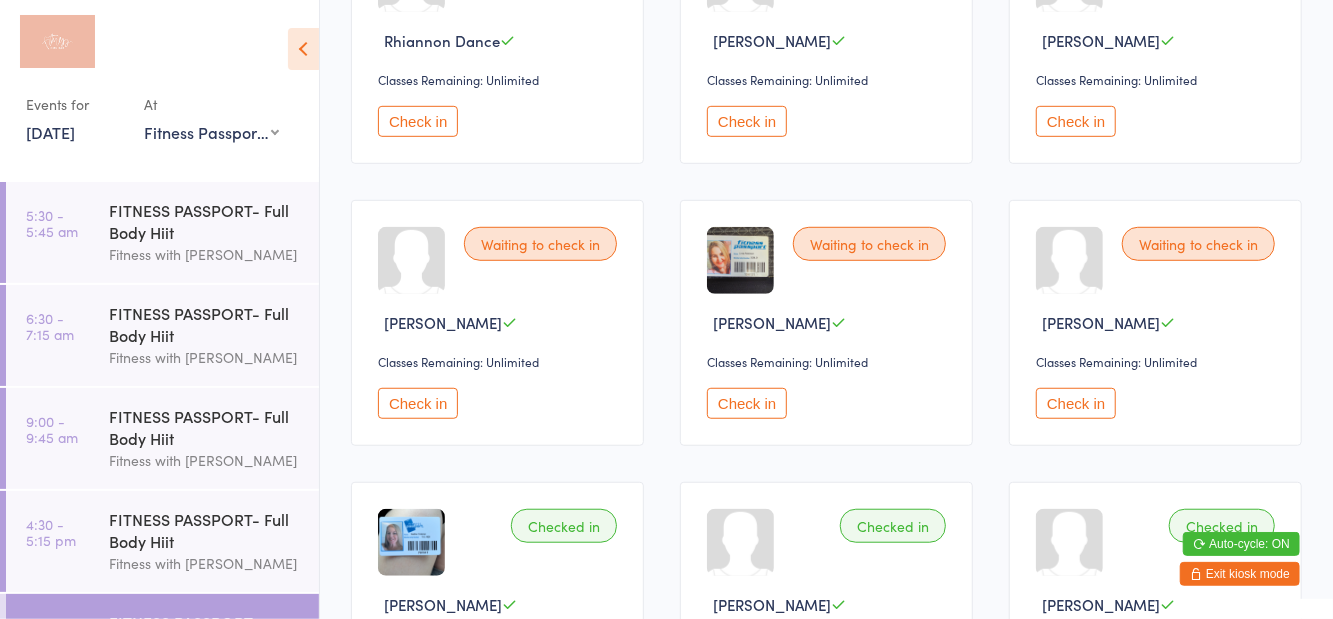 scroll, scrollTop: 603, scrollLeft: 0, axis: vertical 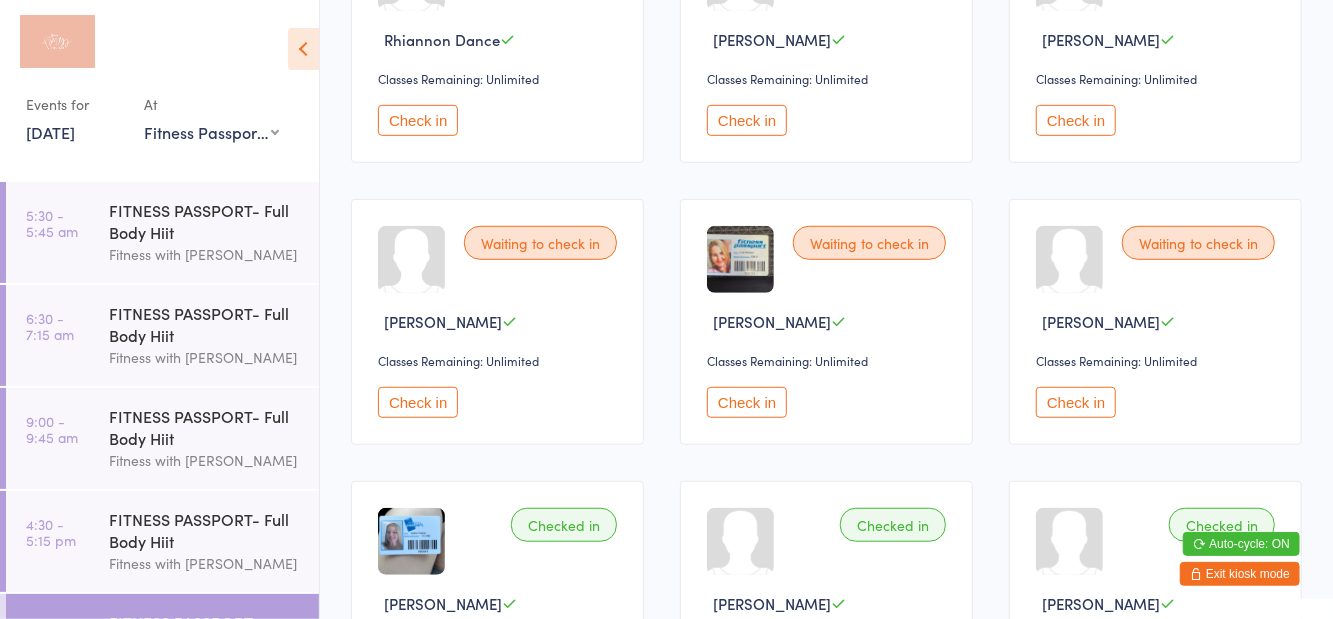 click on "Check in" at bounding box center (418, 402) 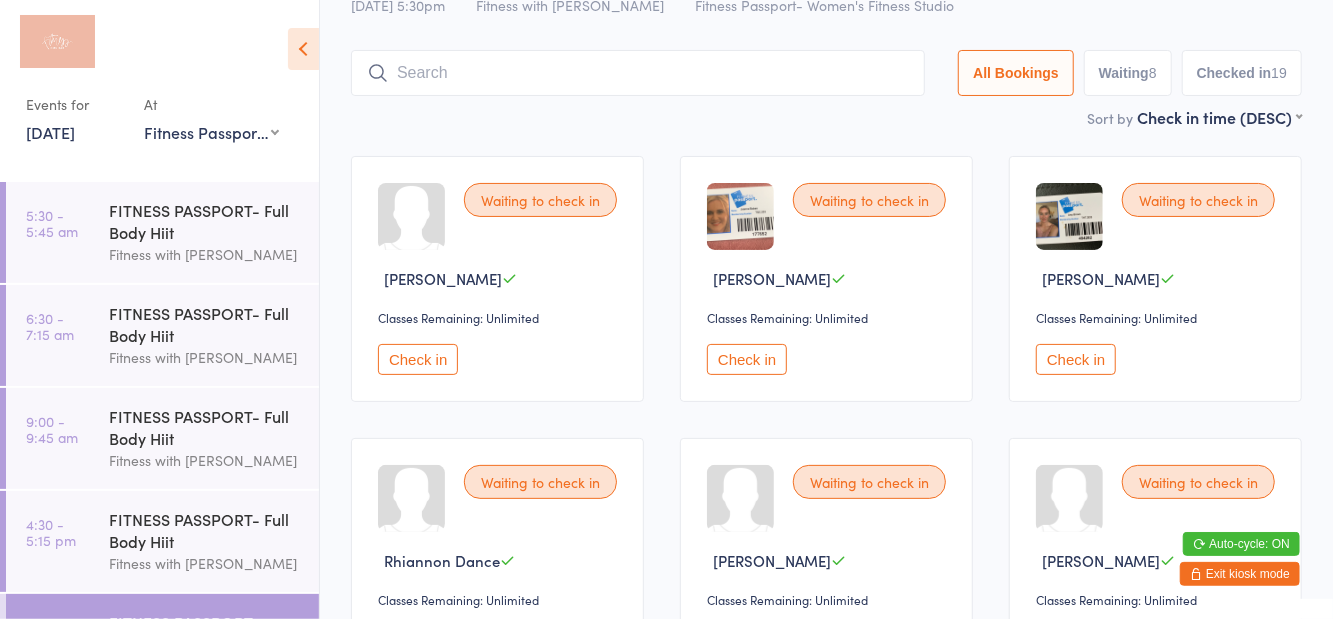 scroll, scrollTop: 84, scrollLeft: 0, axis: vertical 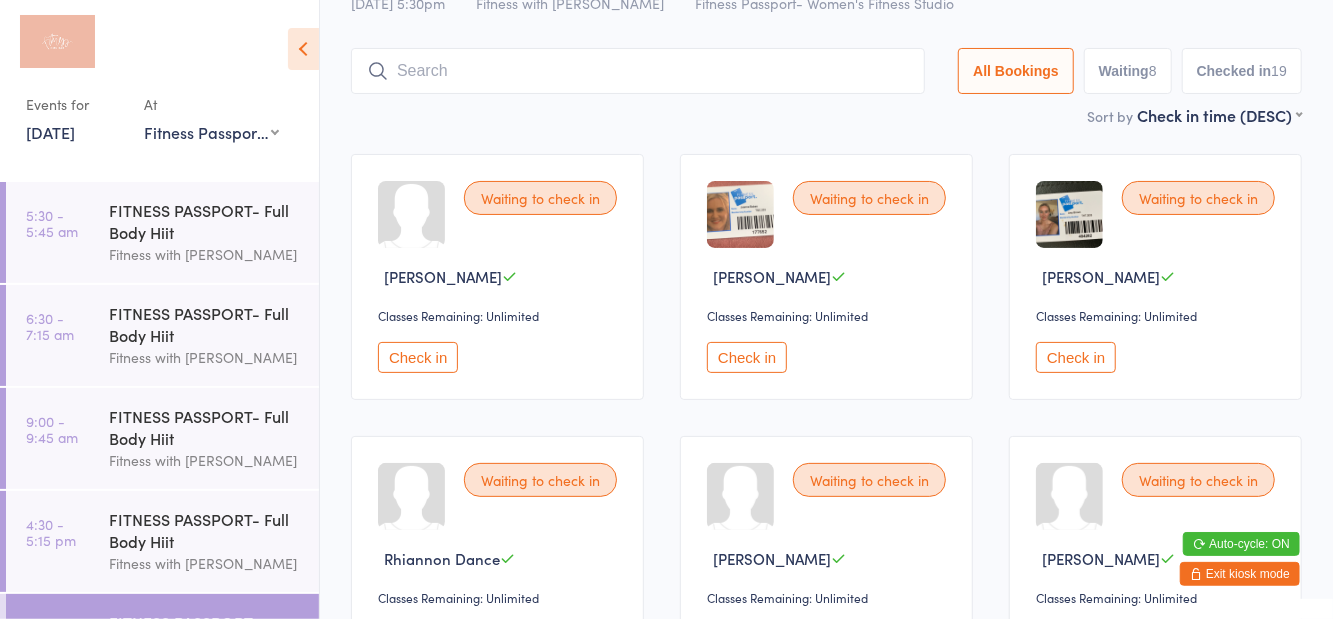click on "Check in" at bounding box center (418, 639) 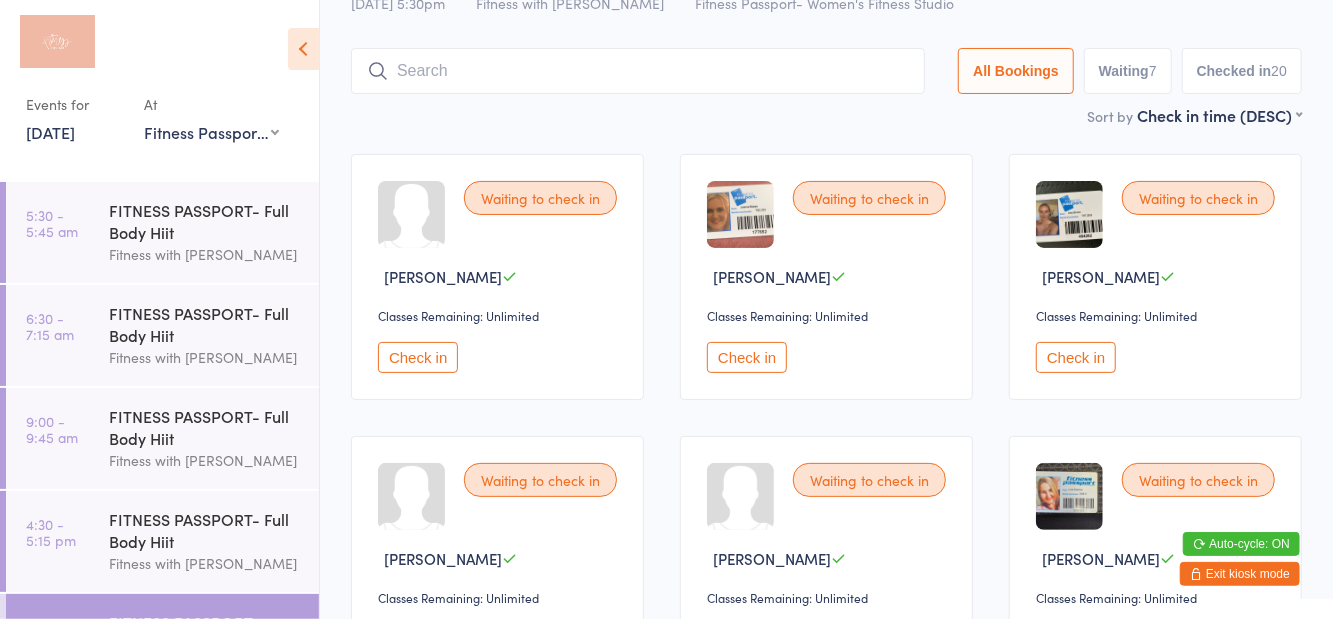 scroll, scrollTop: 0, scrollLeft: 0, axis: both 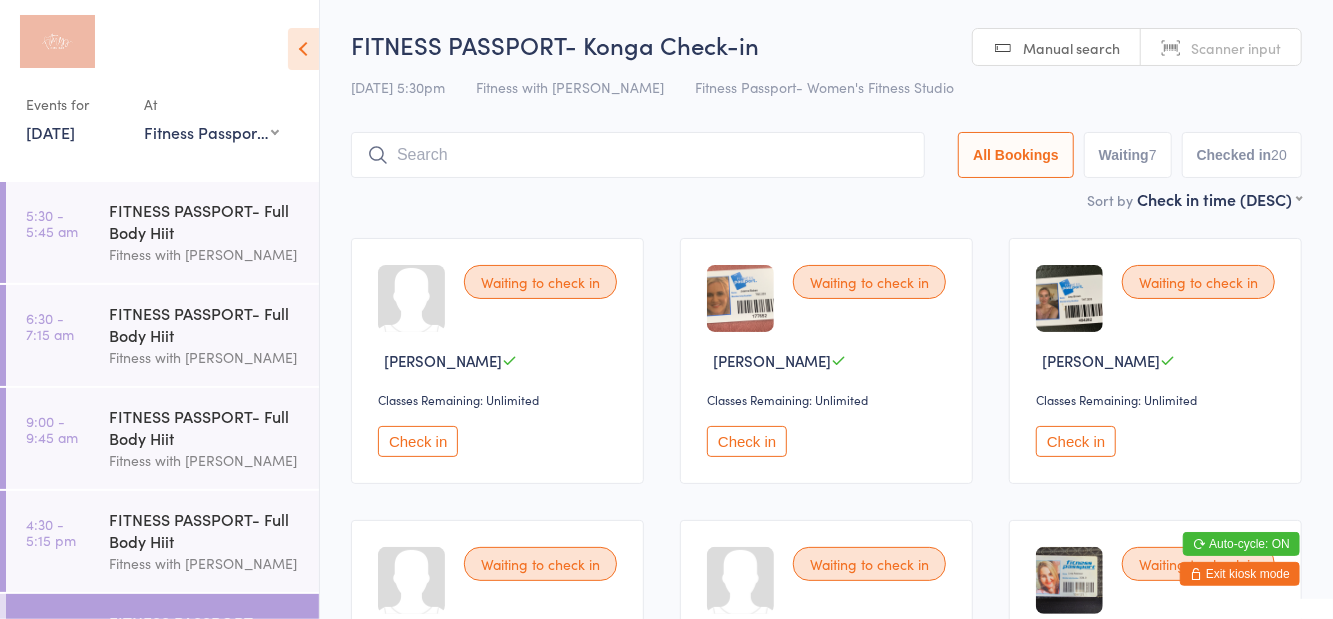 click at bounding box center [638, 155] 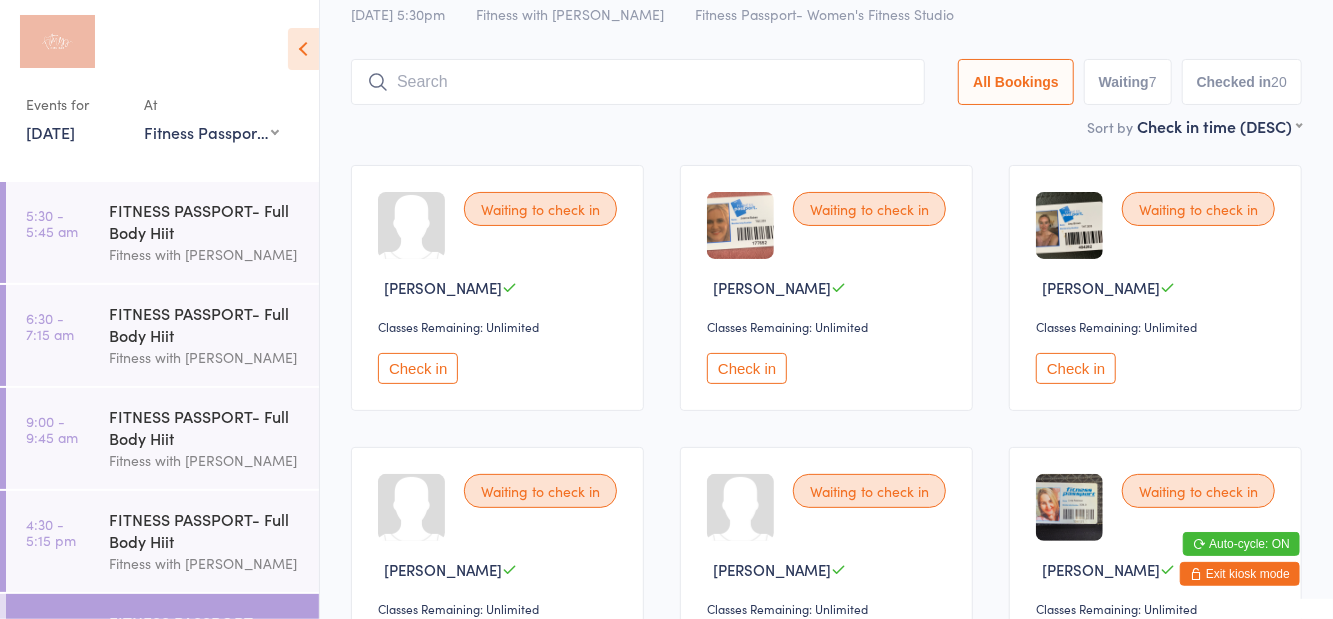 scroll, scrollTop: 133, scrollLeft: 0, axis: vertical 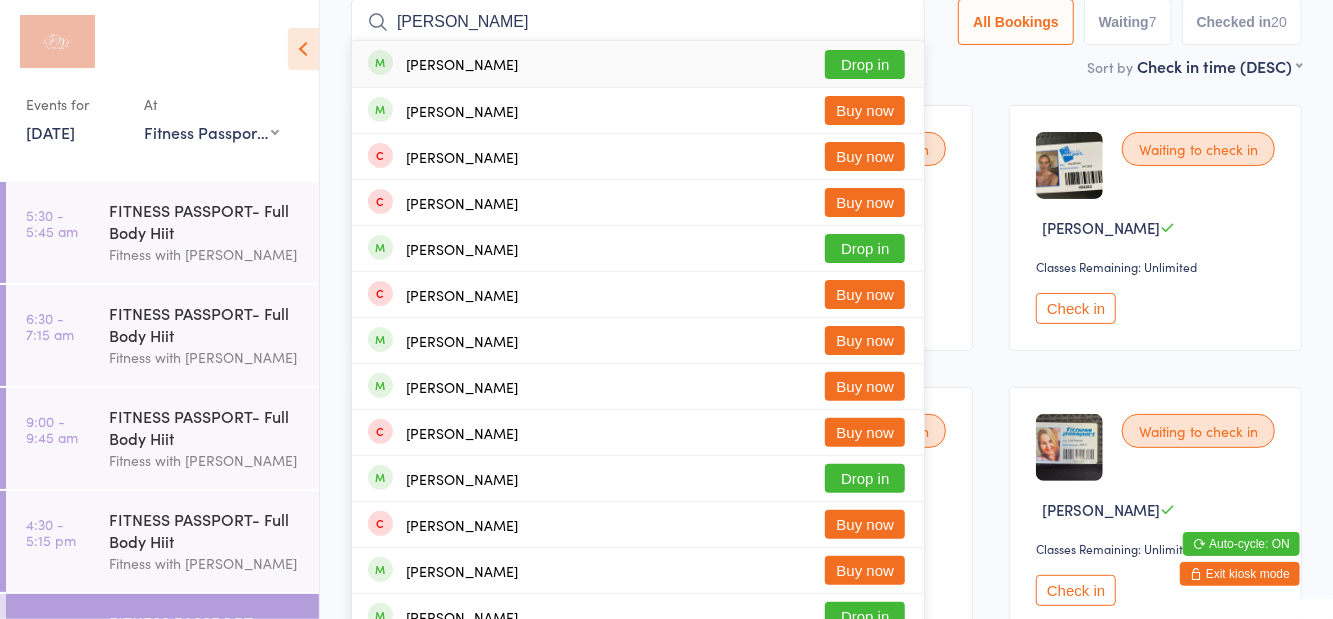 type on "Marica" 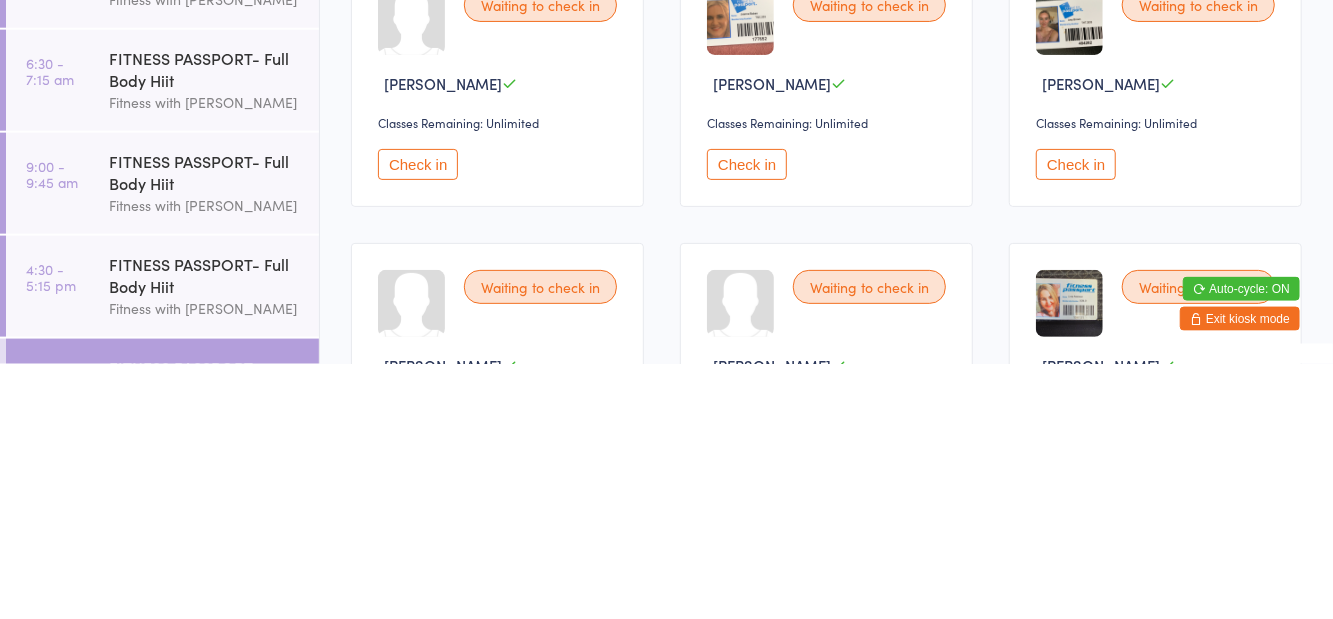 scroll, scrollTop: 22, scrollLeft: 0, axis: vertical 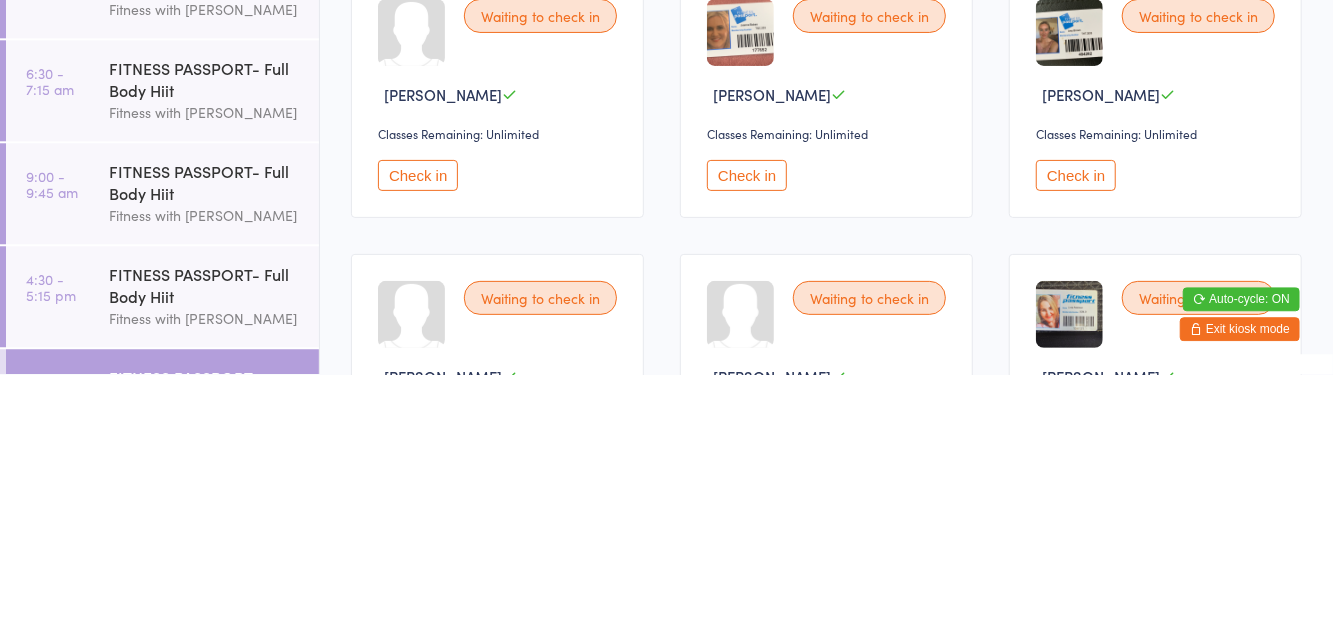 click on "Check in" at bounding box center [1076, 420] 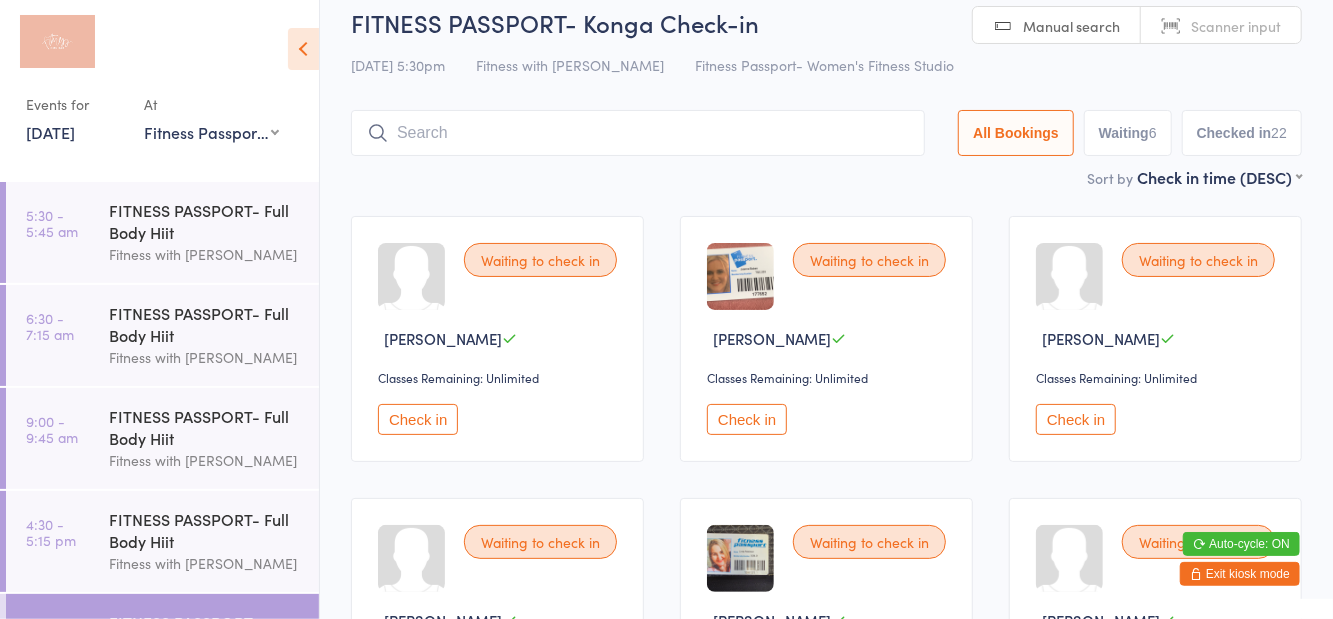 click on "Check in" at bounding box center (747, 419) 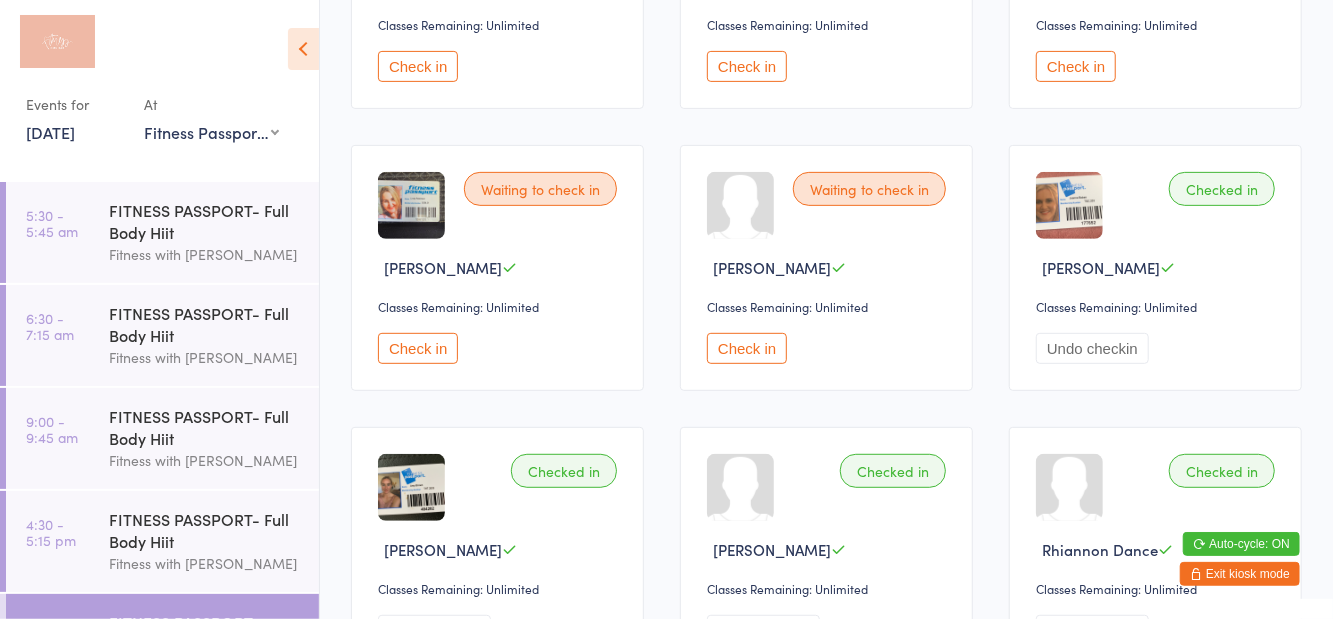 scroll, scrollTop: 382, scrollLeft: 0, axis: vertical 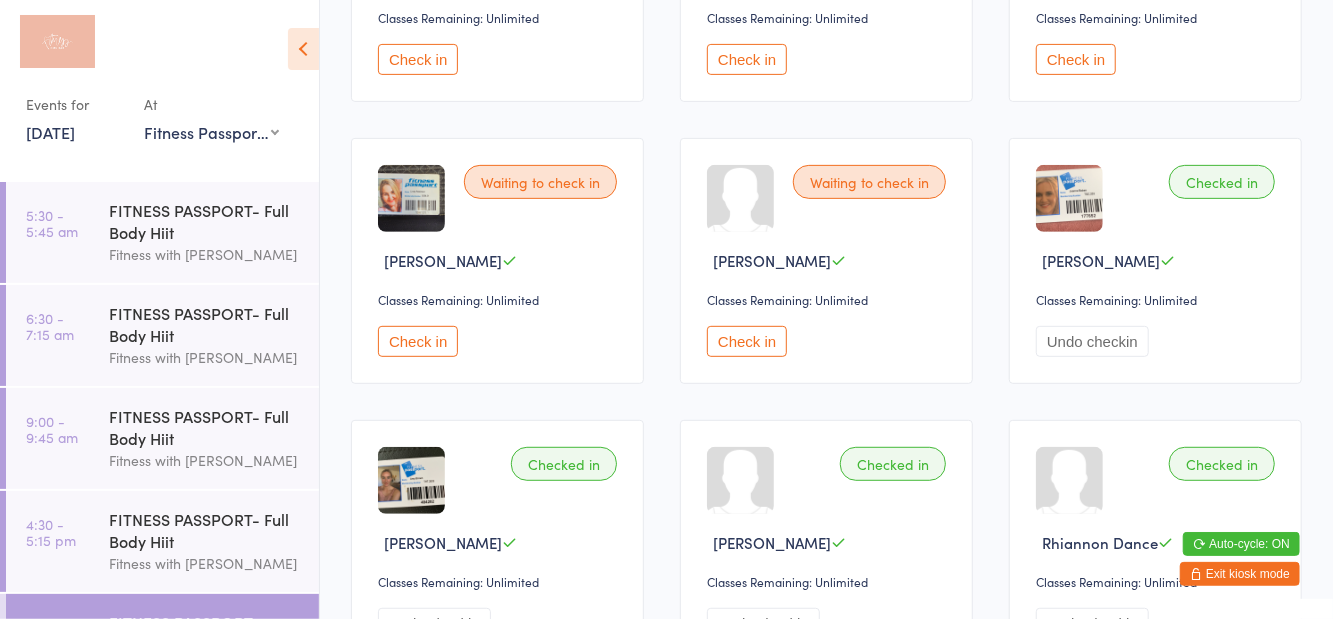 click on "Check in" at bounding box center (418, 341) 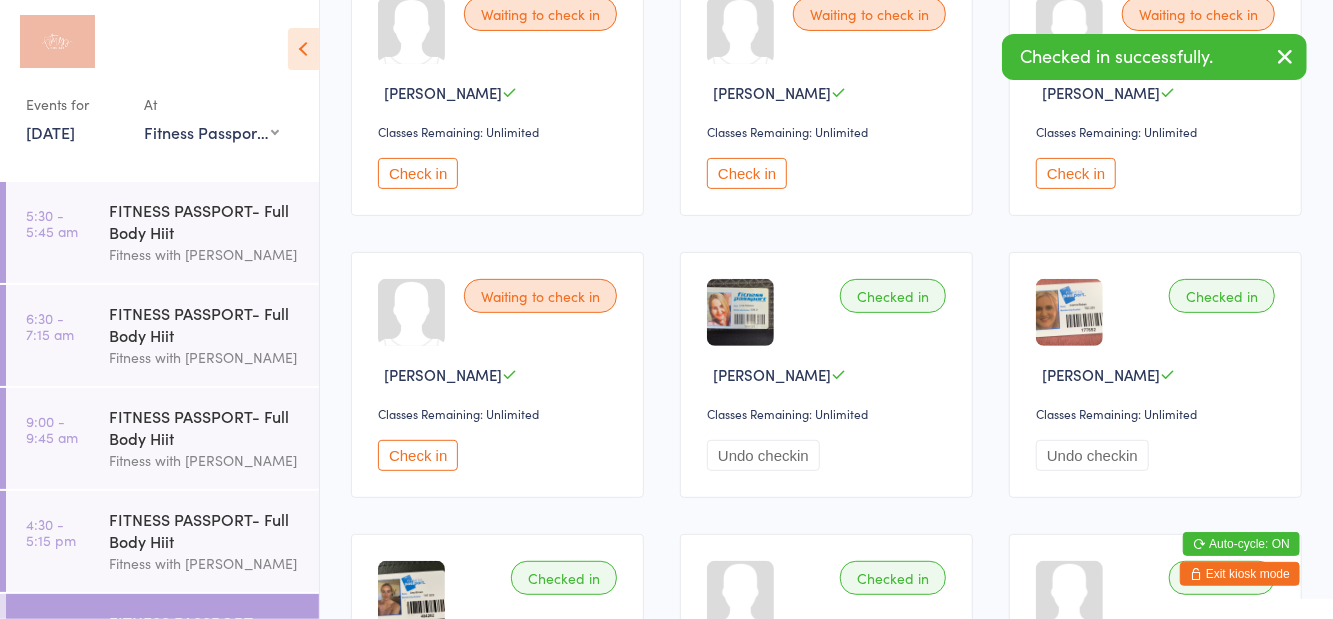 scroll, scrollTop: 0, scrollLeft: 0, axis: both 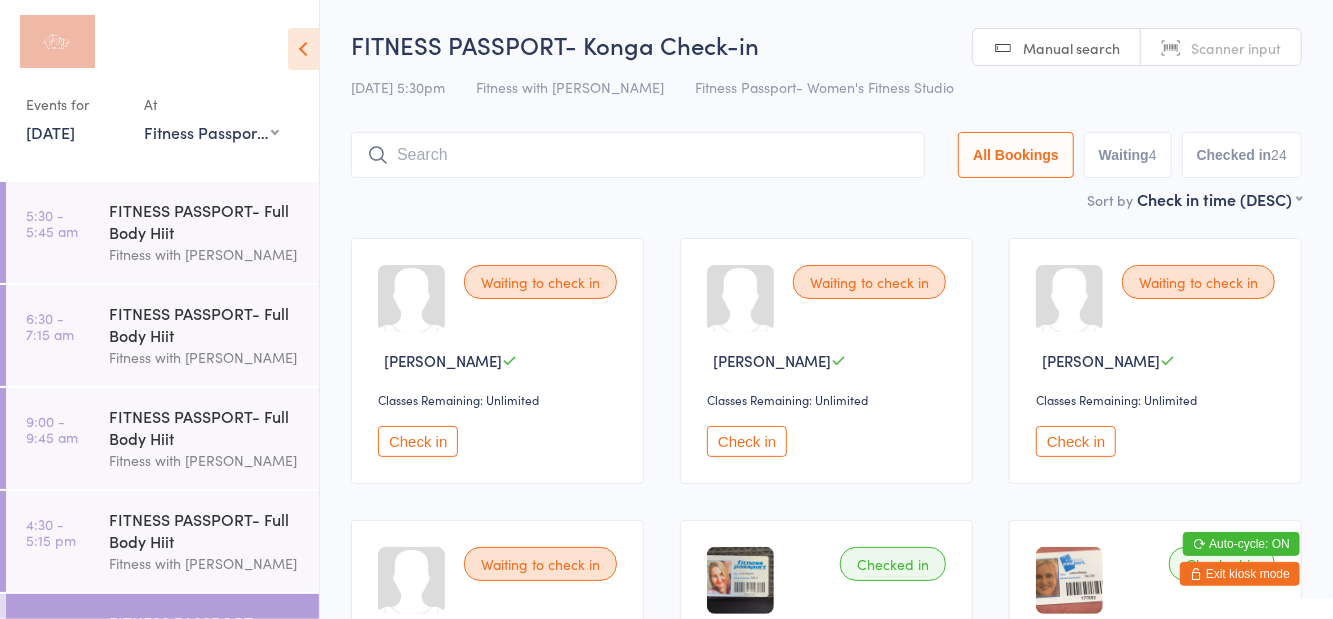 click on "Waiting  4" at bounding box center (1128, 155) 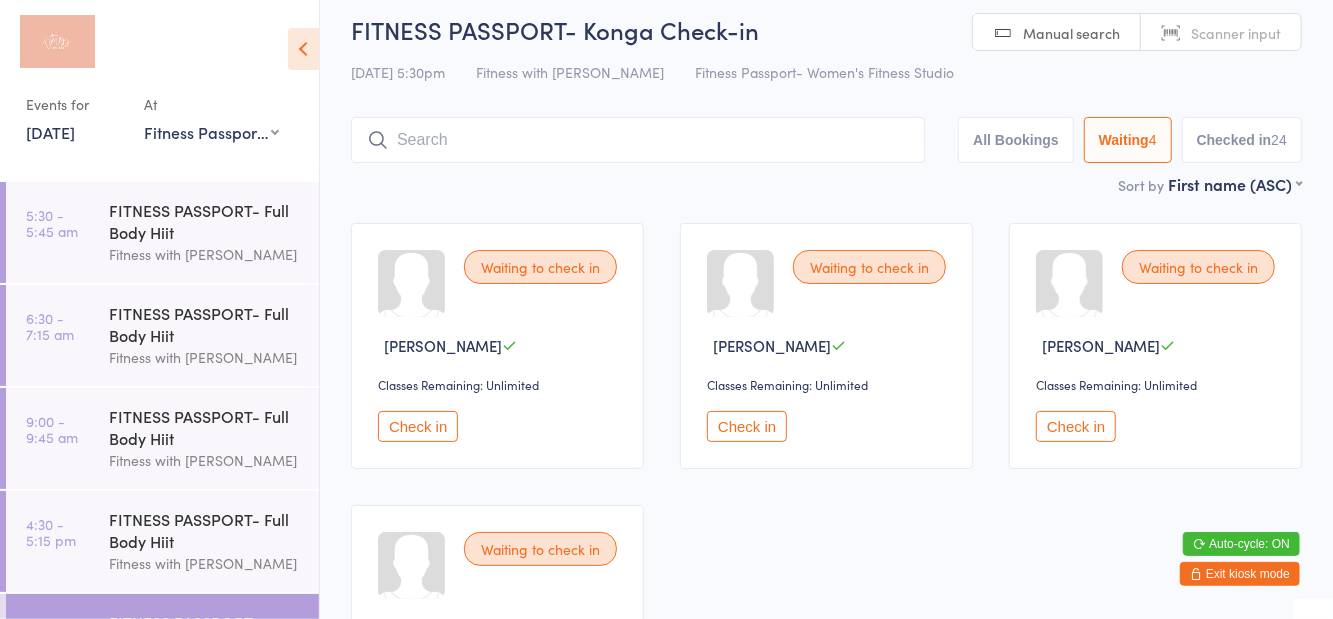 scroll, scrollTop: 16, scrollLeft: 0, axis: vertical 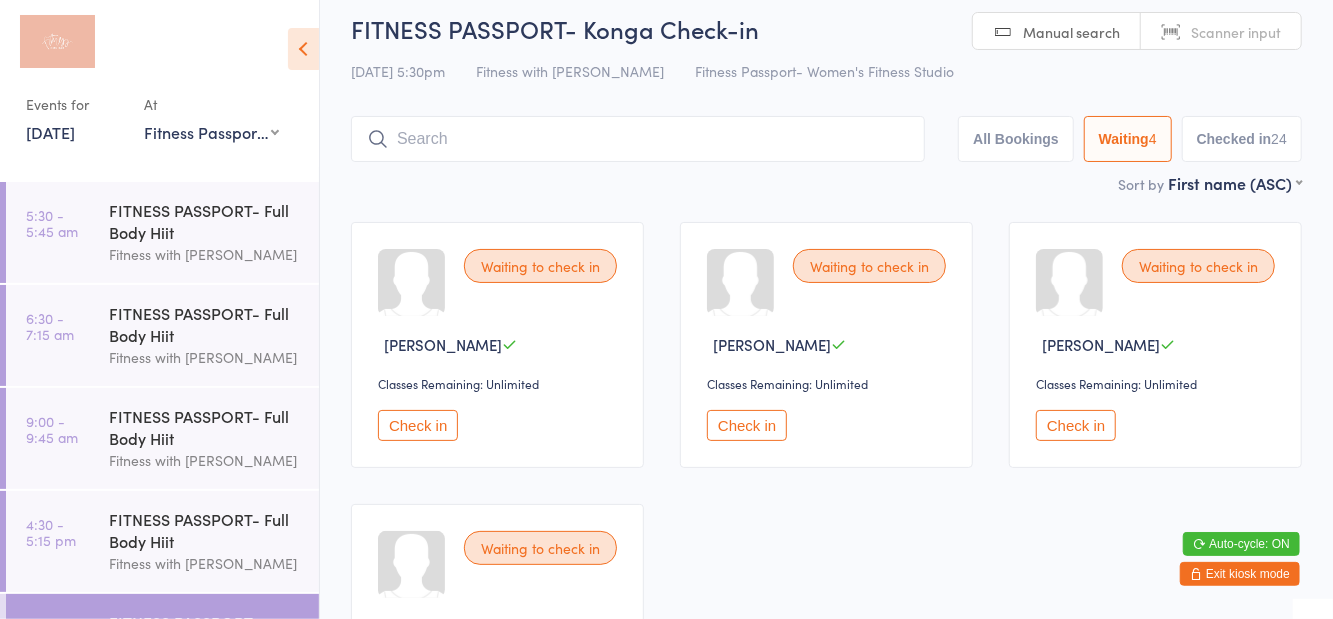click on "Check in" at bounding box center (747, 425) 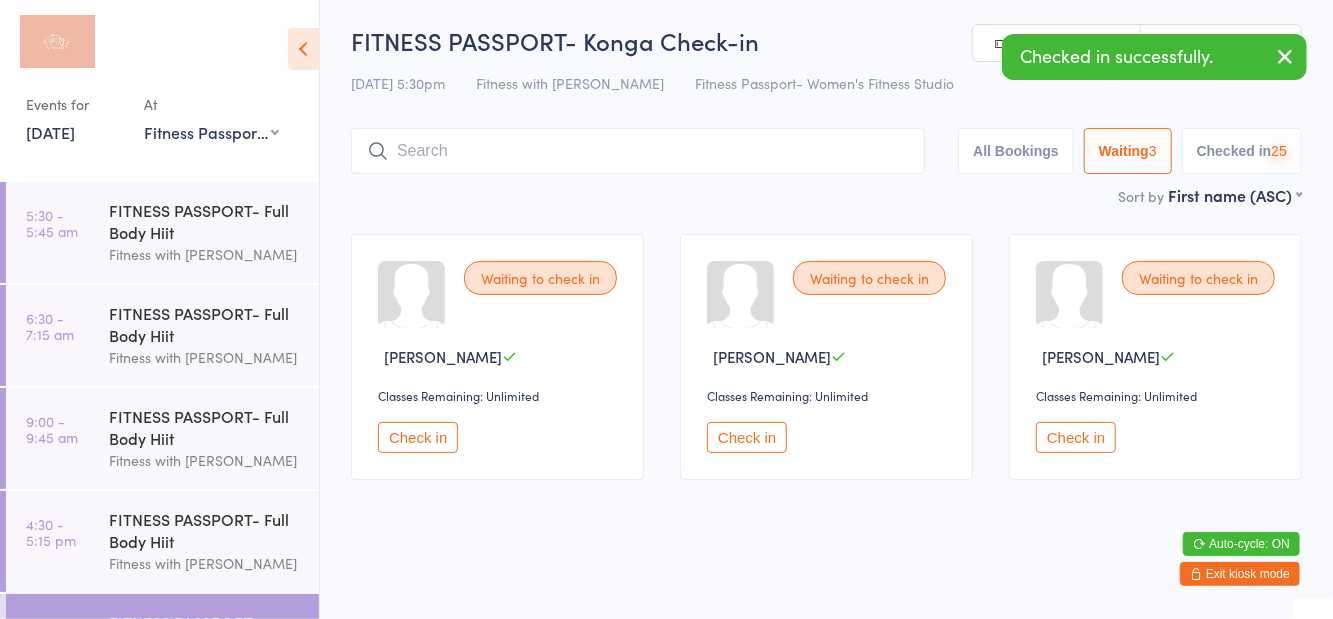 scroll, scrollTop: 0, scrollLeft: 0, axis: both 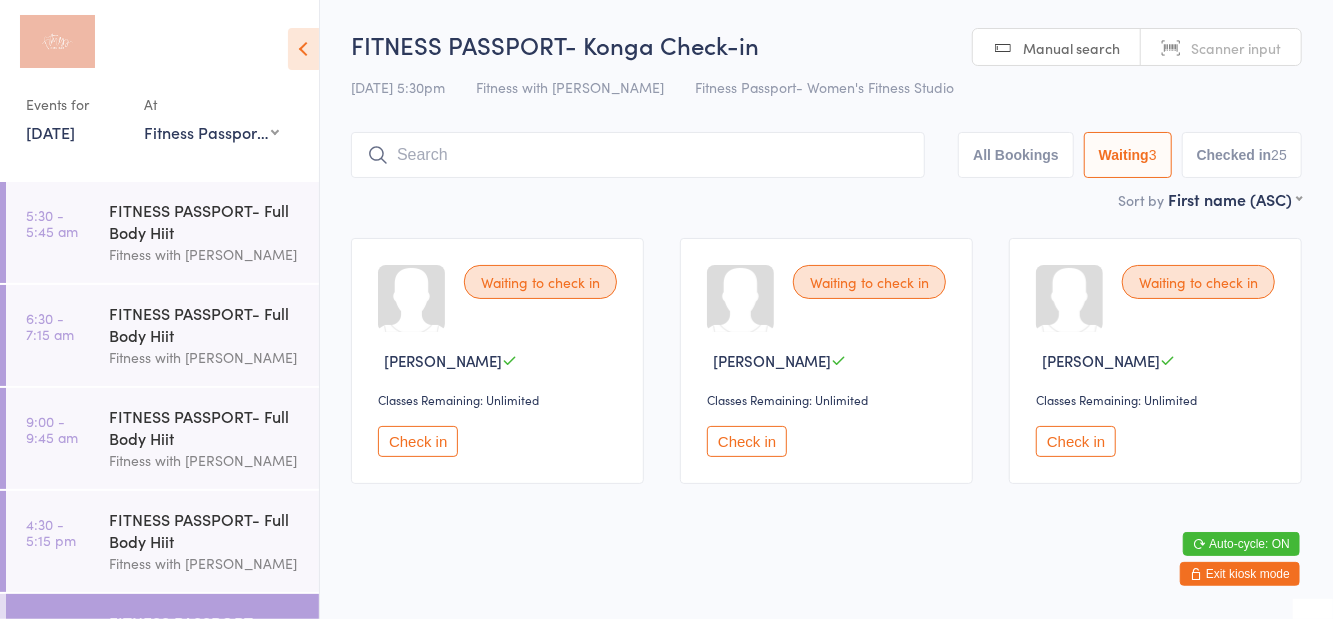 click on "Check in" at bounding box center (418, 441) 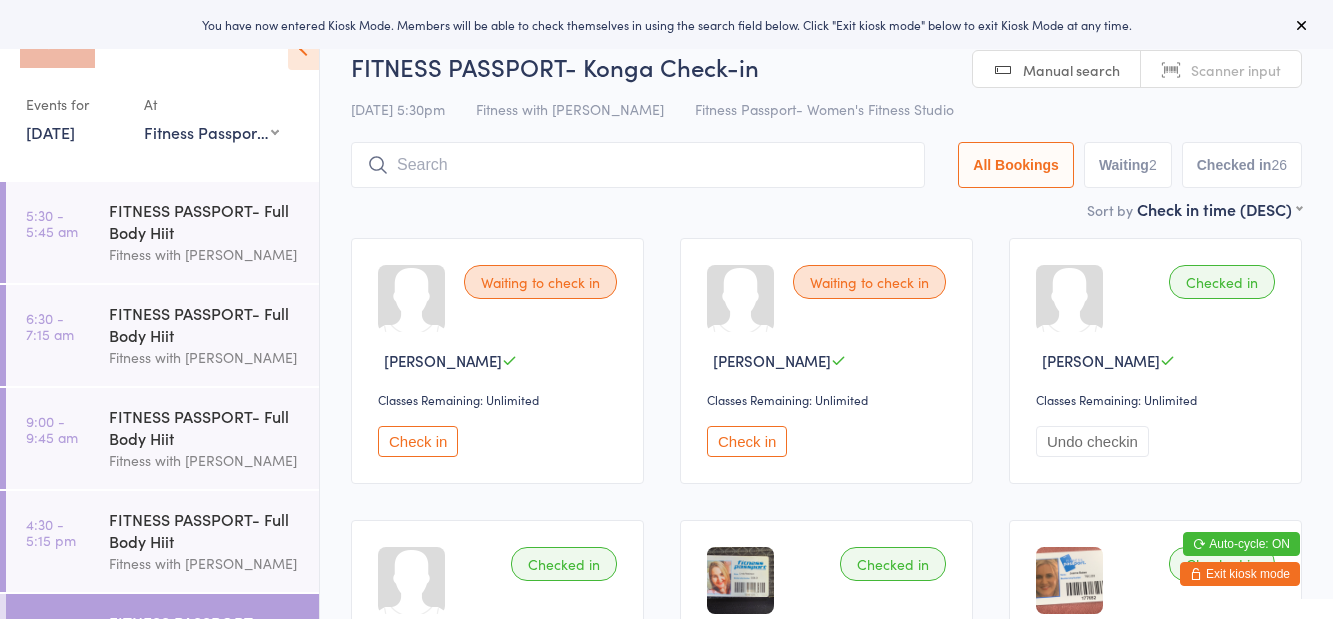scroll, scrollTop: 0, scrollLeft: 0, axis: both 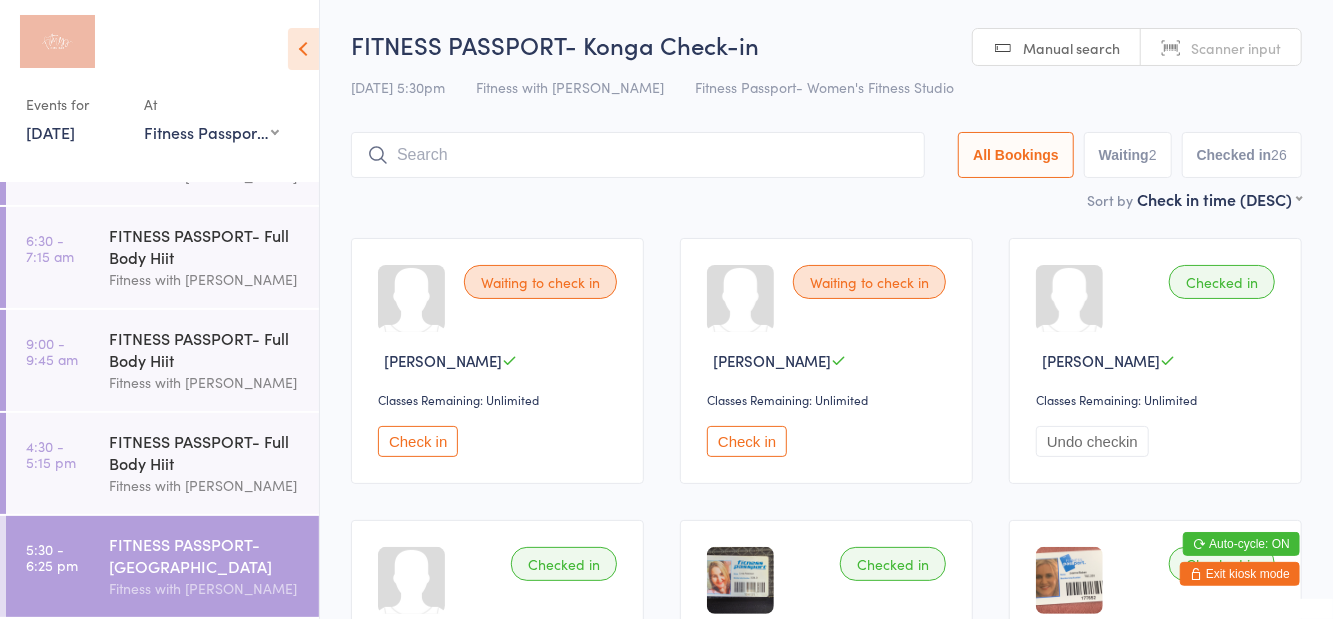 click on "Any location Women's Fitness Studio-  [STREET_ADDRESS], [GEOGRAPHIC_DATA] Fitness Passport- Women's Fitness Studio" at bounding box center (211, 132) 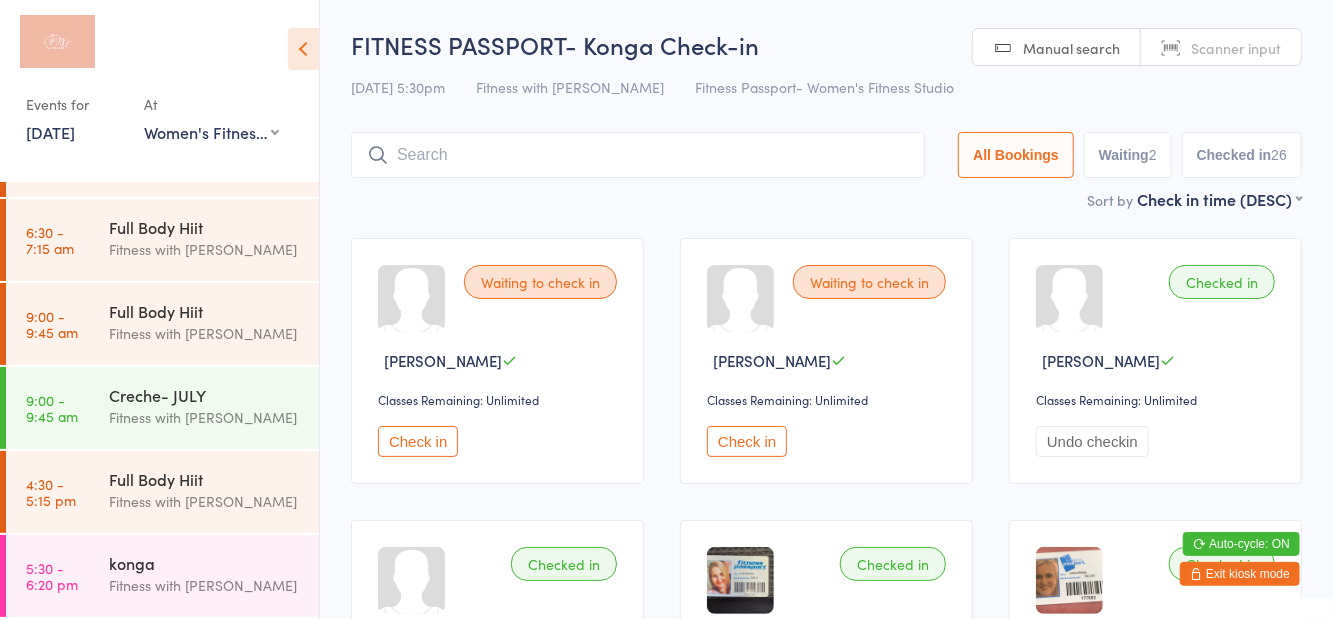 scroll, scrollTop: 67, scrollLeft: 0, axis: vertical 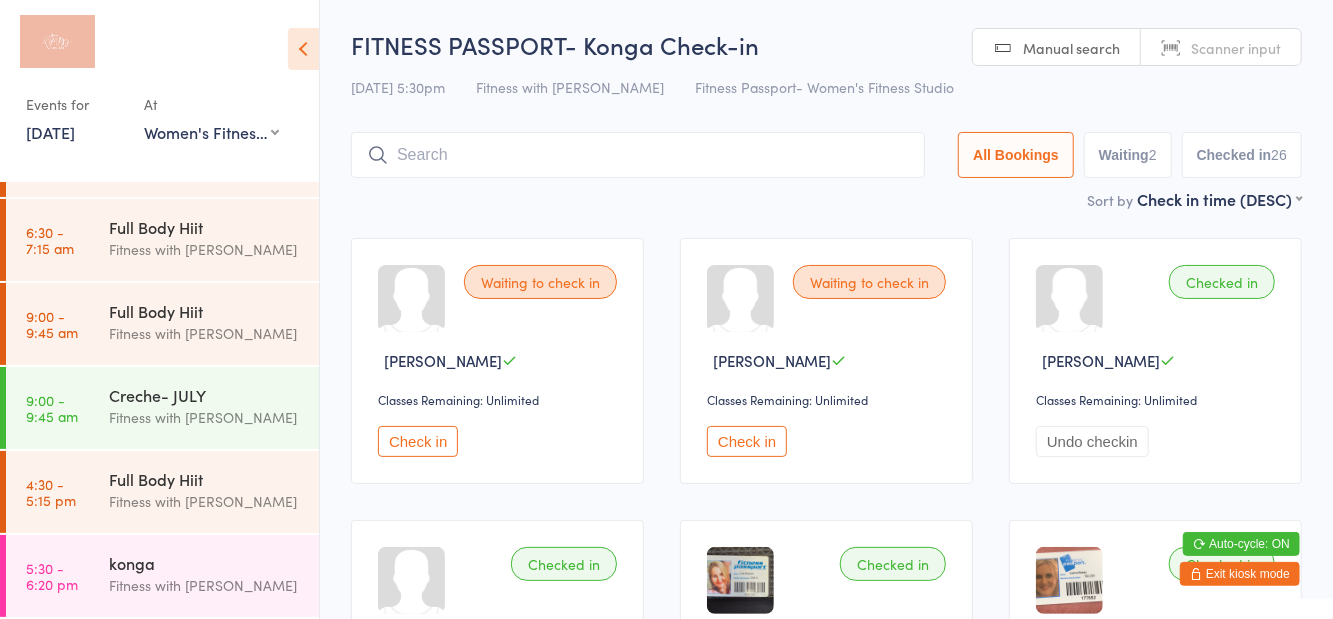 click on "Sort by   Check in time (DESC) First name (ASC) First name (DESC) Last name (ASC) Last name (DESC) Check in time (ASC) Check in time (DESC)" at bounding box center (826, 199) 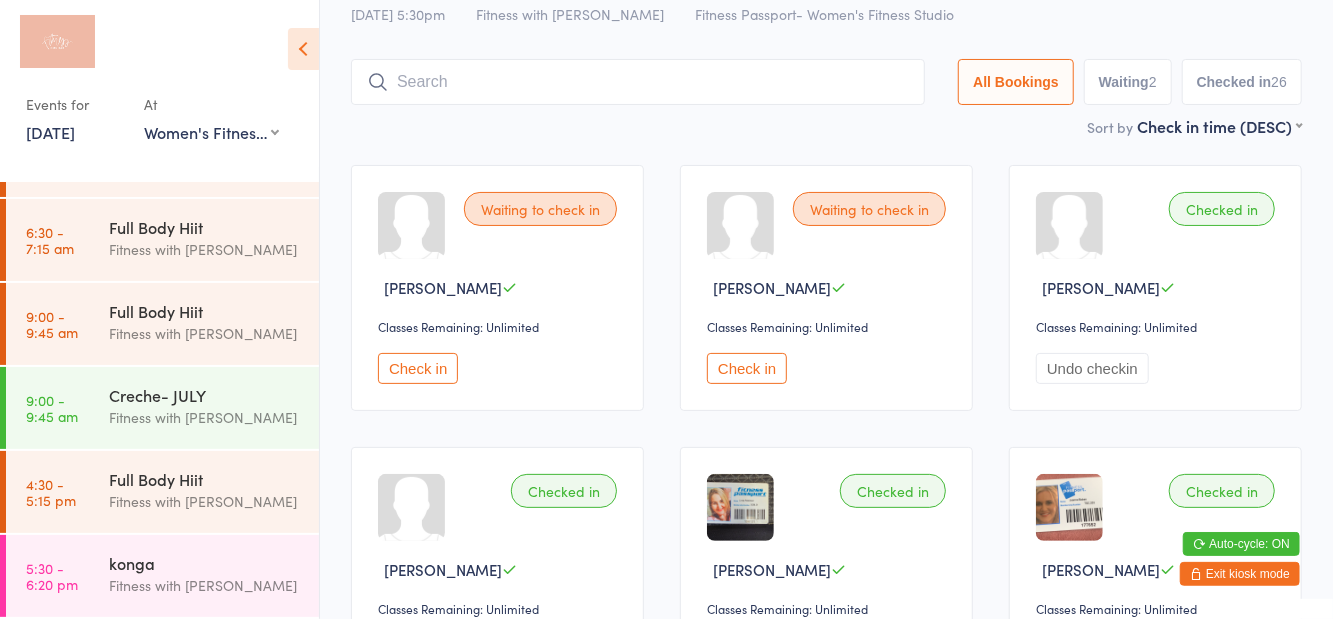 scroll, scrollTop: 74, scrollLeft: 0, axis: vertical 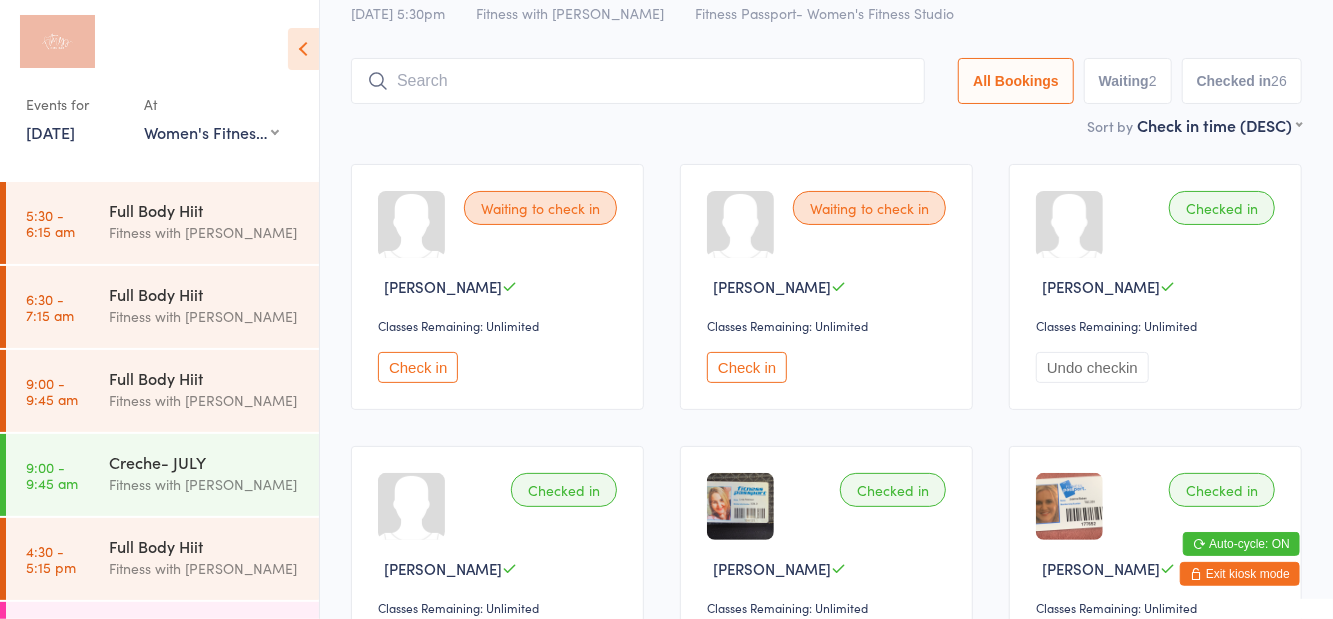 click on "4:30 - 5:15 pm Full Body Hiit Fitness with [PERSON_NAME]" at bounding box center (162, 559) 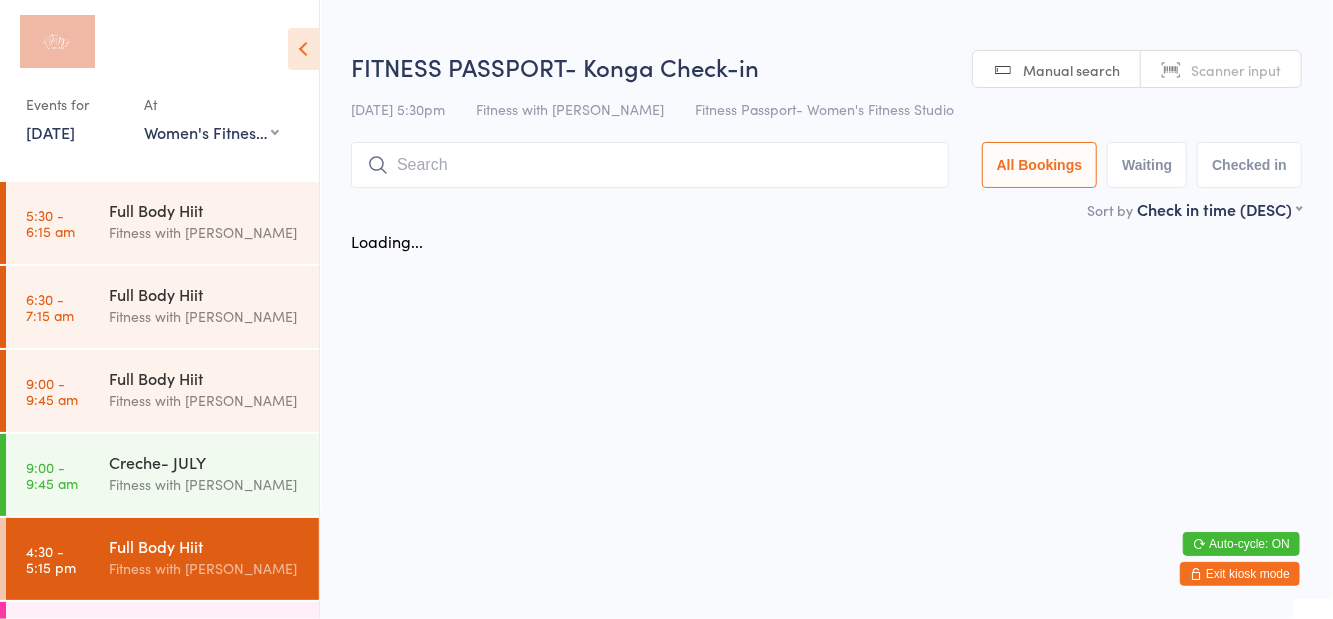 scroll, scrollTop: 0, scrollLeft: 0, axis: both 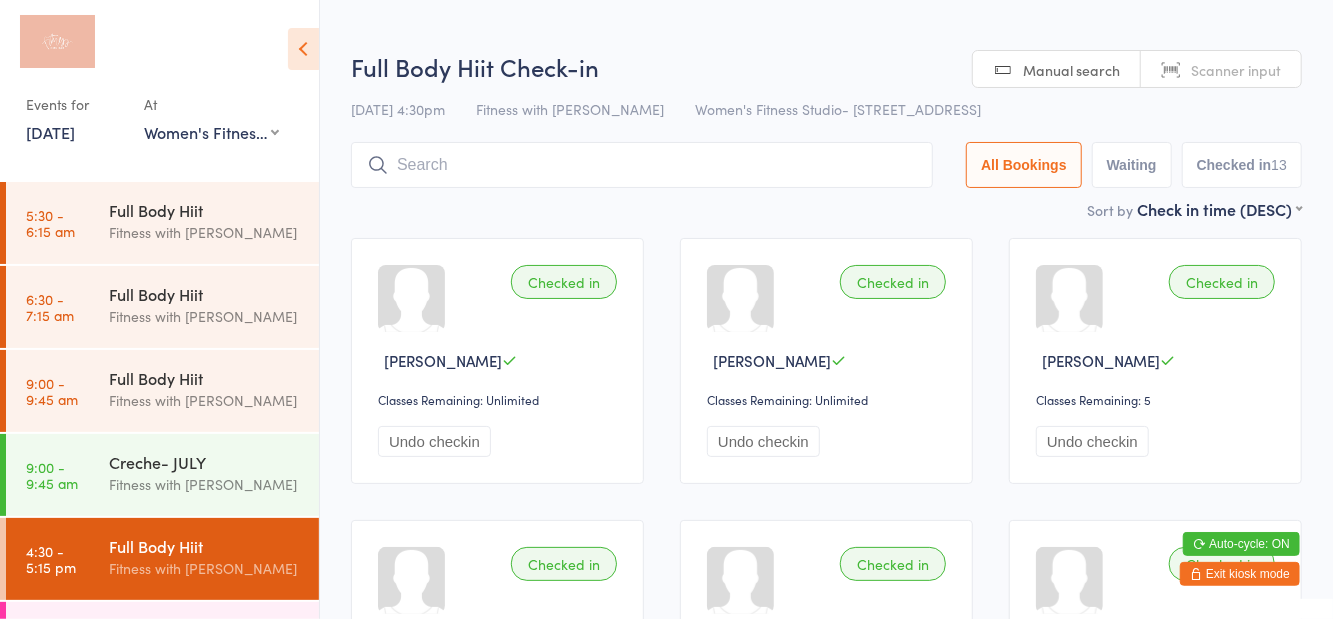 click on "Full Body Hiit Check-in" at bounding box center (826, 66) 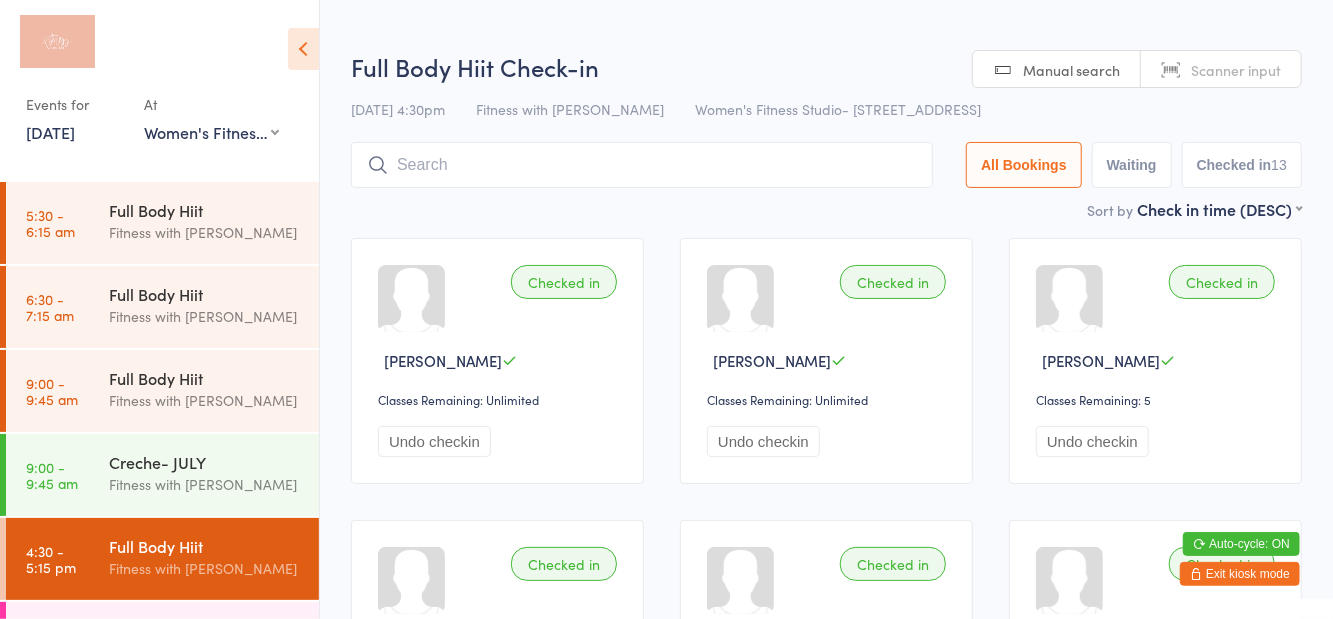 click at bounding box center (642, 165) 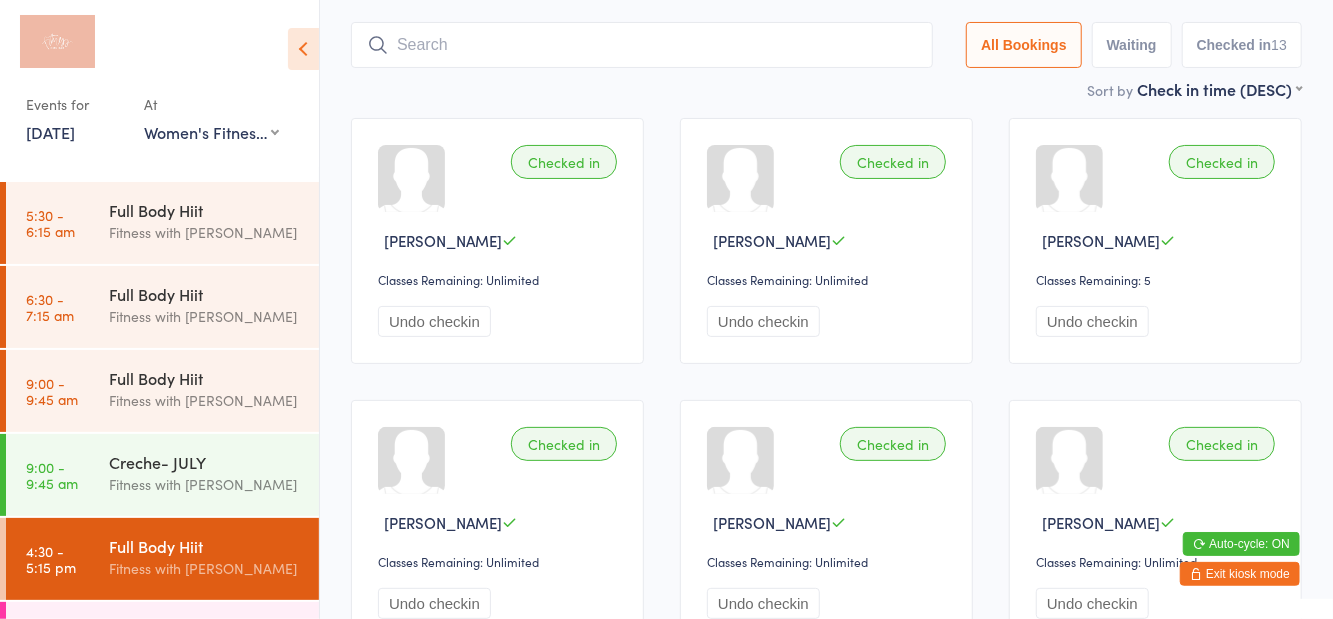 scroll, scrollTop: 143, scrollLeft: 0, axis: vertical 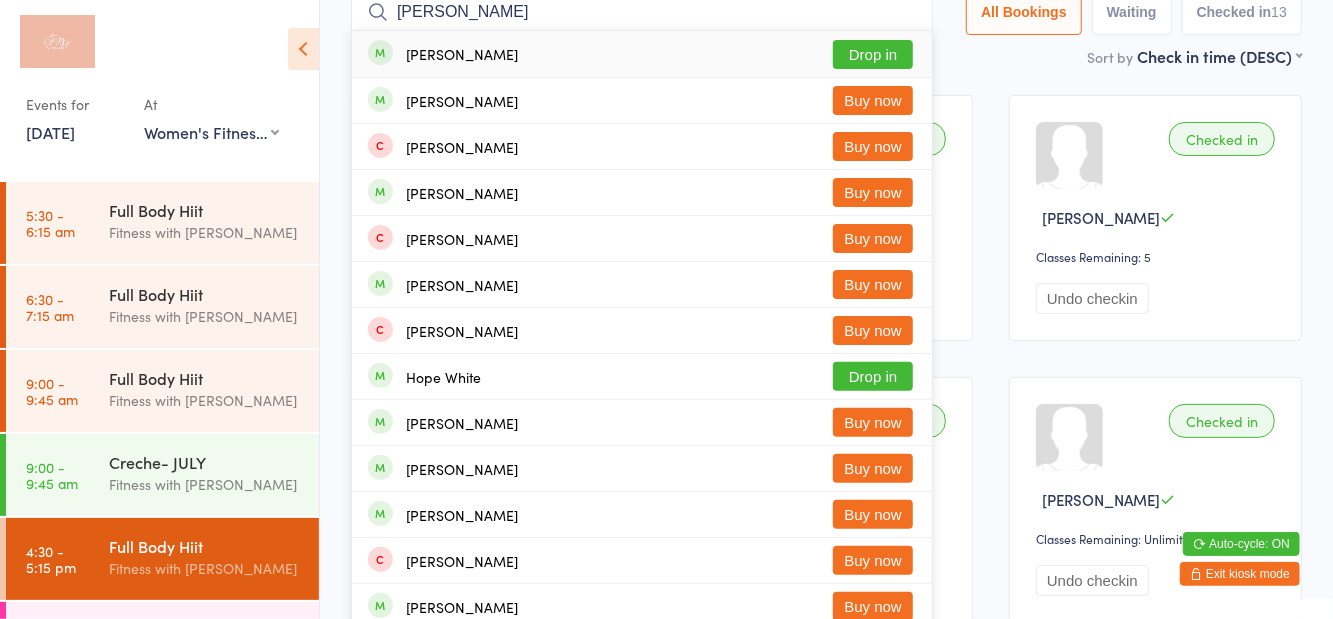type on "[PERSON_NAME]" 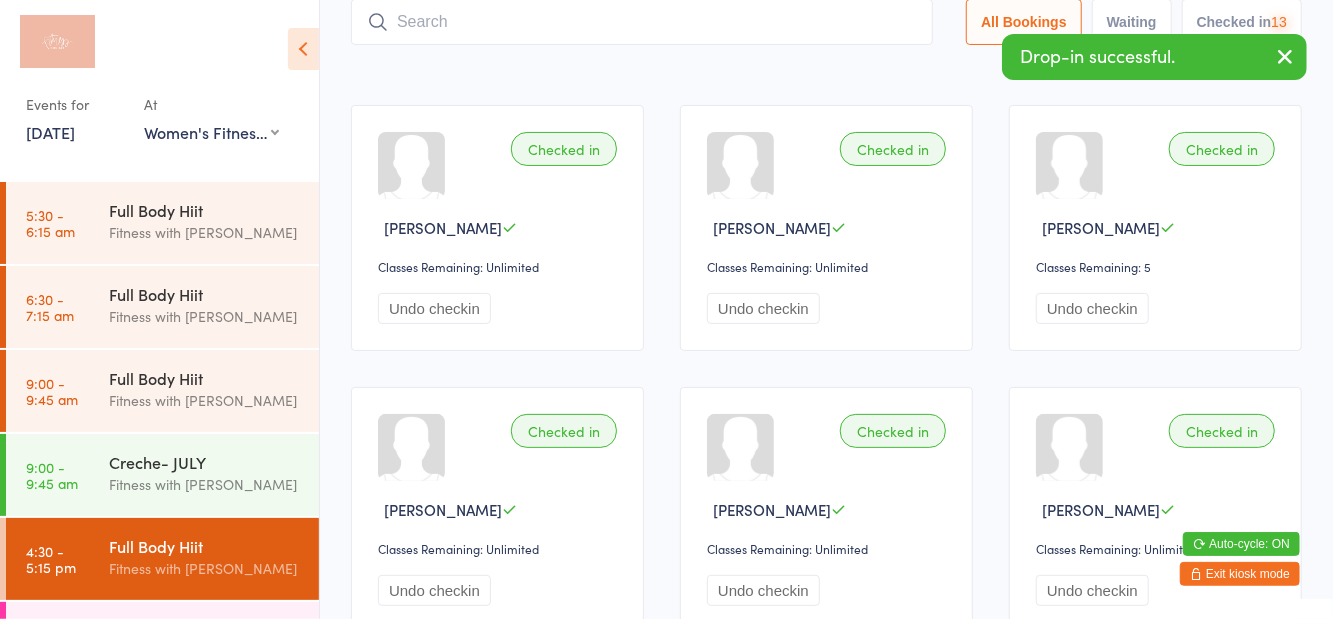 scroll, scrollTop: 22, scrollLeft: 0, axis: vertical 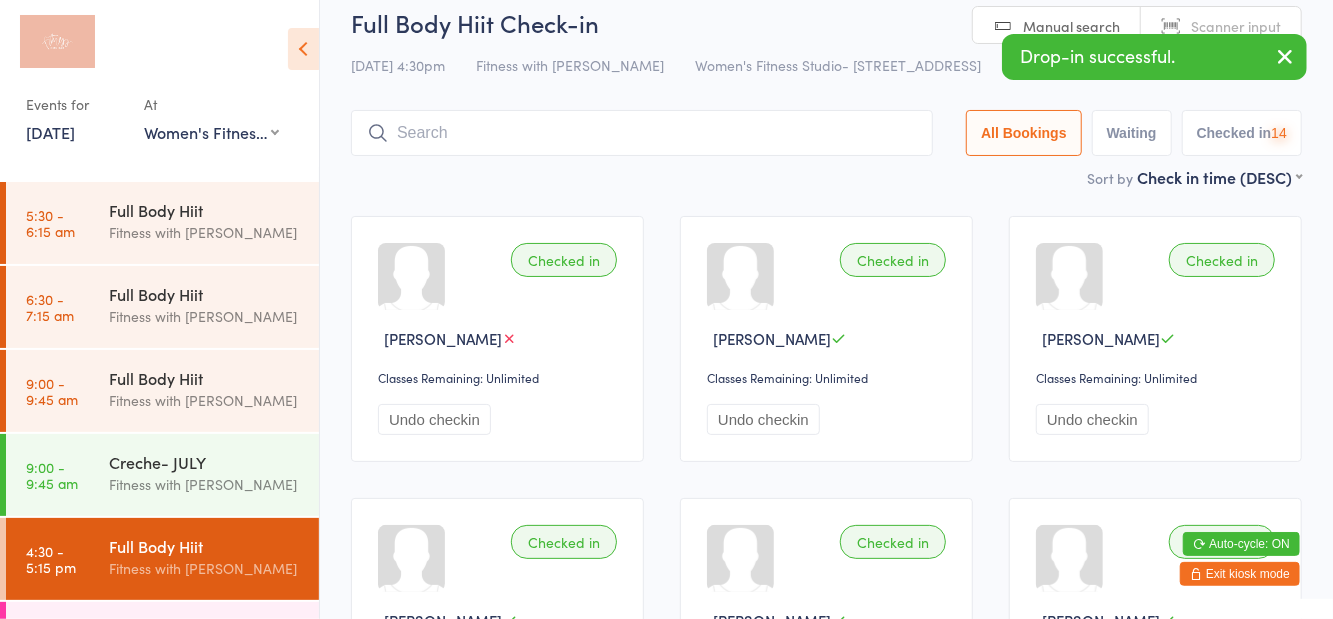 click on "All Bookings" at bounding box center [1024, 133] 